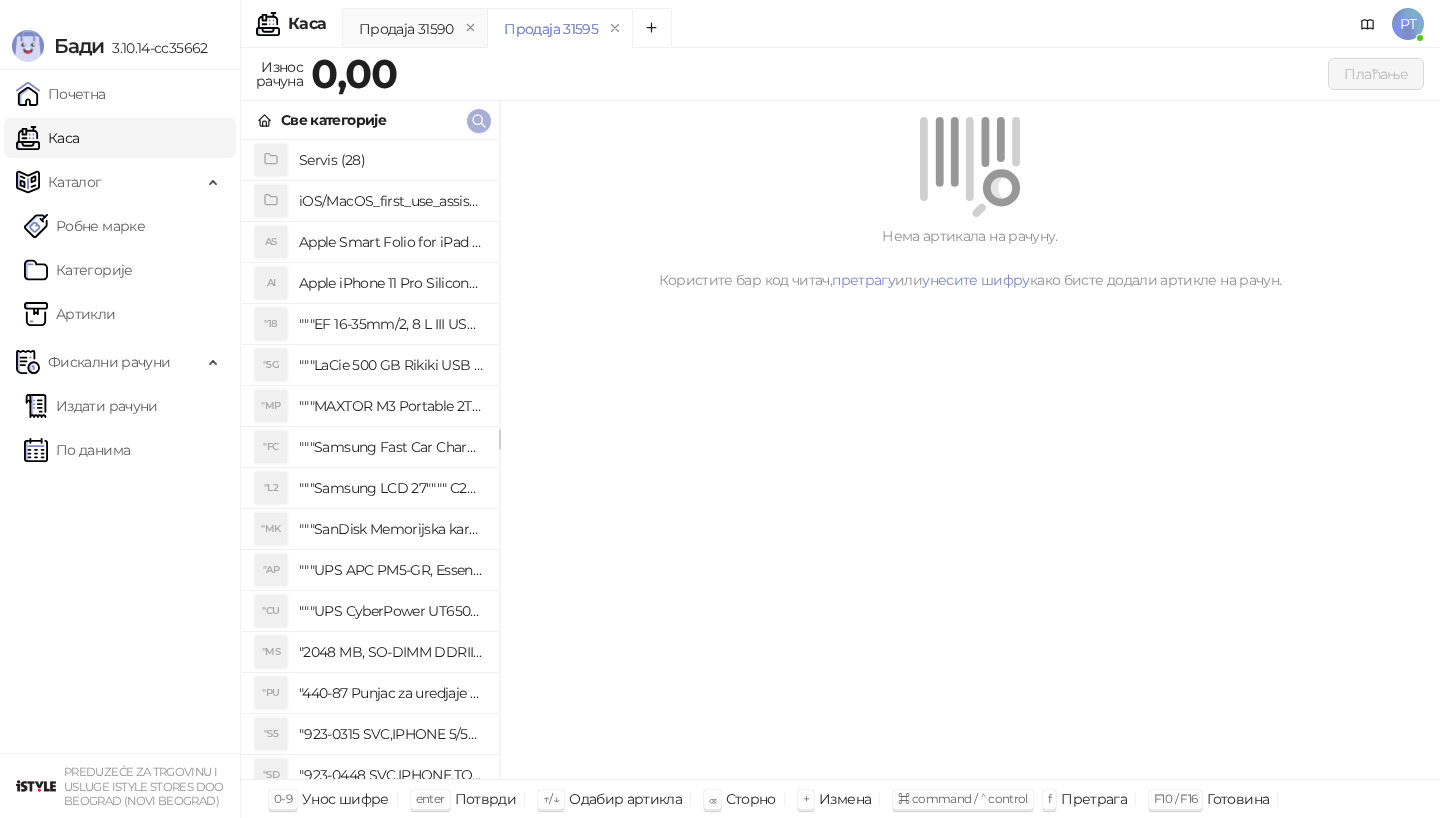 scroll, scrollTop: 0, scrollLeft: 0, axis: both 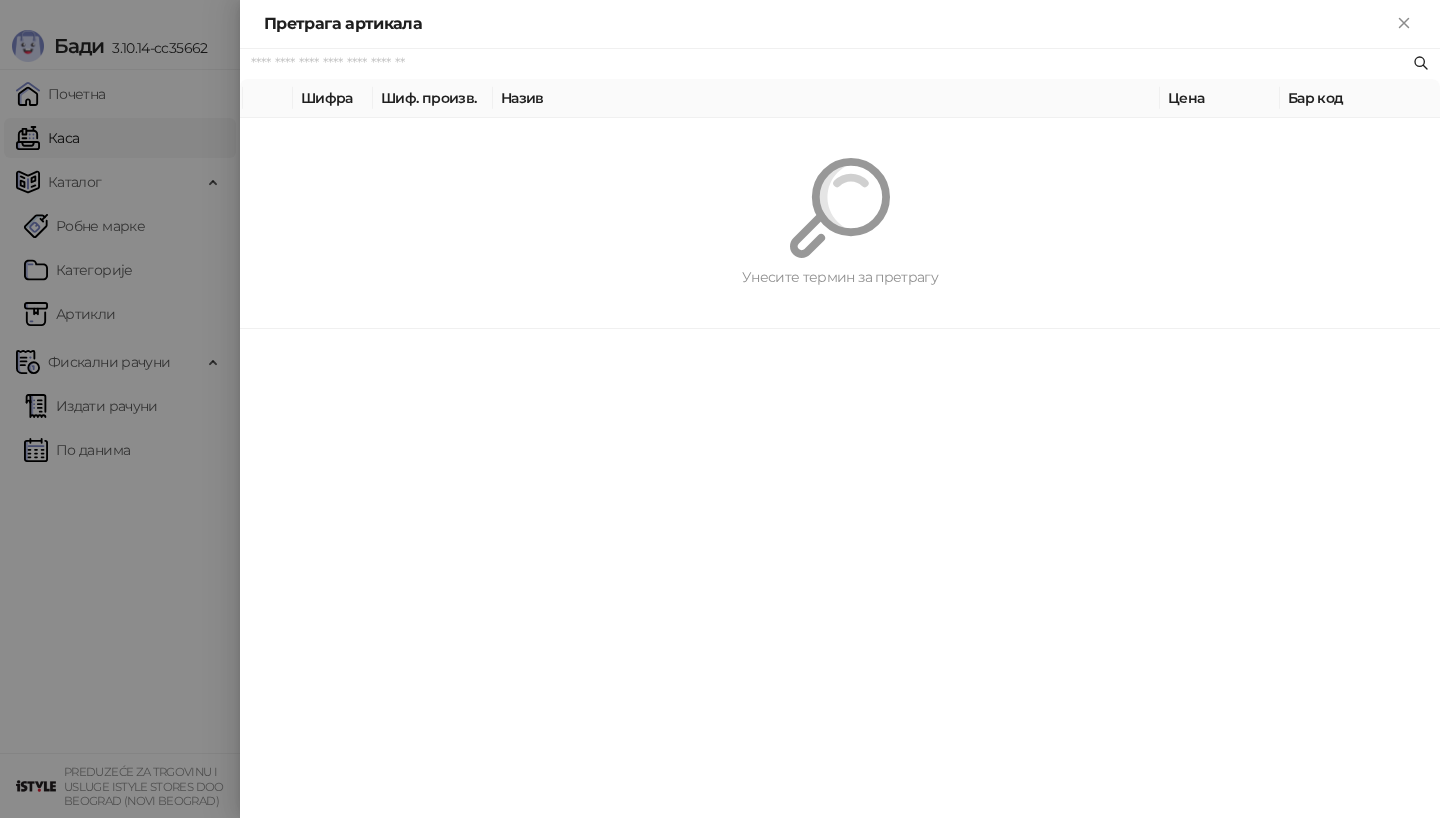 paste on "*********" 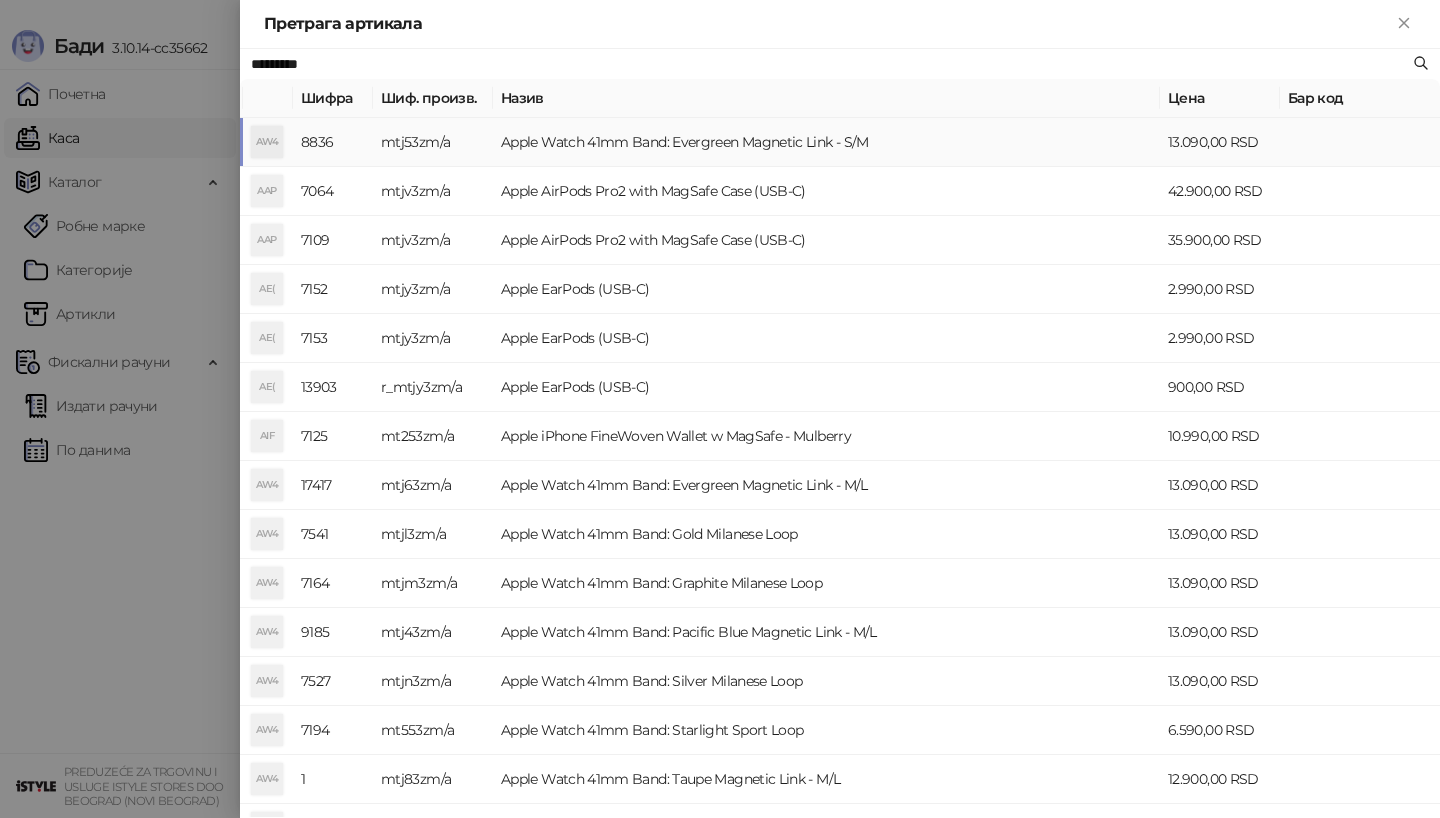 type on "*********" 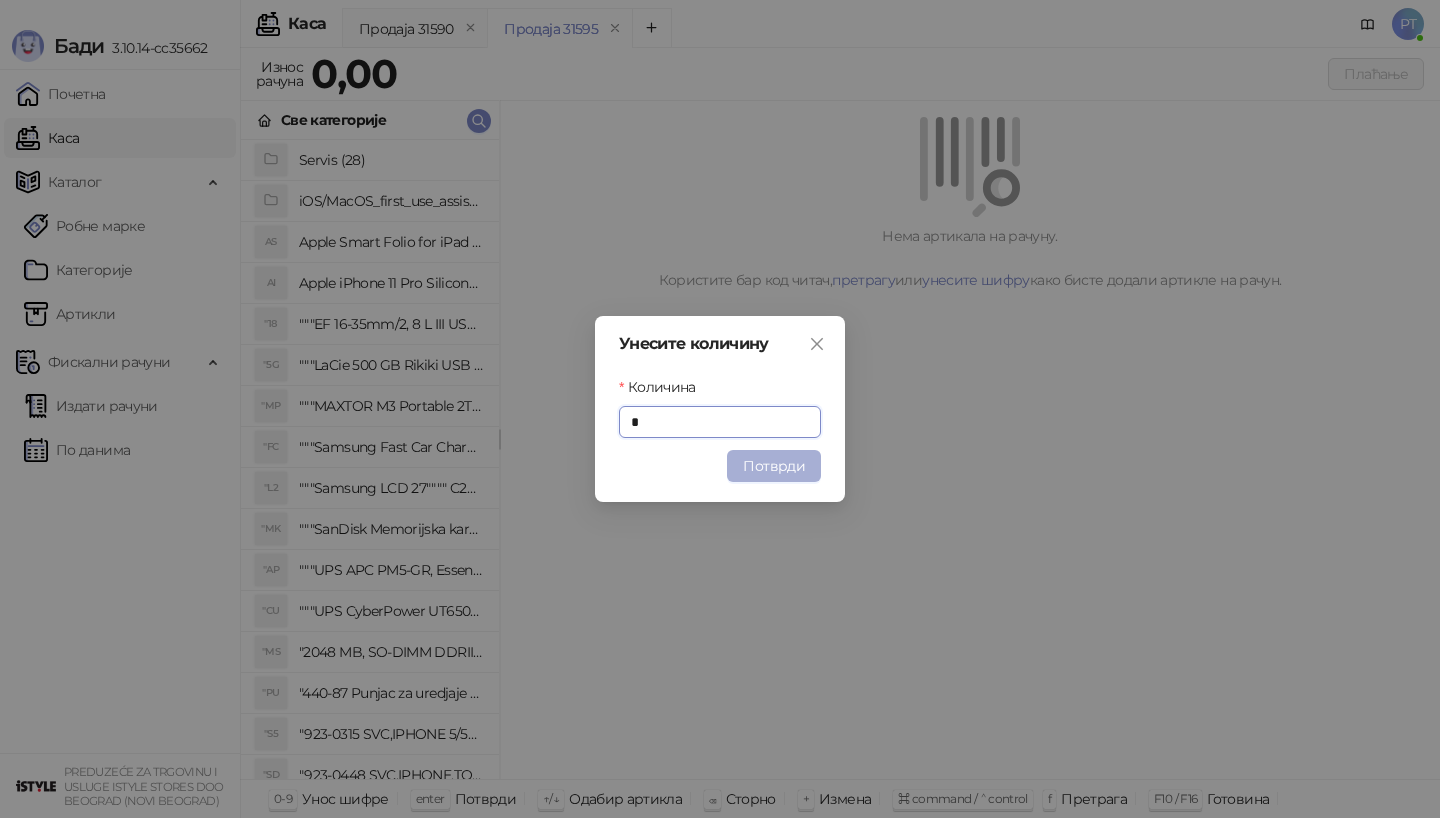 click on "Потврди" at bounding box center [774, 466] 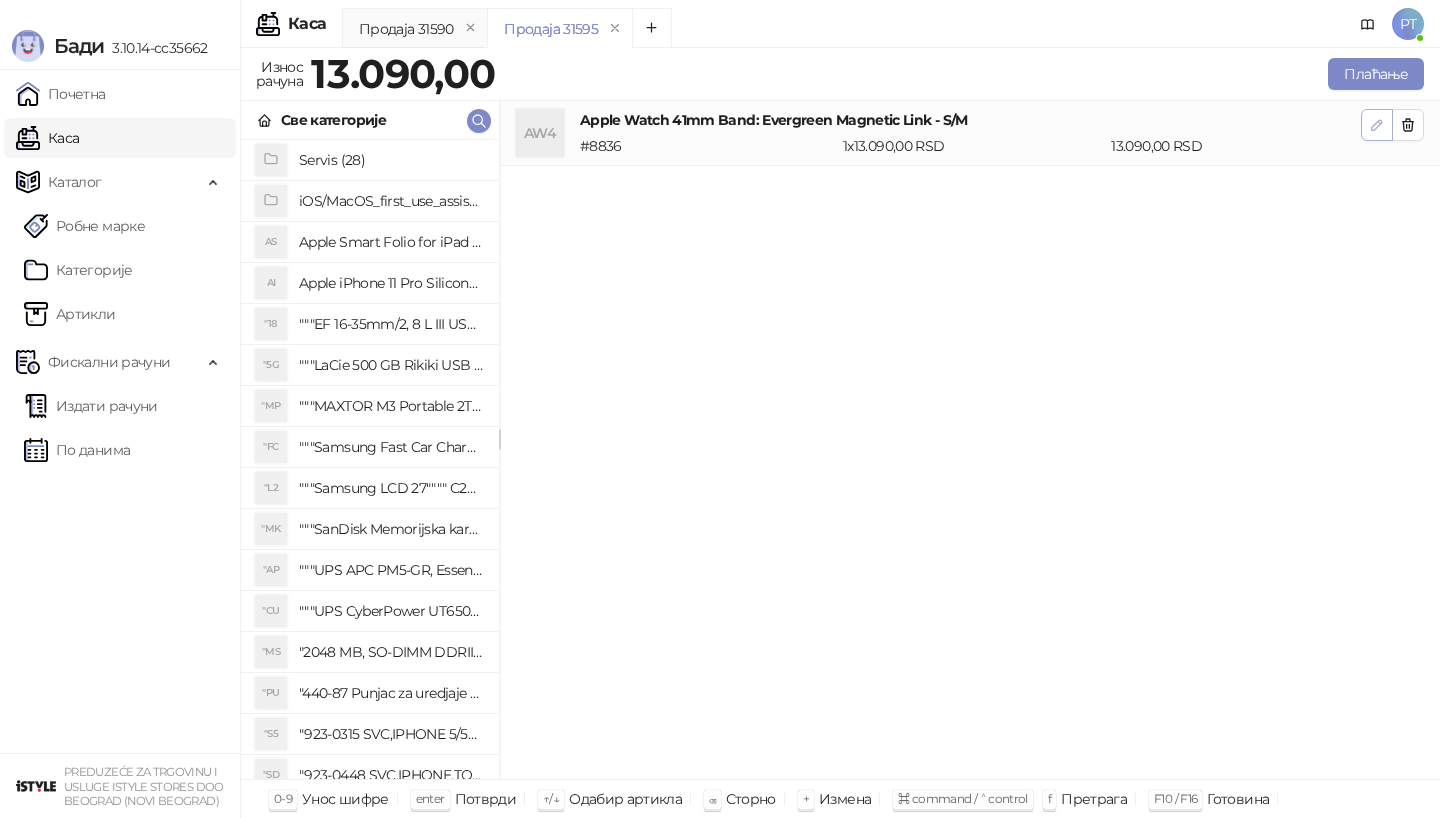 click 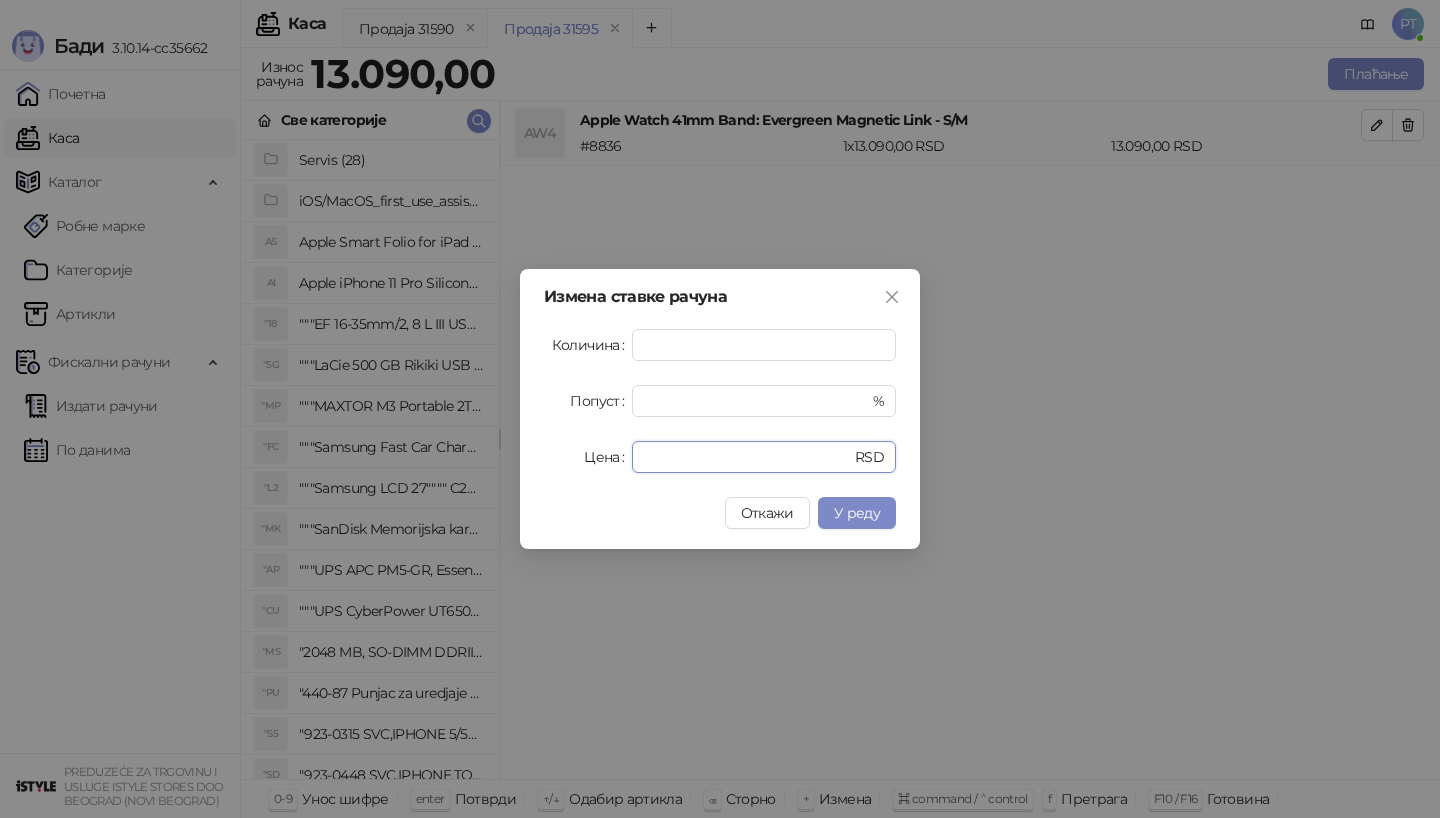 drag, startPoint x: 697, startPoint y: 447, endPoint x: 533, endPoint y: 447, distance: 164 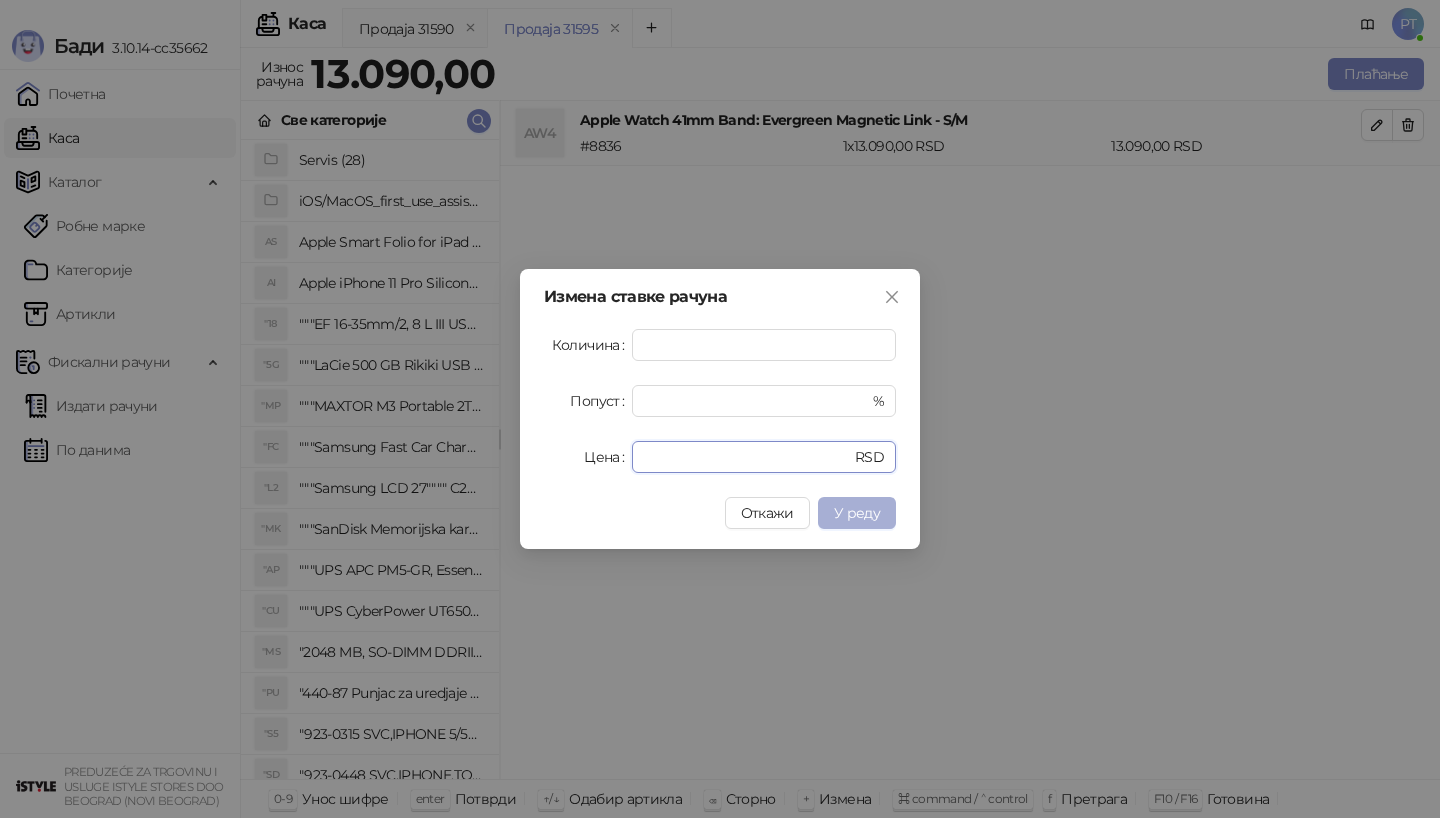 type on "*****" 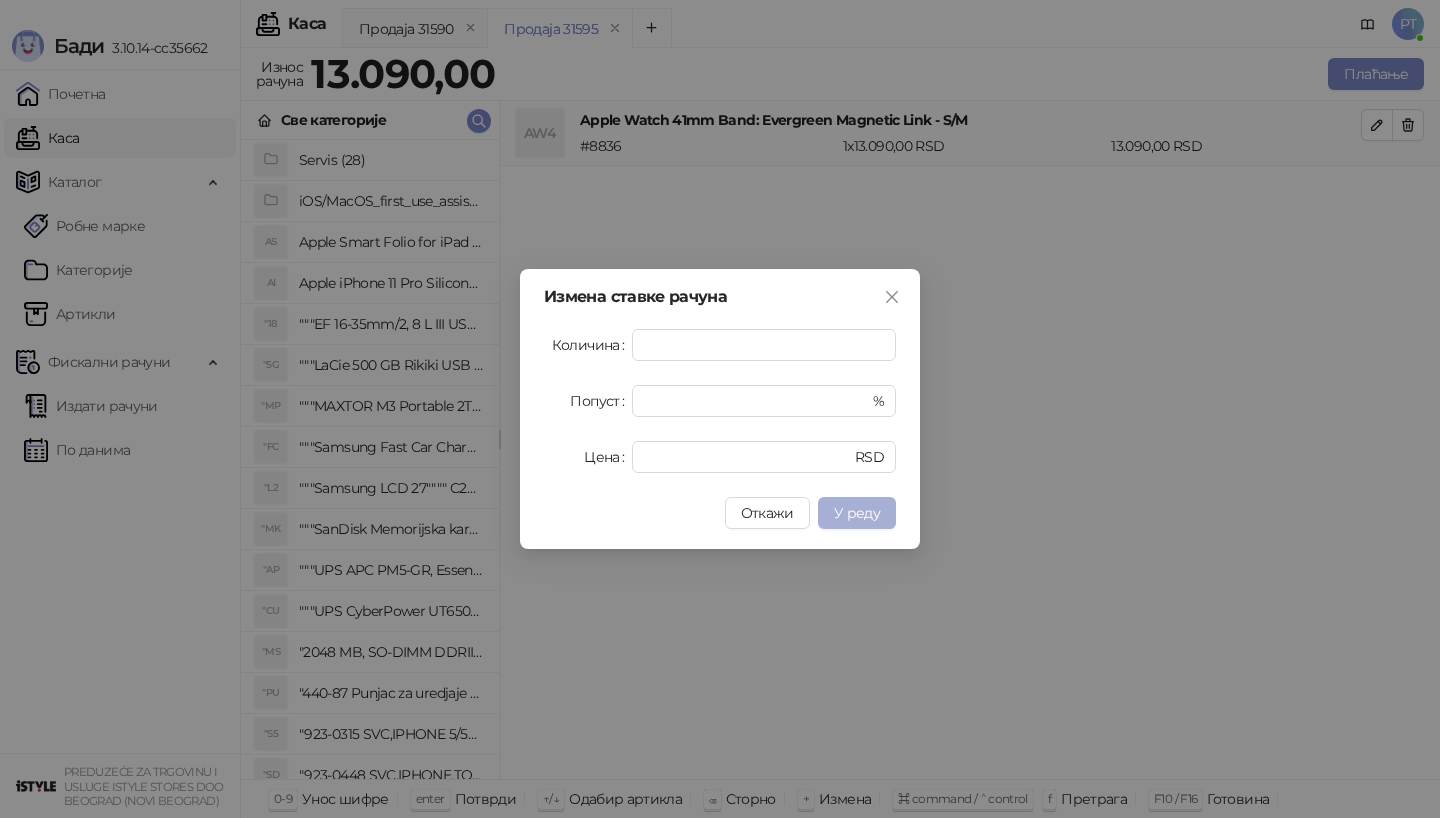 click on "У реду" at bounding box center (857, 513) 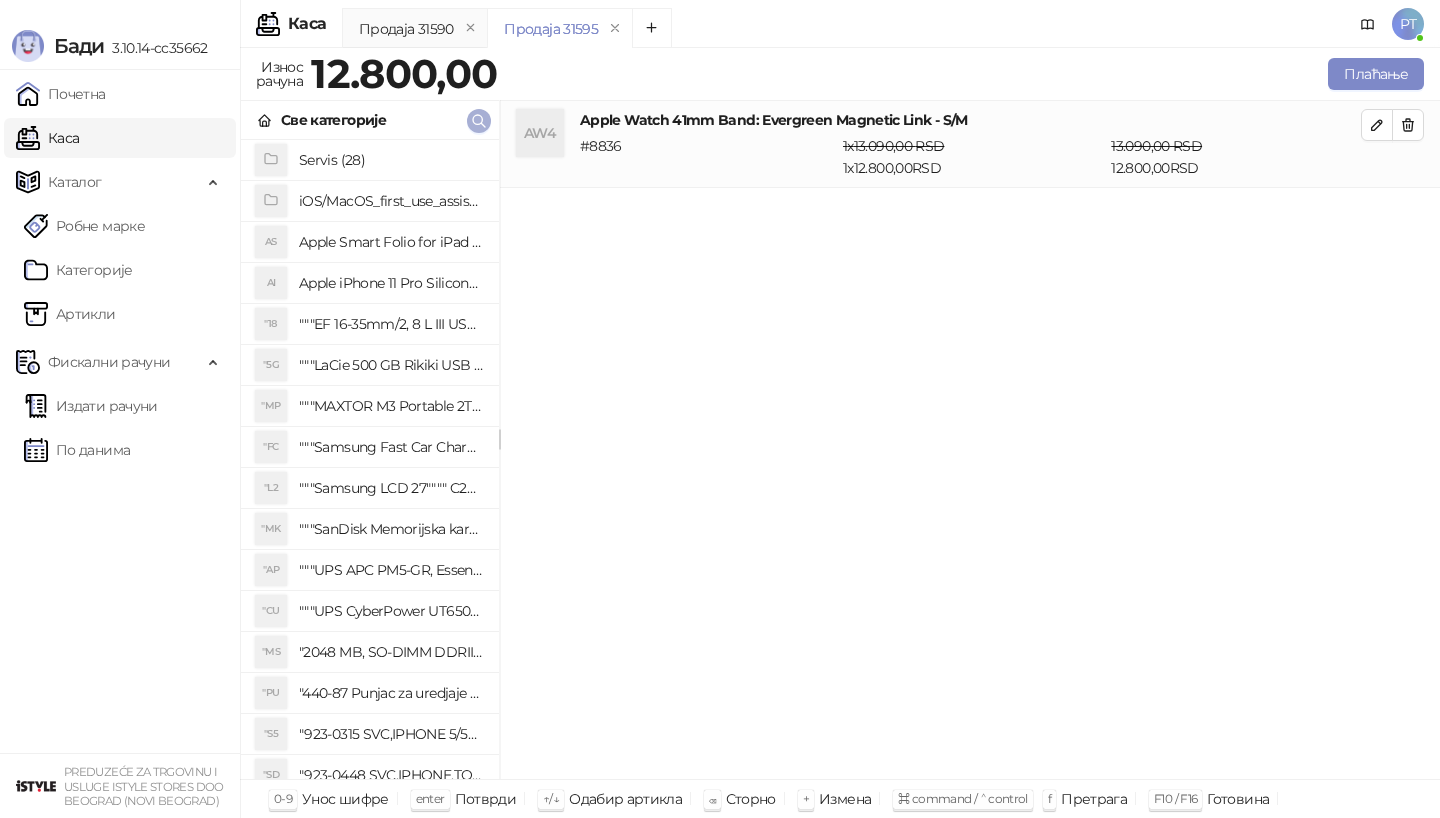 click at bounding box center [479, 120] 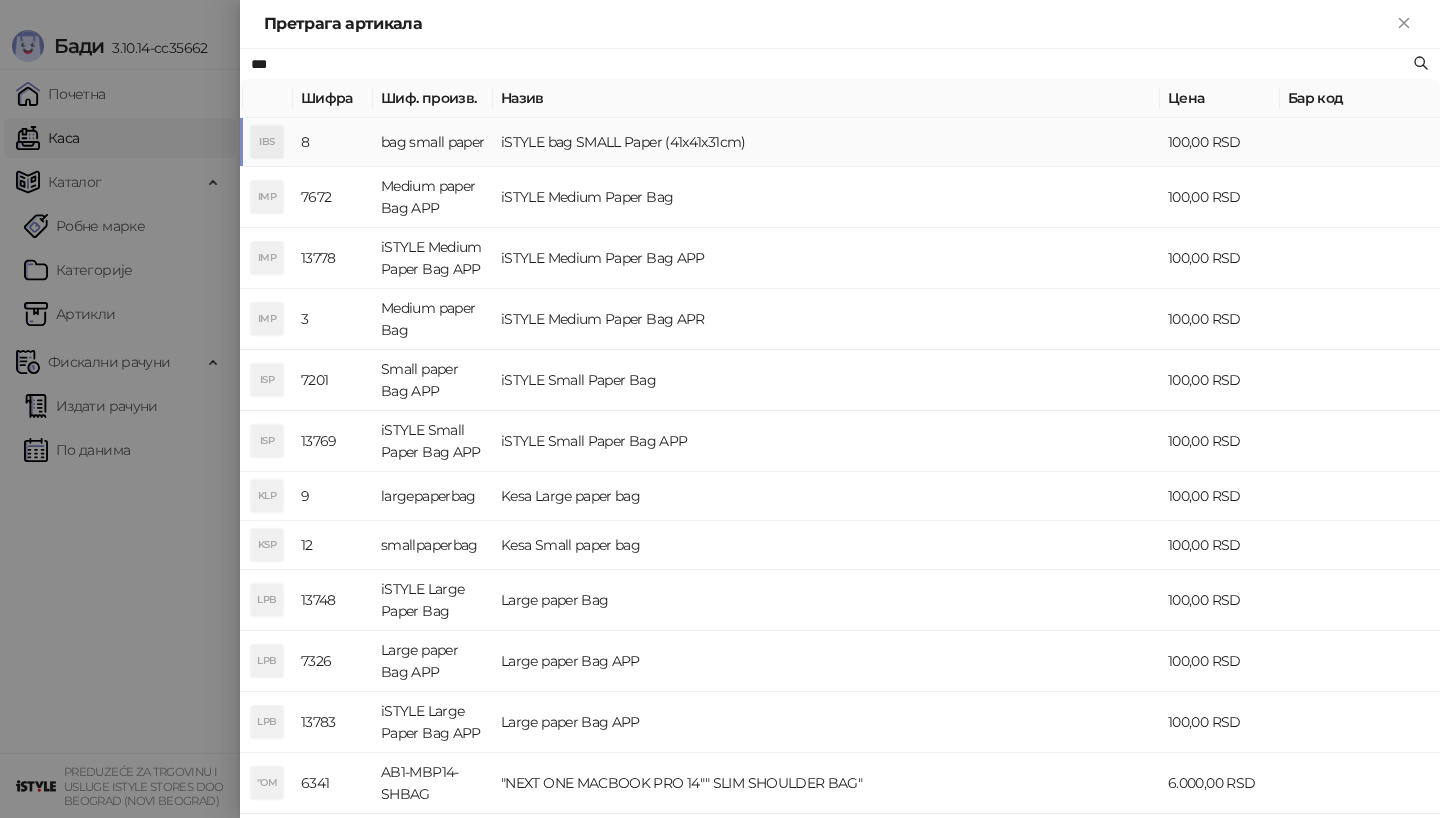 type on "***" 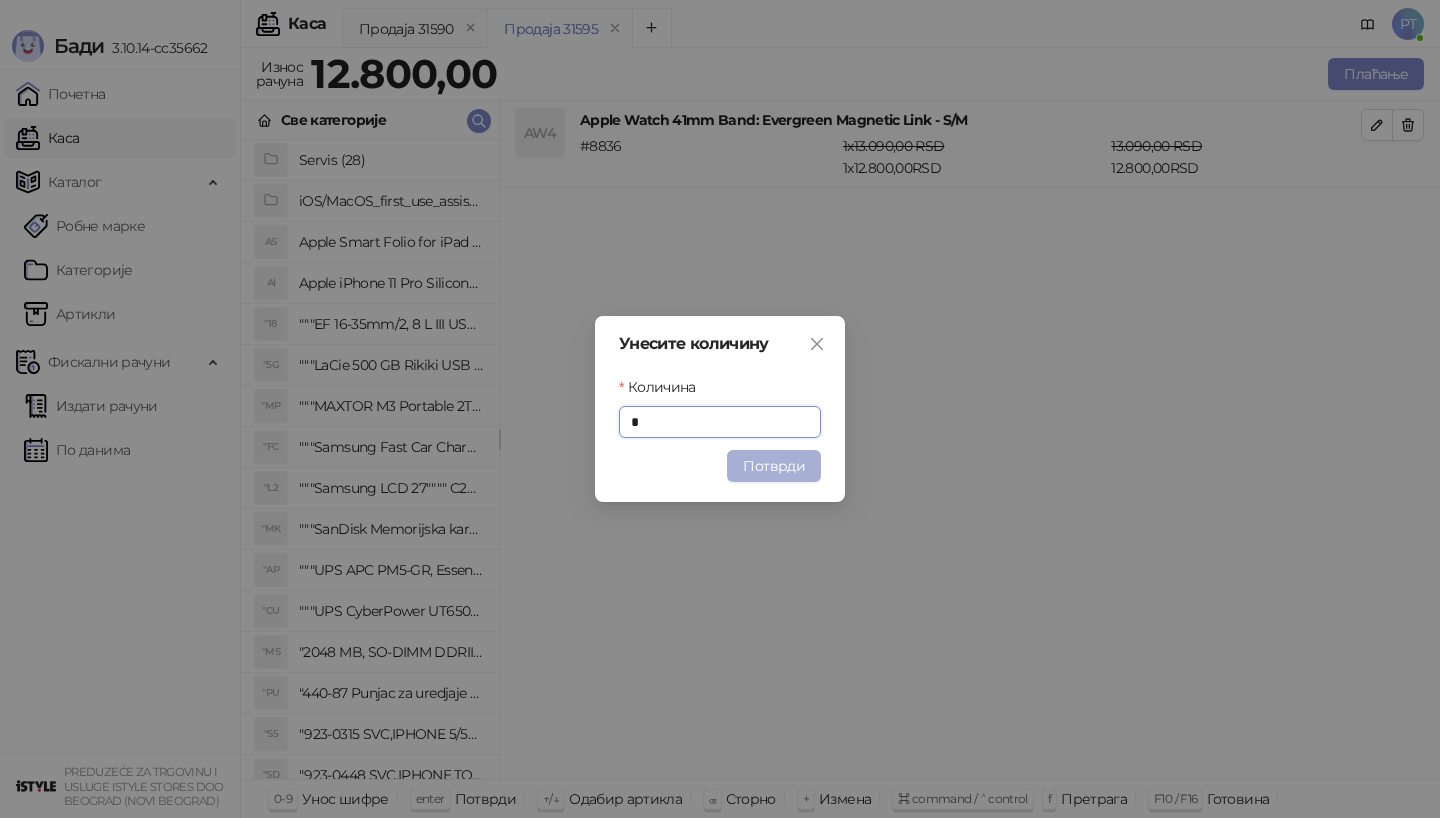 click on "Потврди" at bounding box center (774, 466) 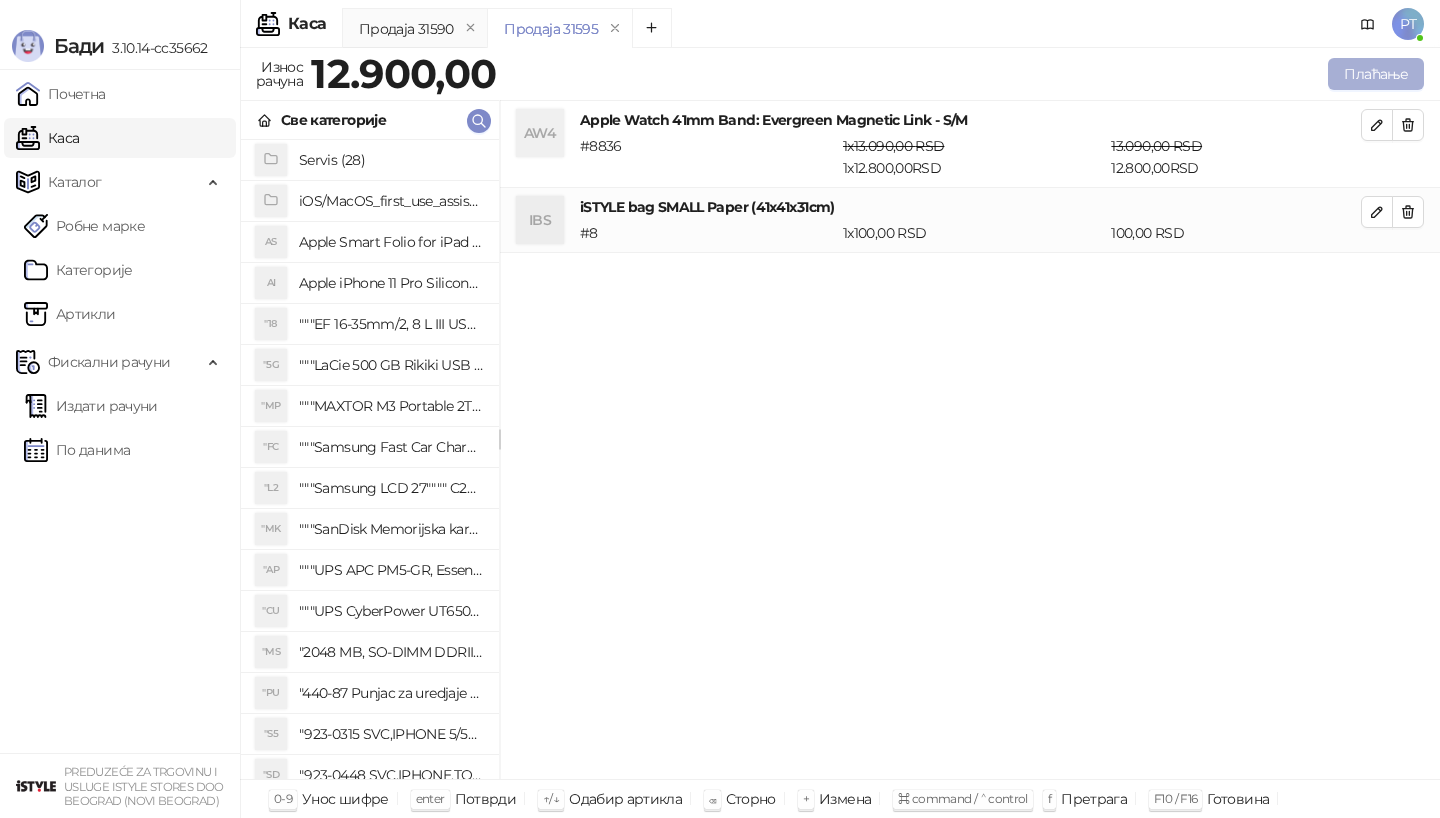 click on "Плаћање" at bounding box center (1376, 74) 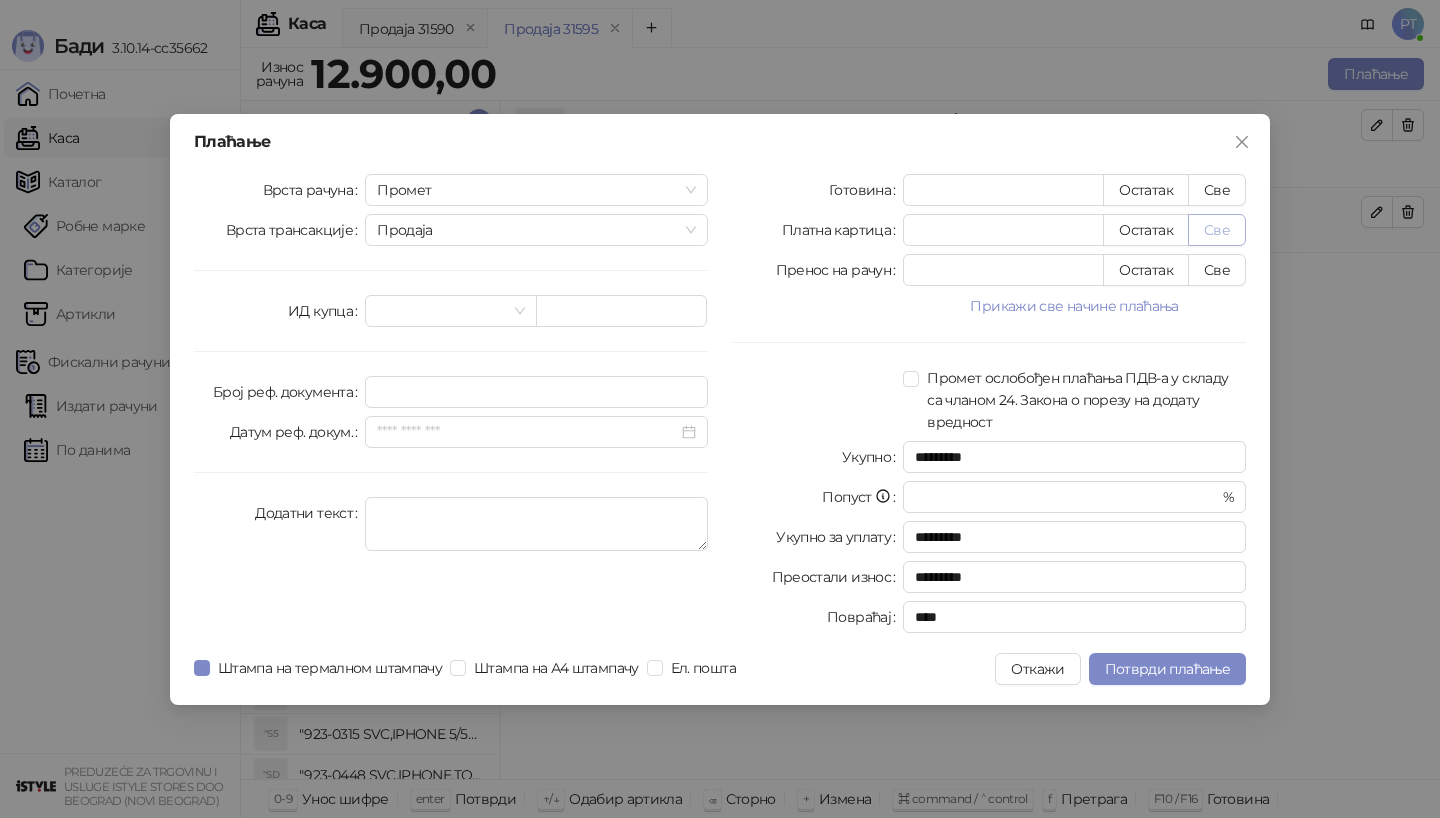 click on "Све" at bounding box center [1217, 230] 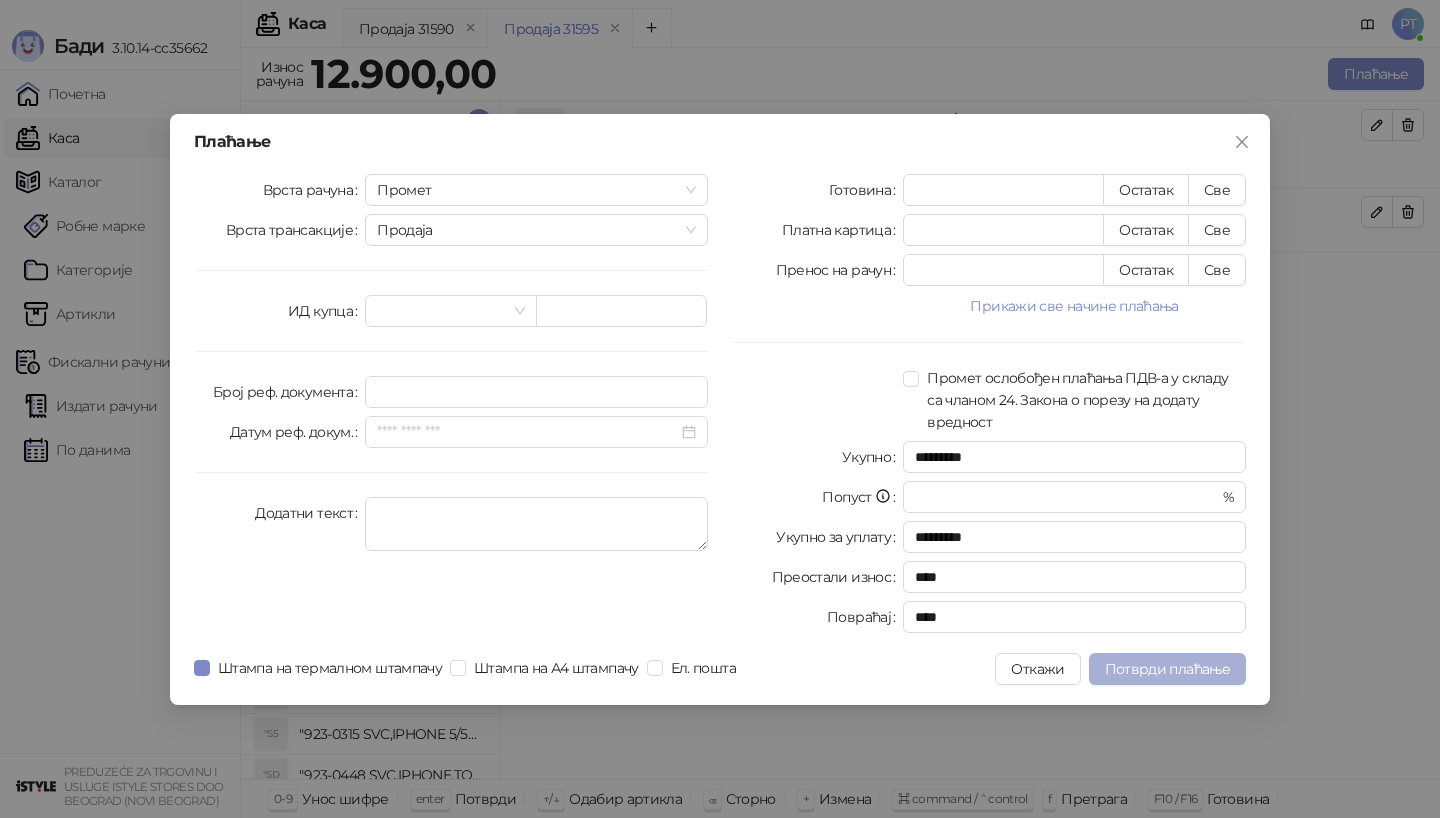 click on "Потврди плаћање" at bounding box center (1167, 669) 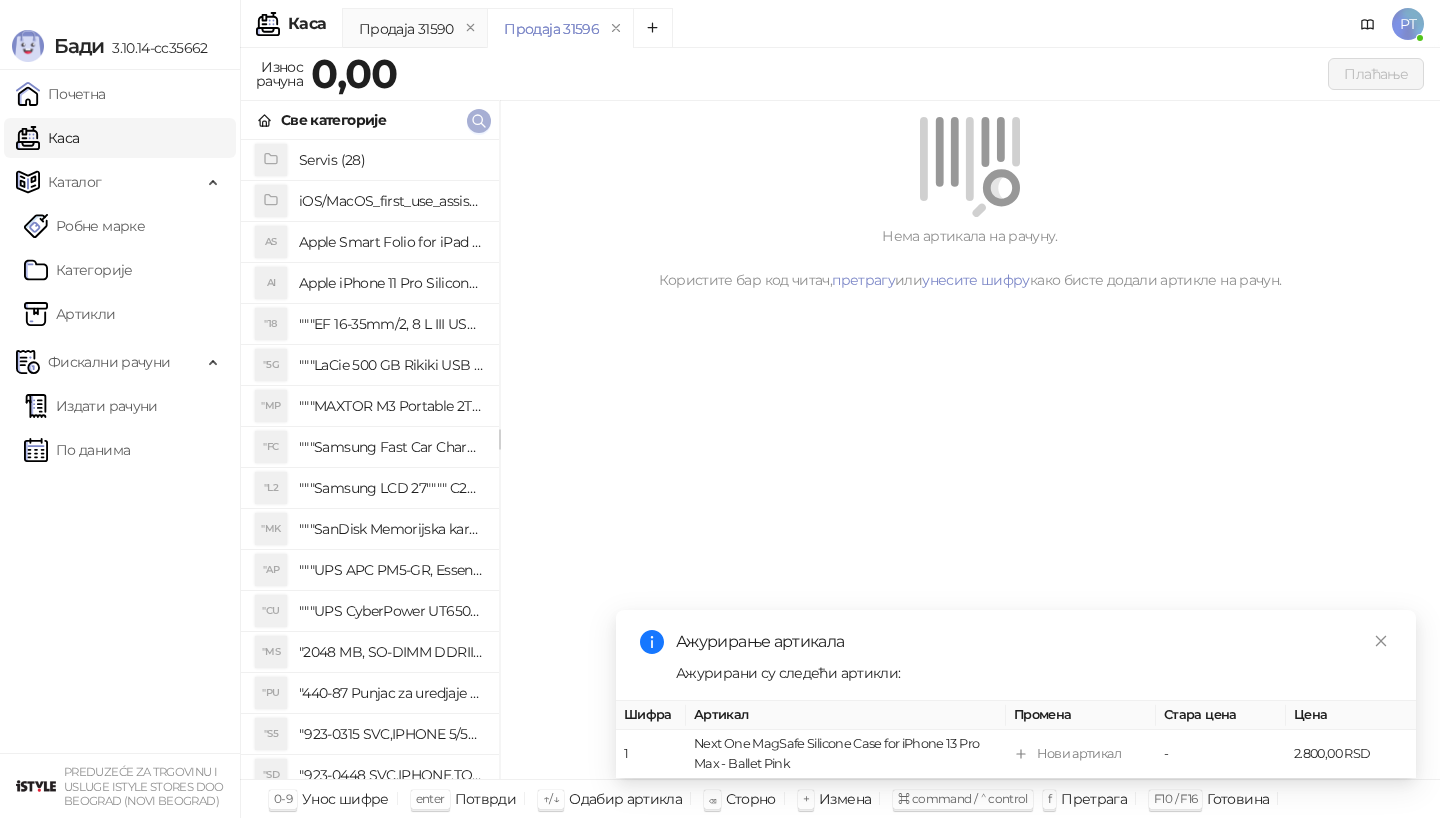 click 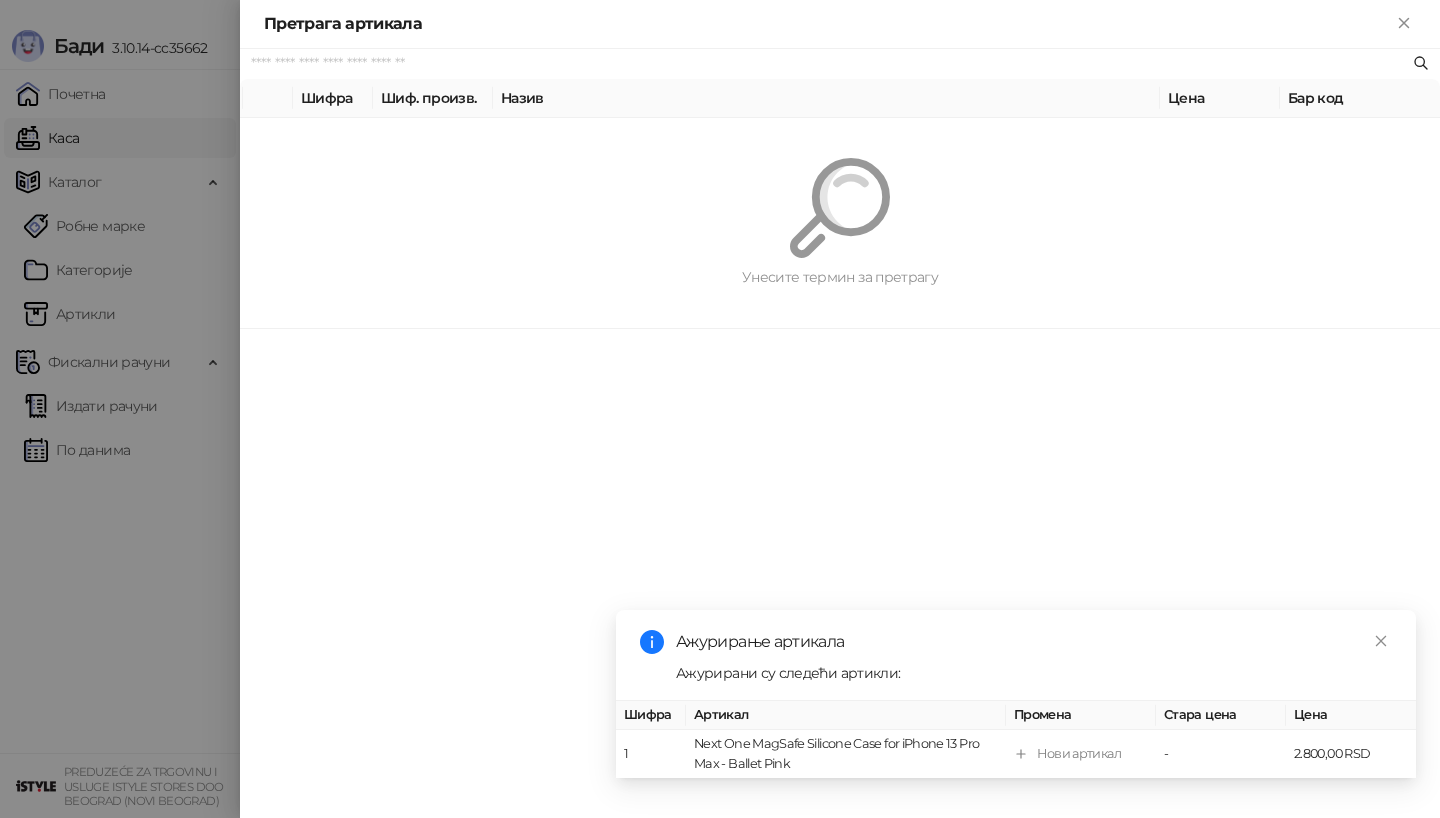 paste on "**********" 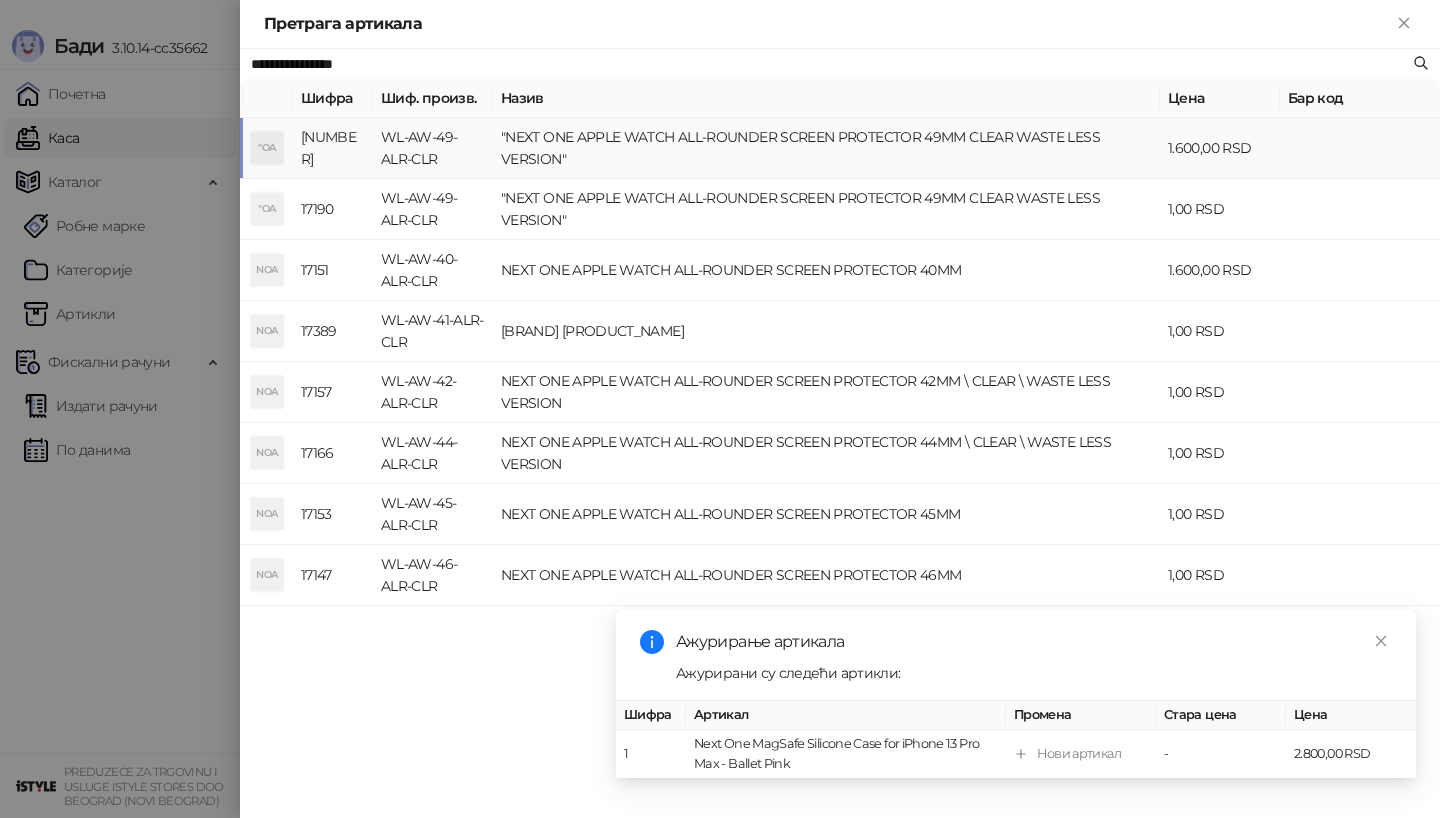 click on ""OA" at bounding box center (267, 148) 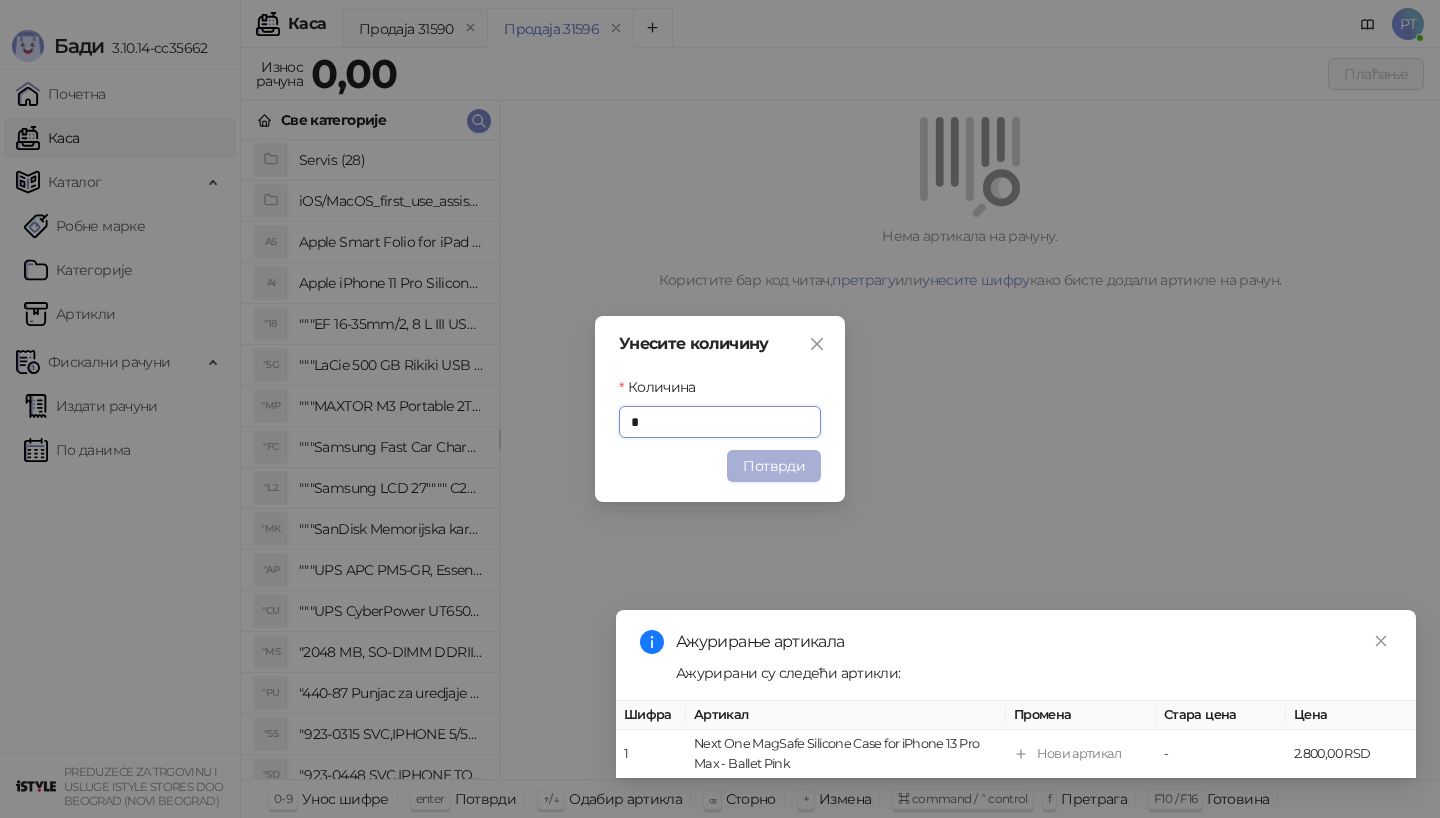 click on "Потврди" at bounding box center [774, 466] 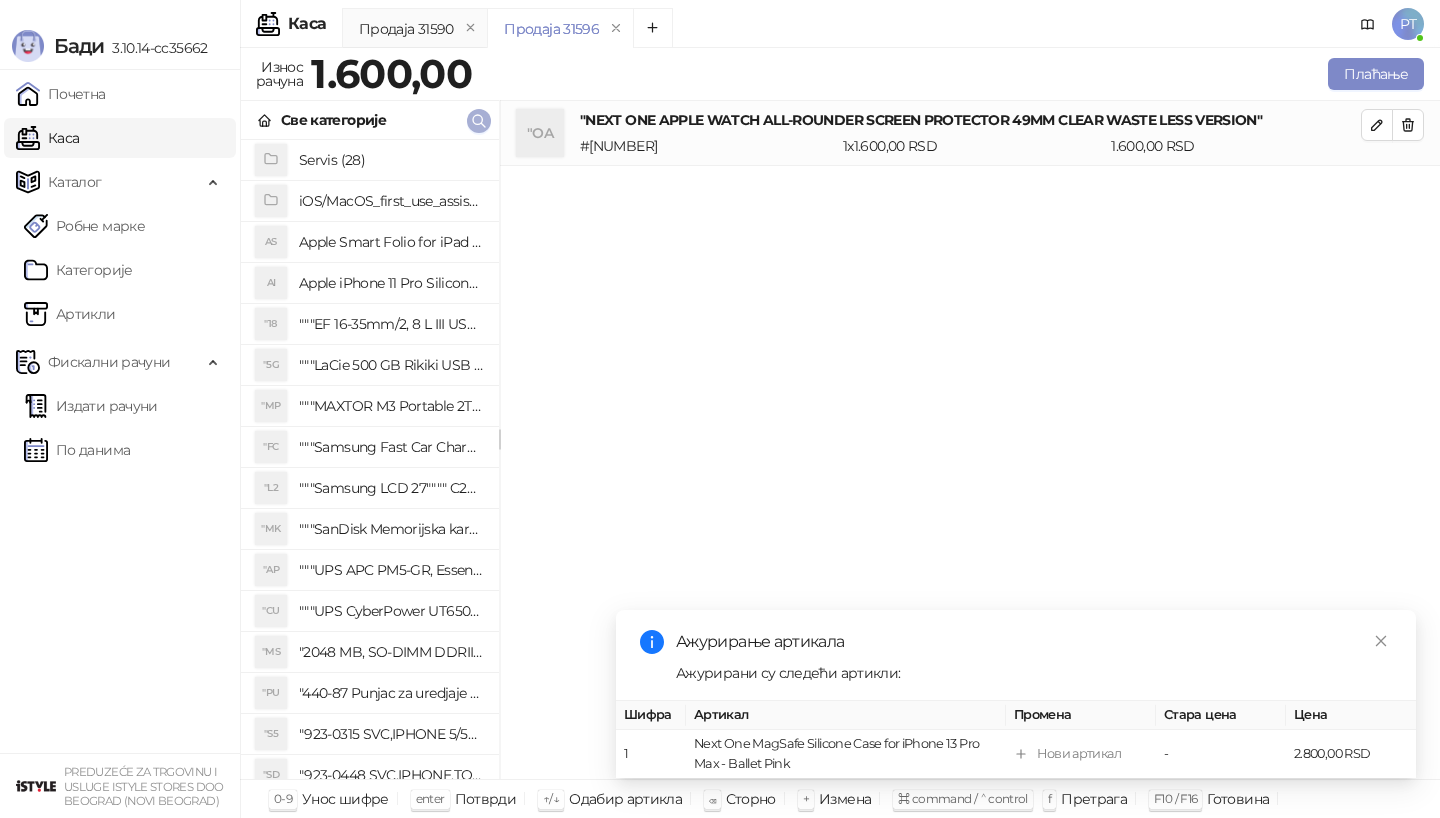 click 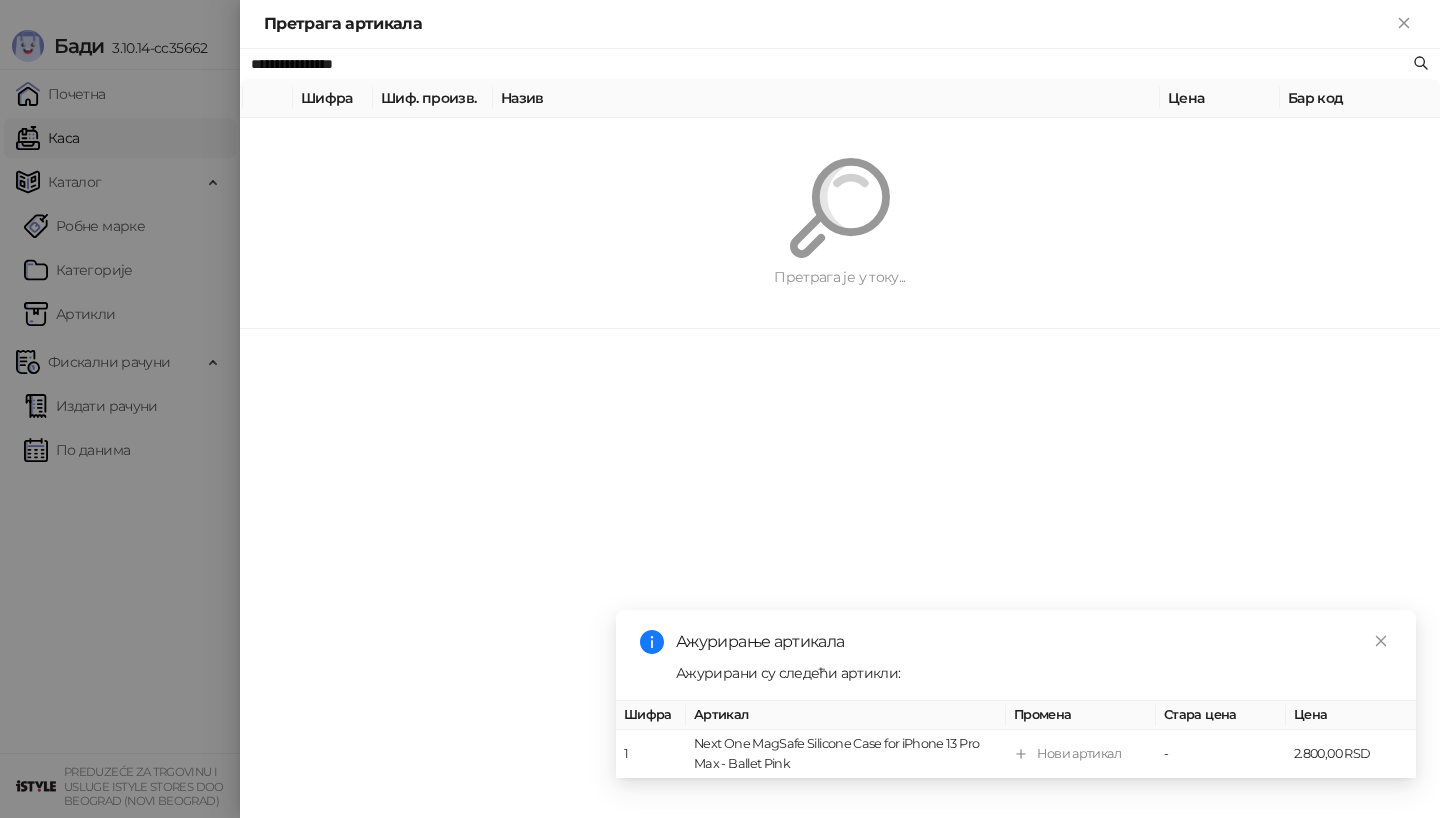 paste on "**********" 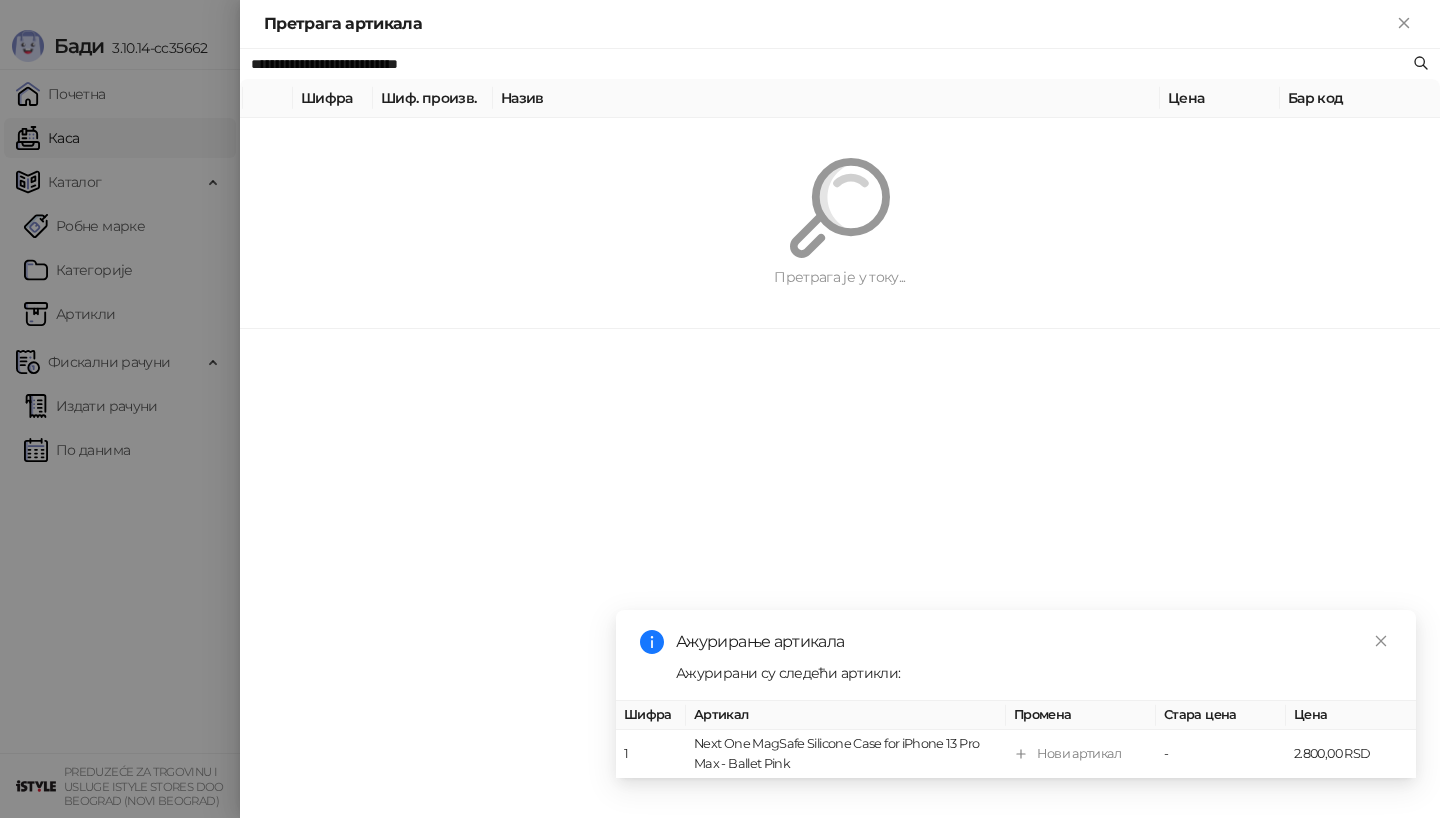 type on "**********" 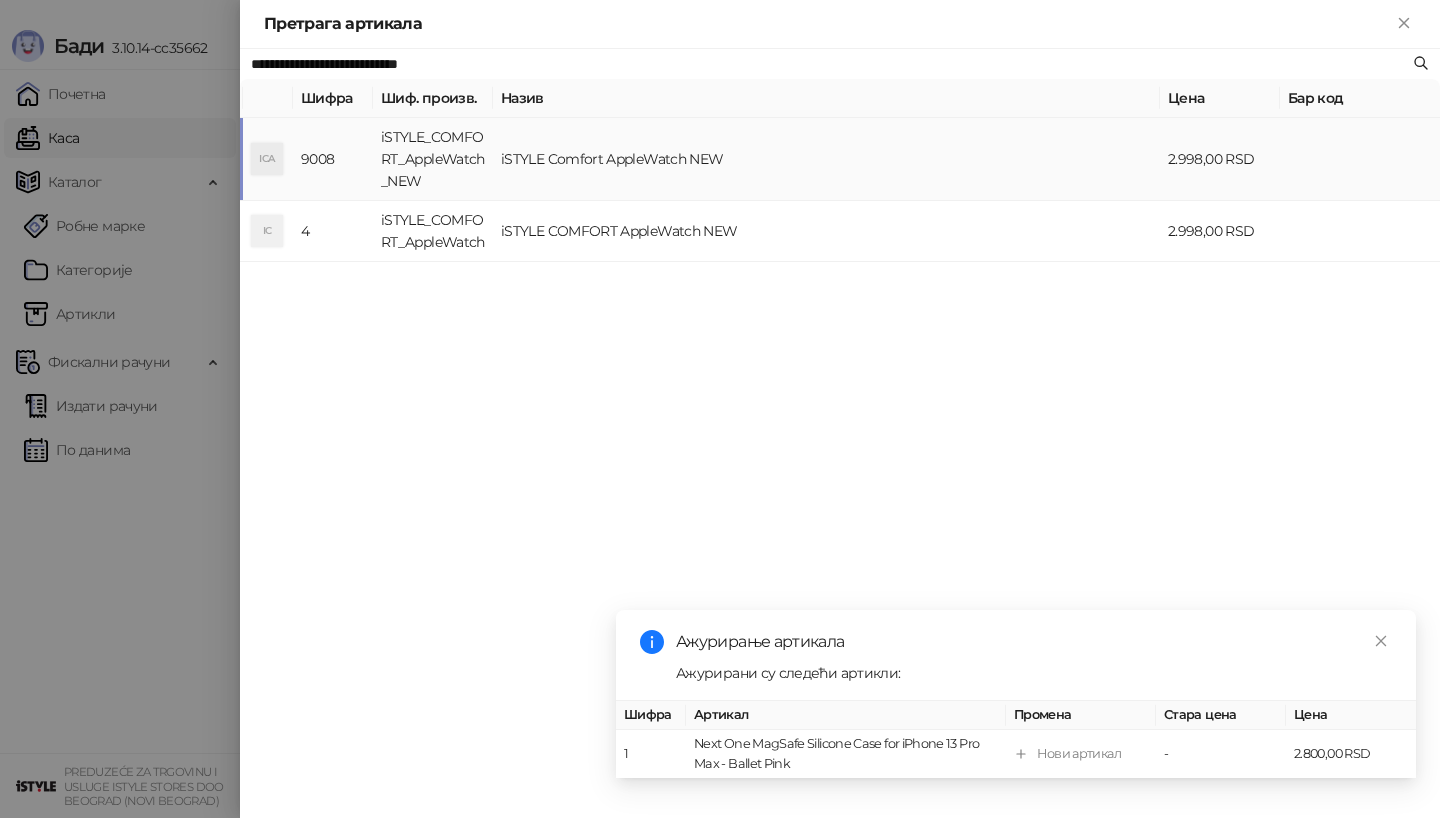 click on "ICA" at bounding box center [267, 159] 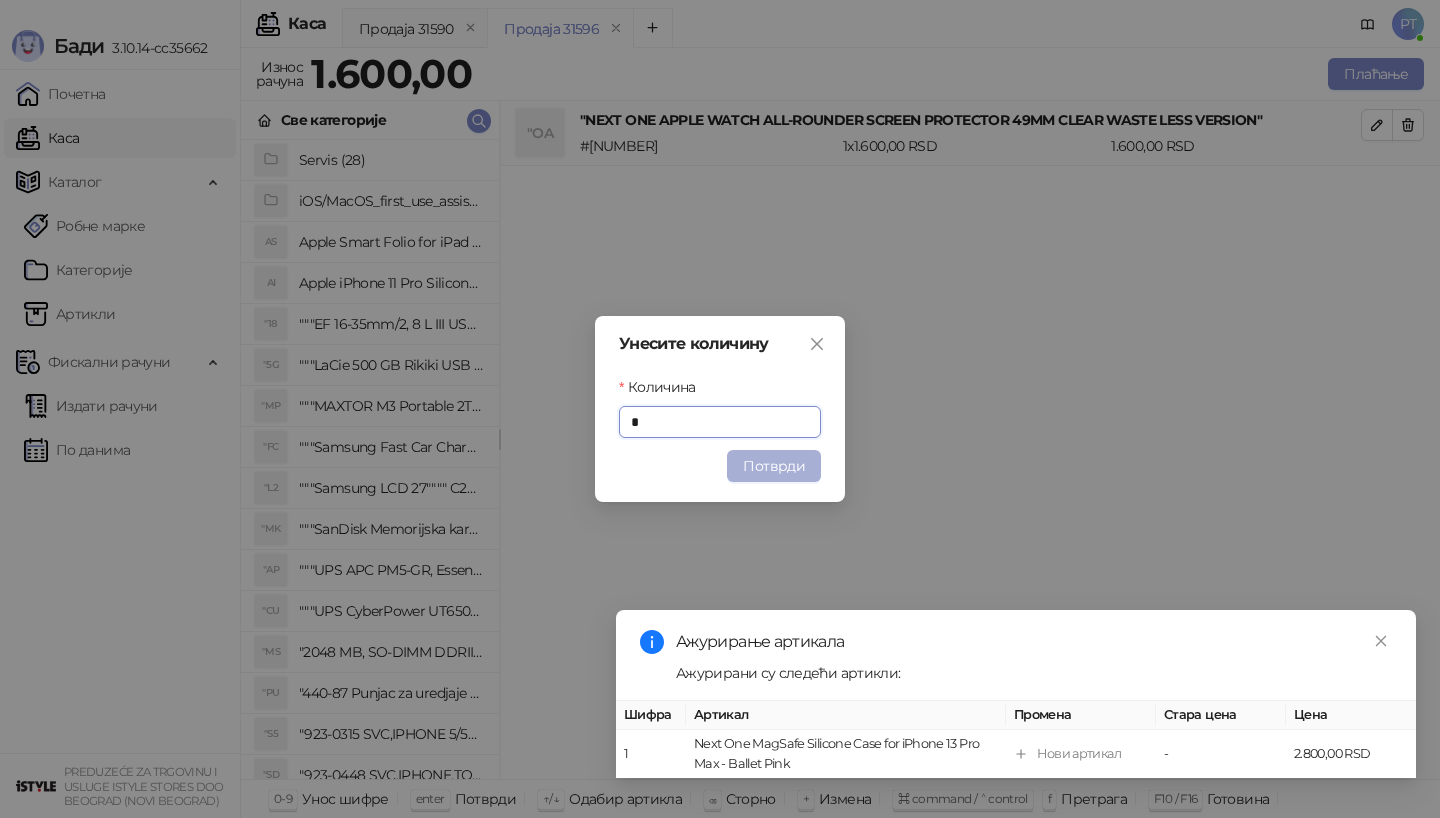 click on "Потврди" at bounding box center [774, 466] 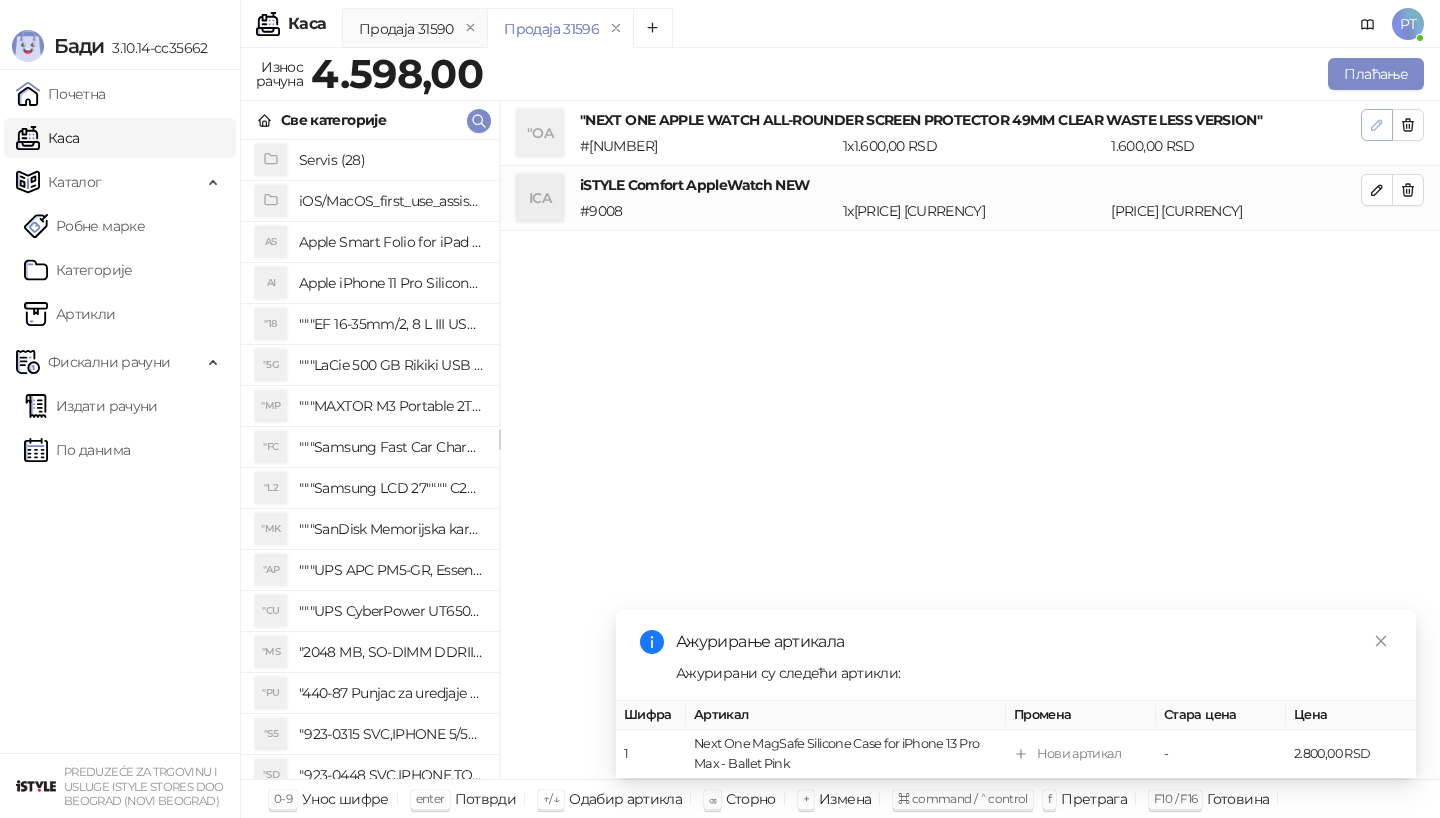 click 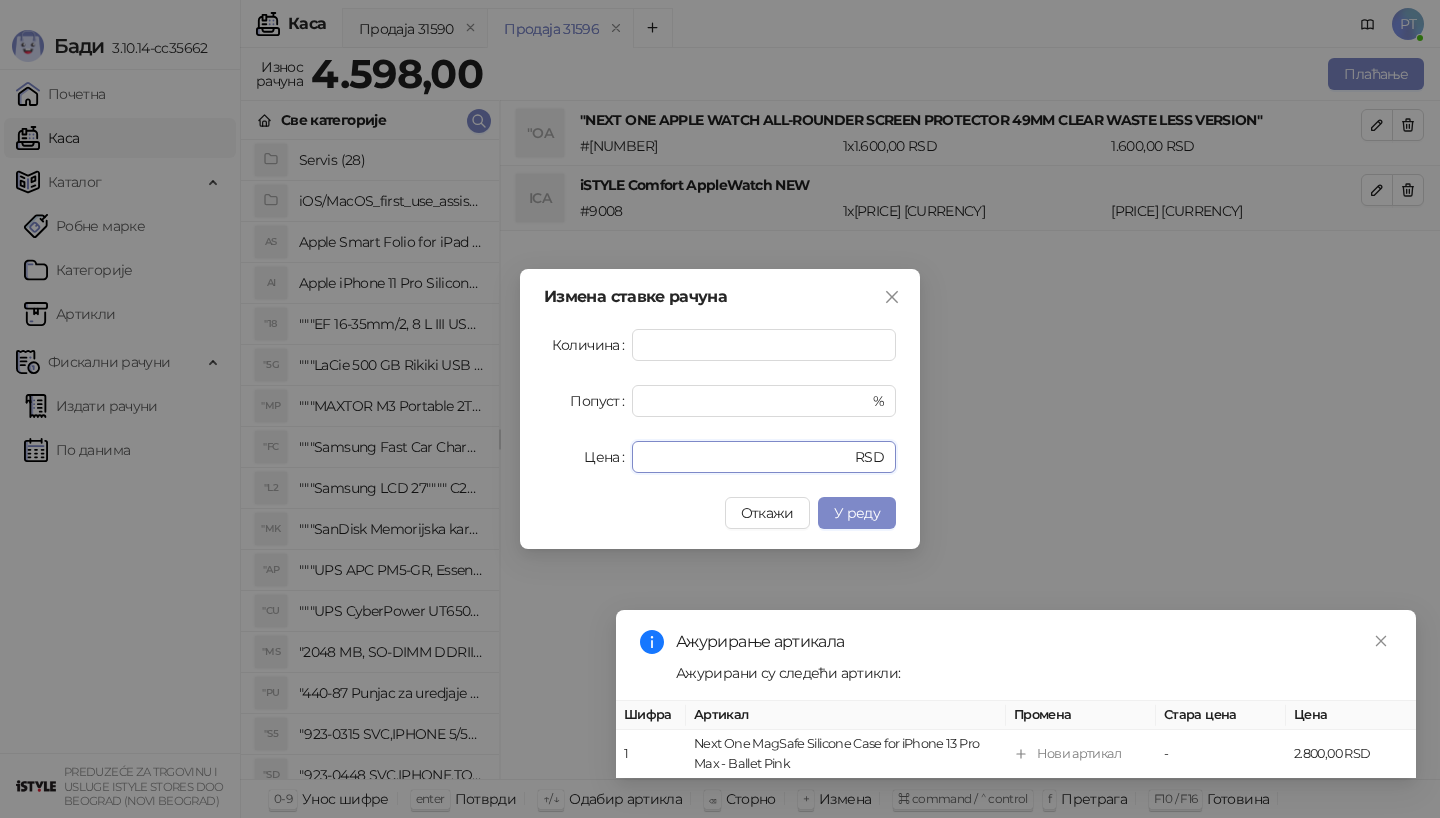 drag, startPoint x: 688, startPoint y: 452, endPoint x: 549, endPoint y: 452, distance: 139 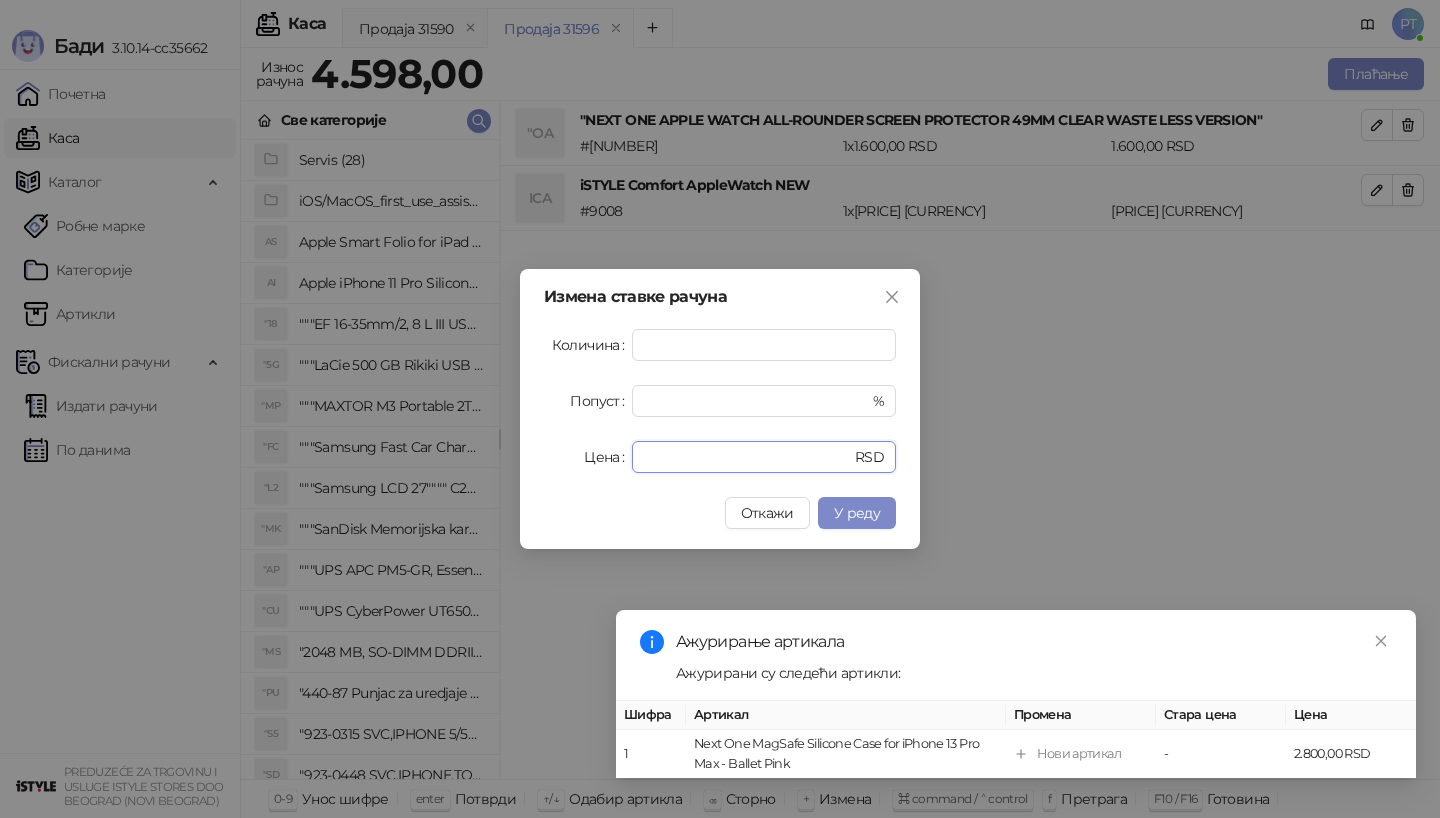 type on "*" 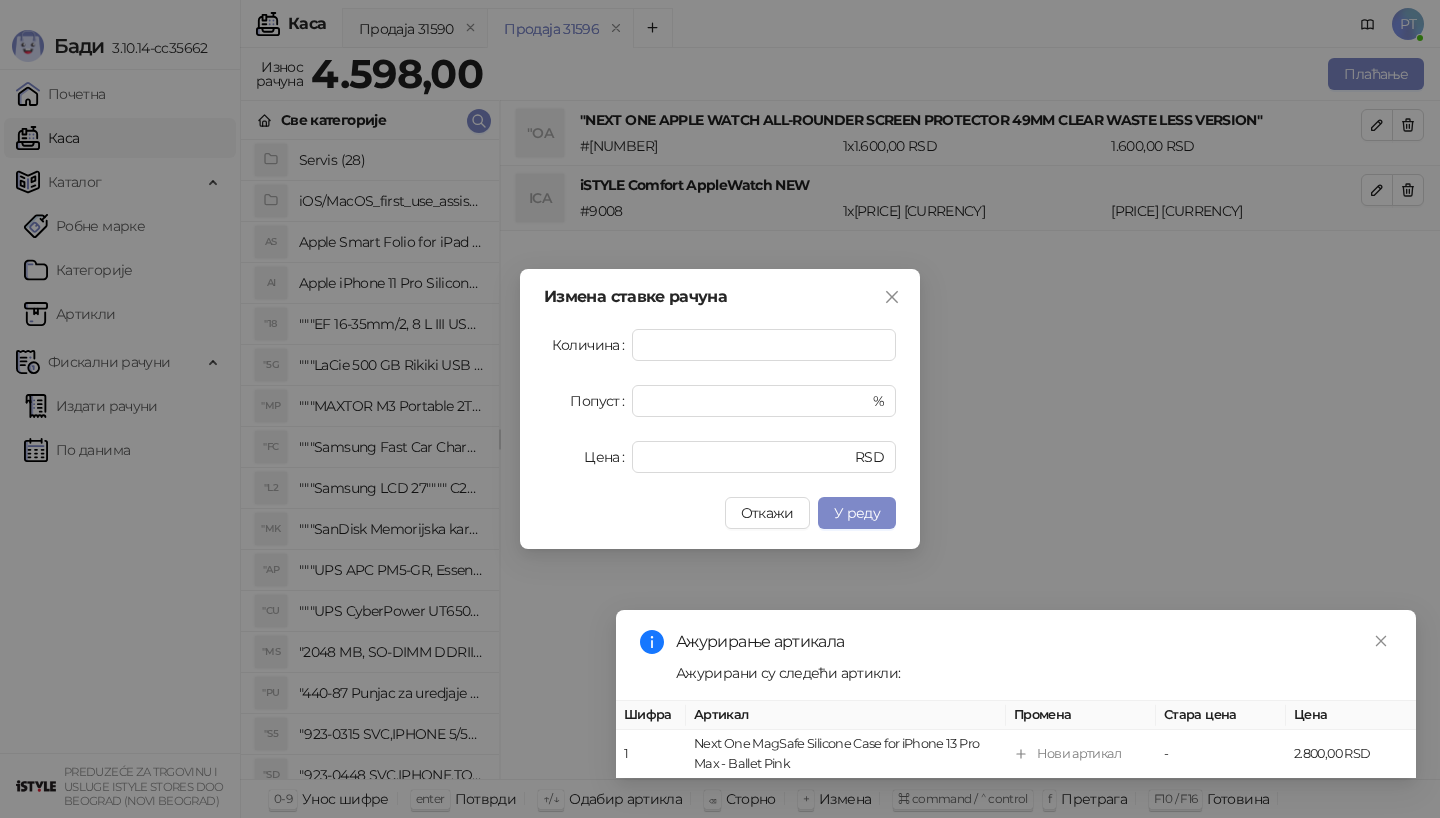 click on "Измена ставке рачуна Количина * Попуст * % Цена * RSD Откажи У реду" at bounding box center [720, 409] 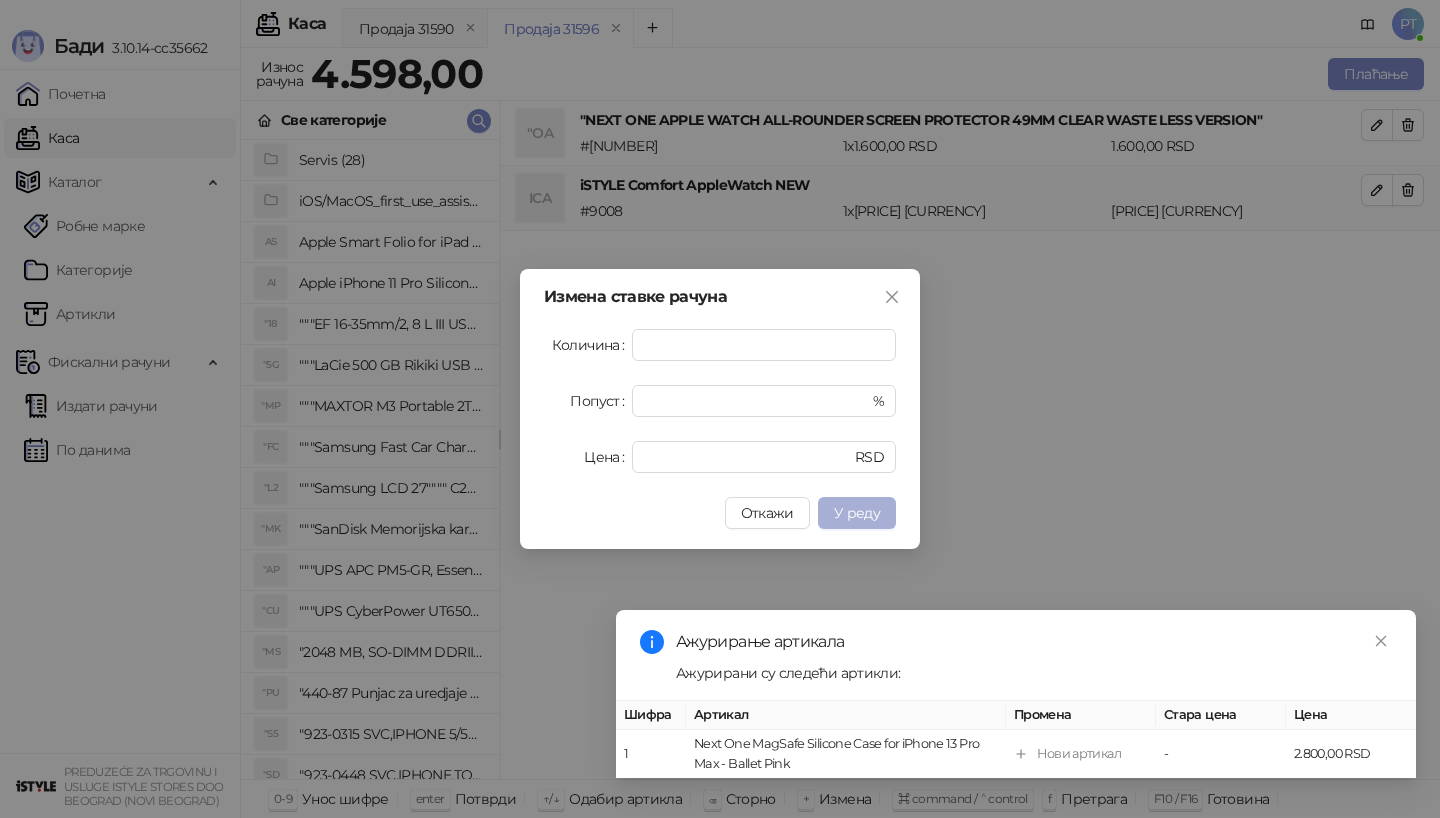 click on "У реду" at bounding box center [857, 513] 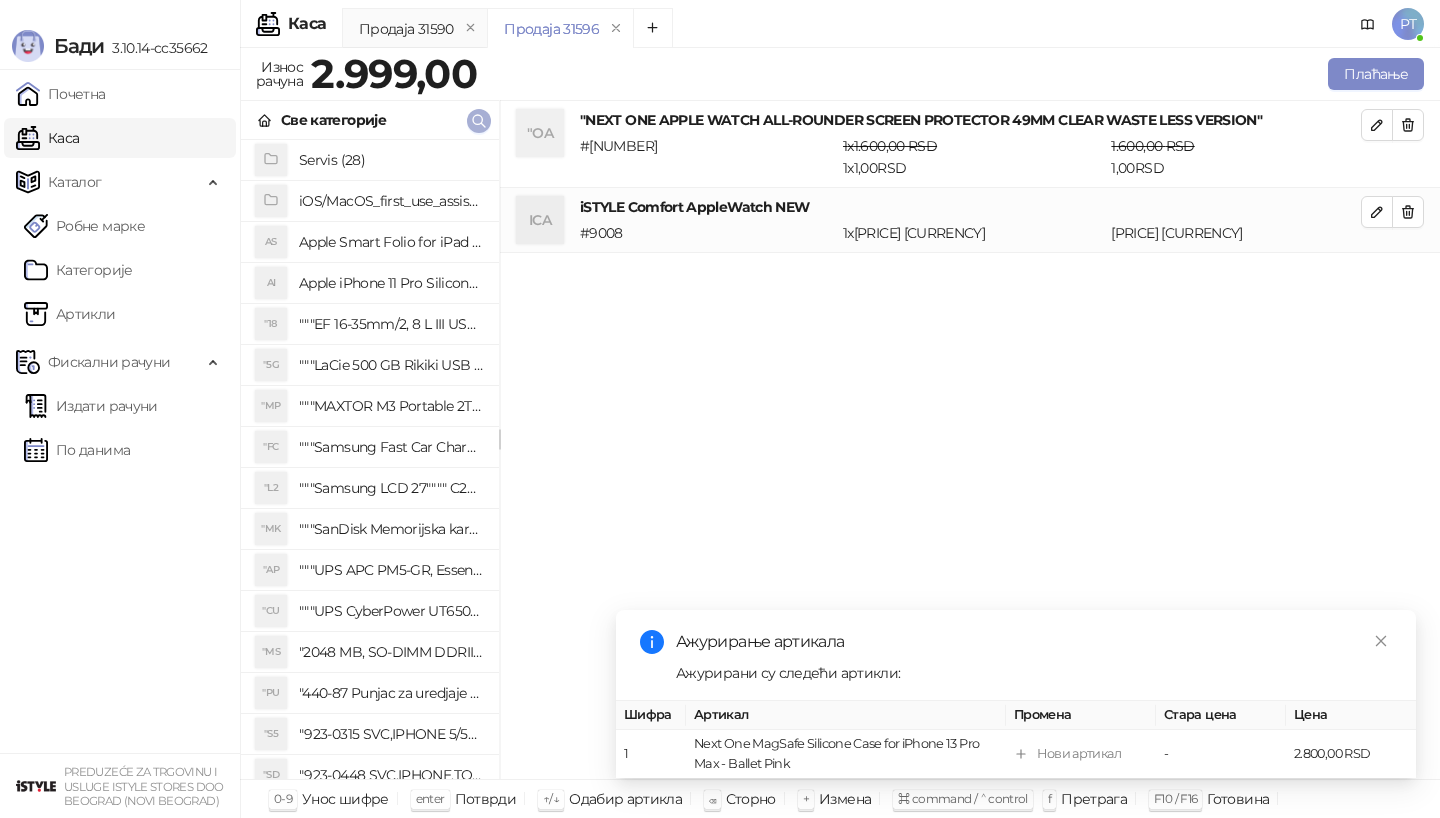 click 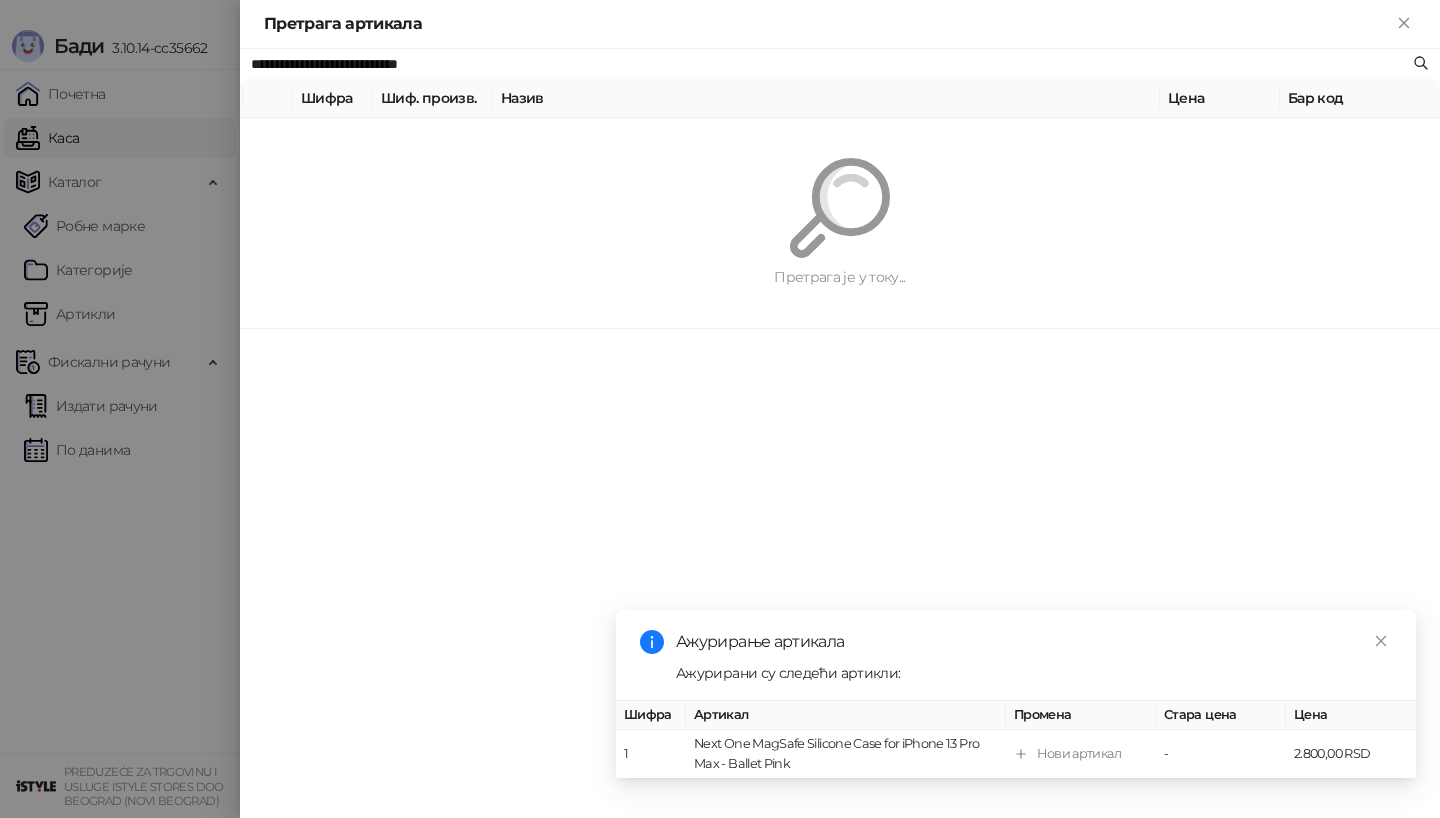 paste 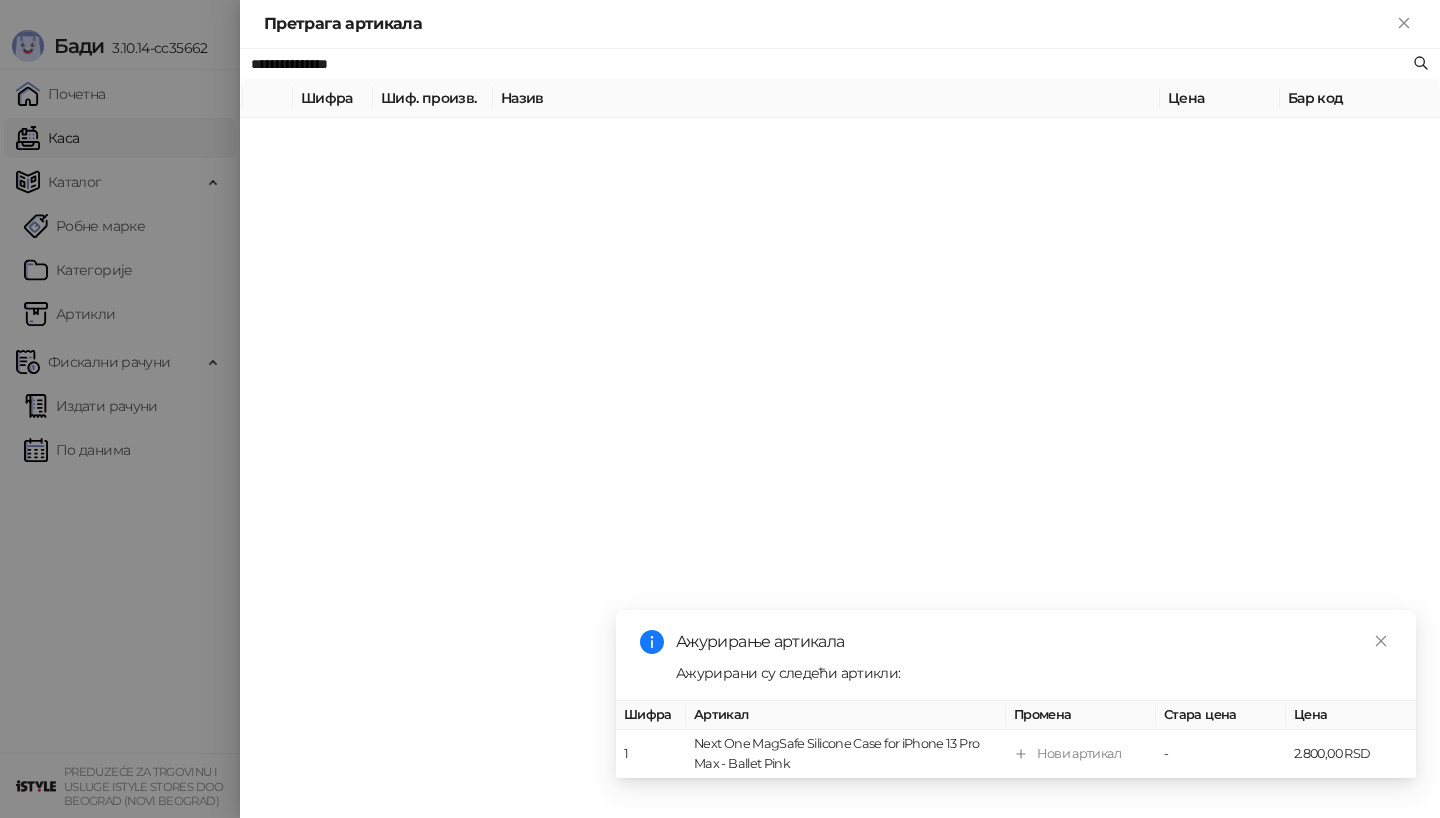 type on "**********" 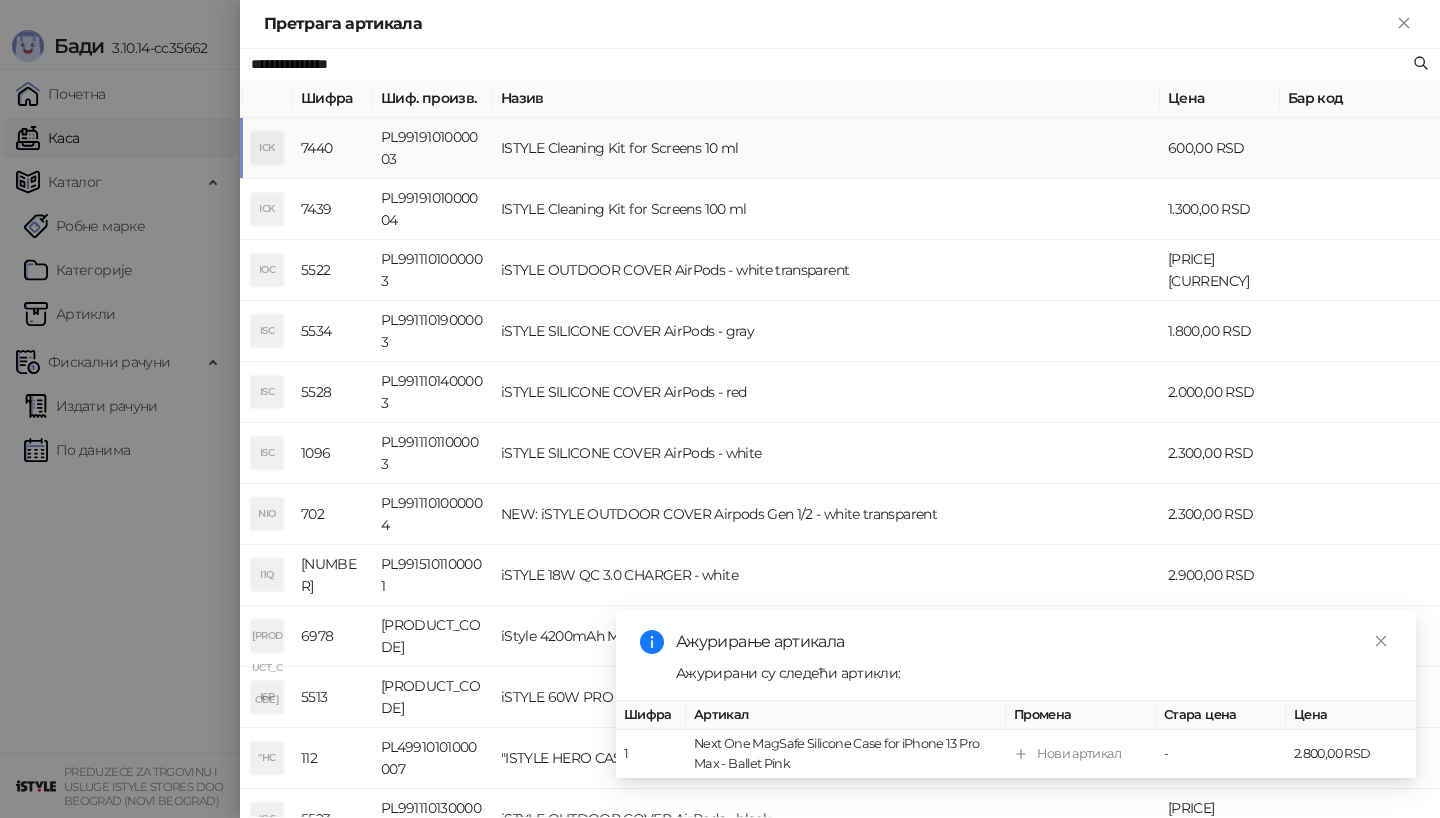 click on "ICK" at bounding box center [268, 148] 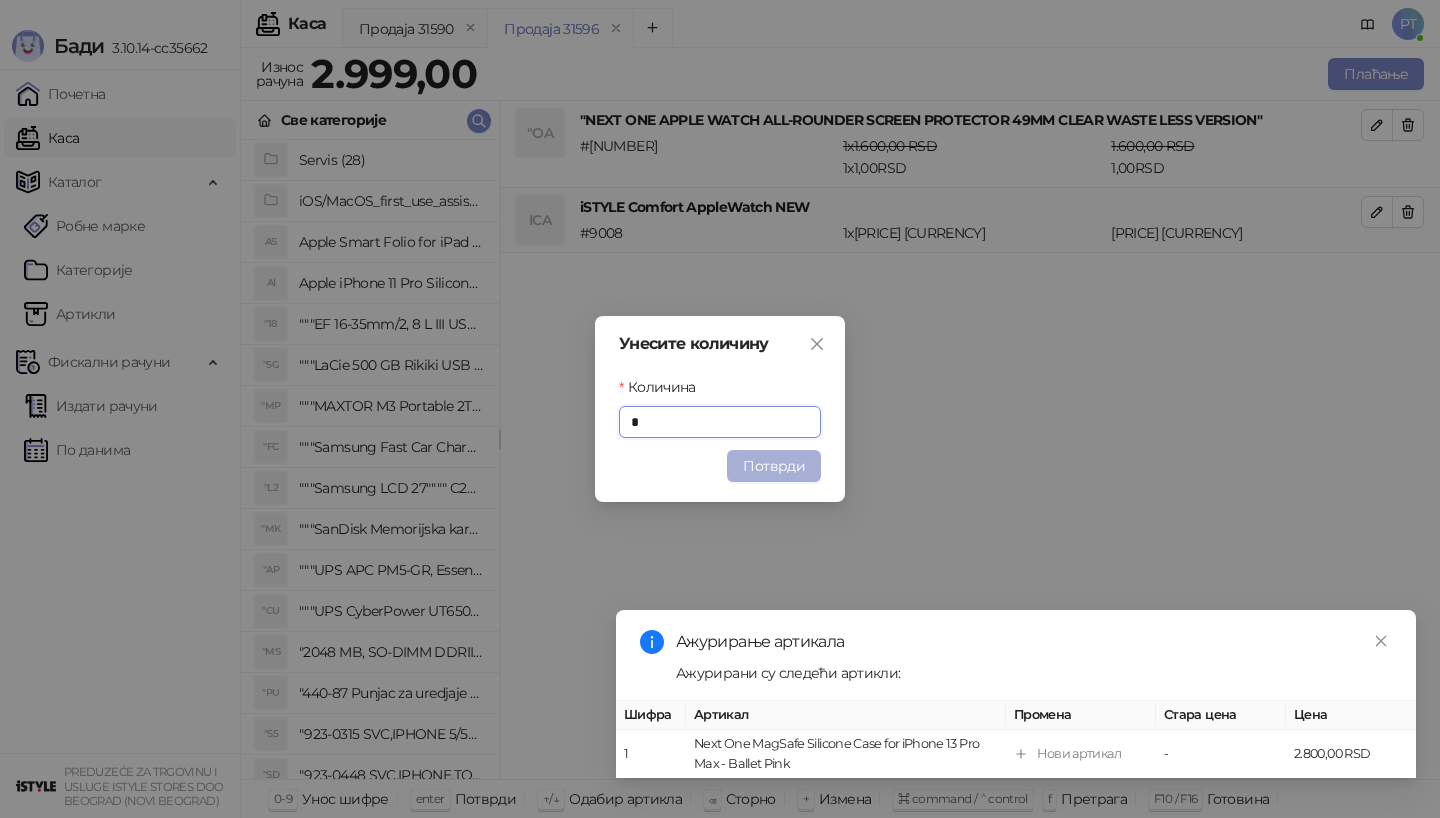 click on "Потврди" at bounding box center (774, 466) 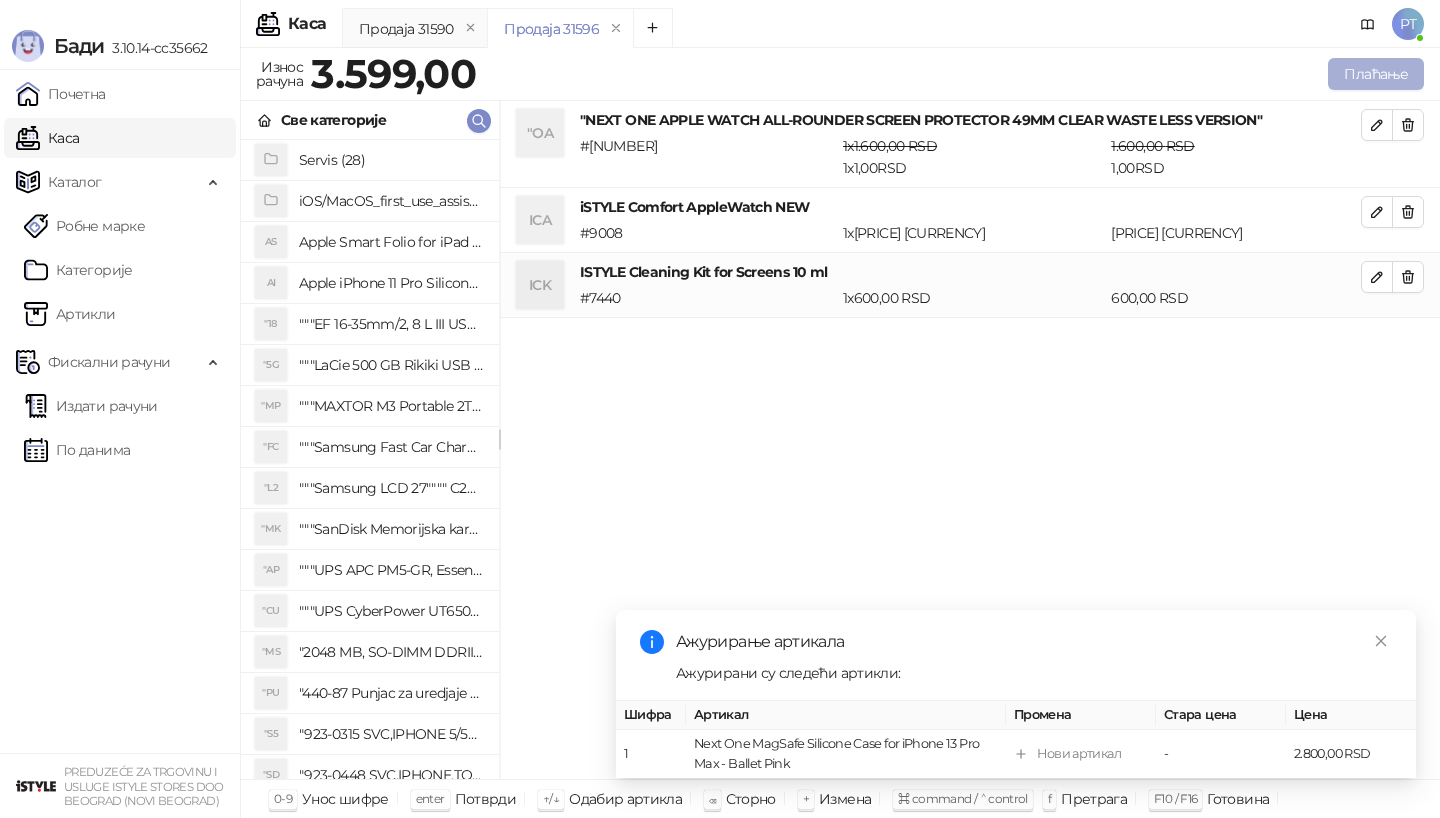 click on "Плаћање" at bounding box center [1376, 74] 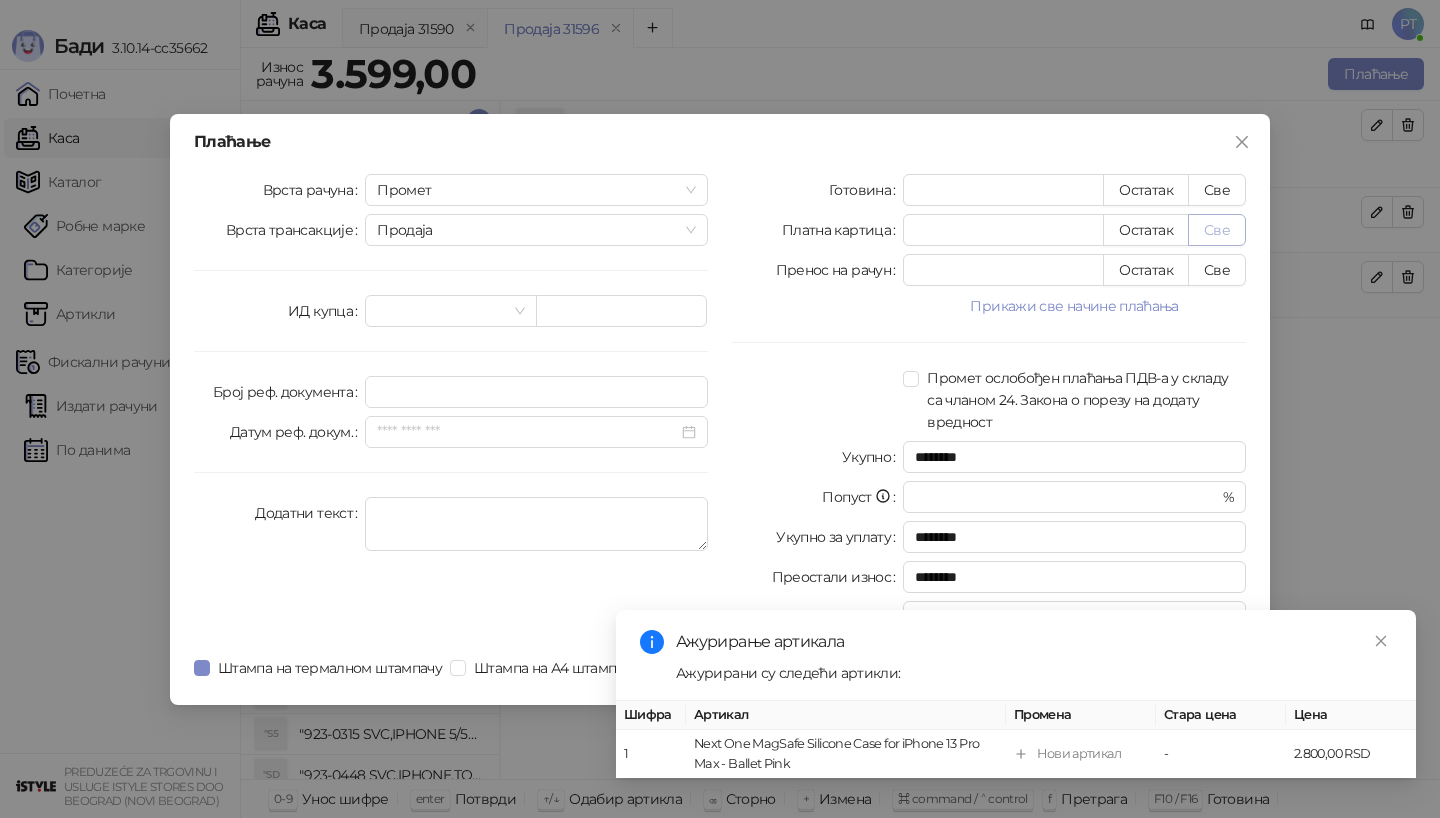 click on "Све" at bounding box center (1217, 230) 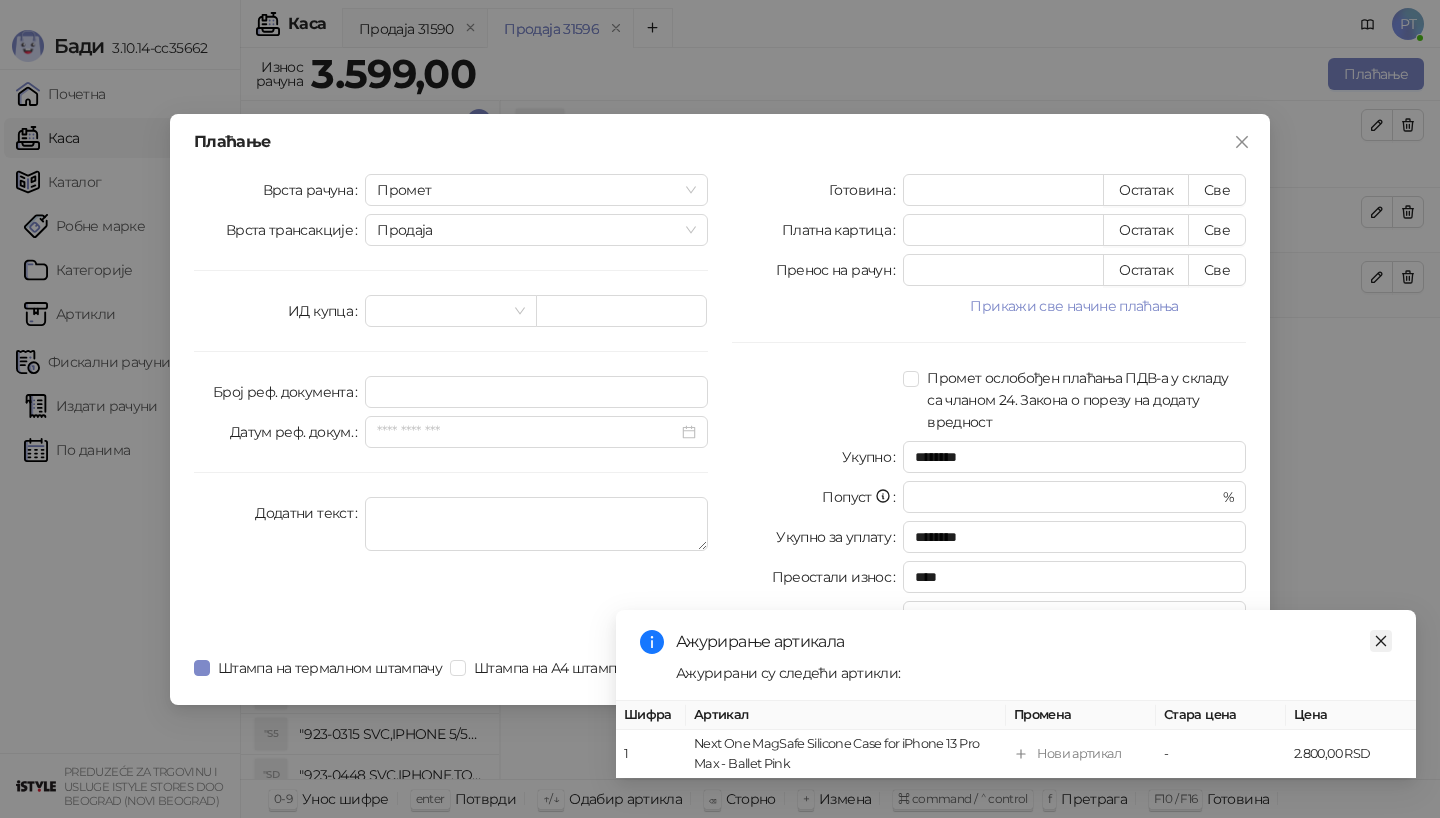 click 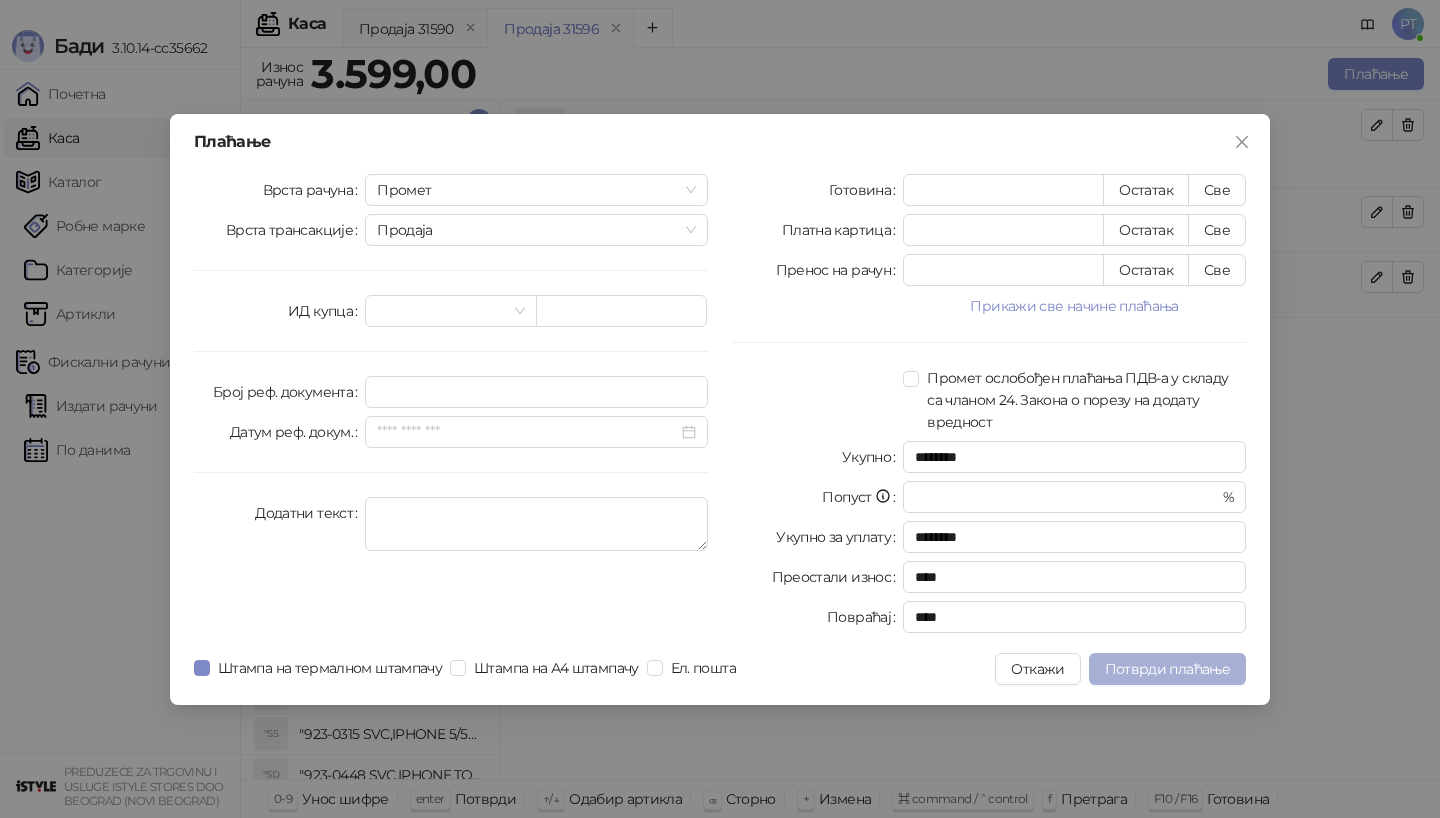 click on "Потврди плаћање" at bounding box center (1167, 669) 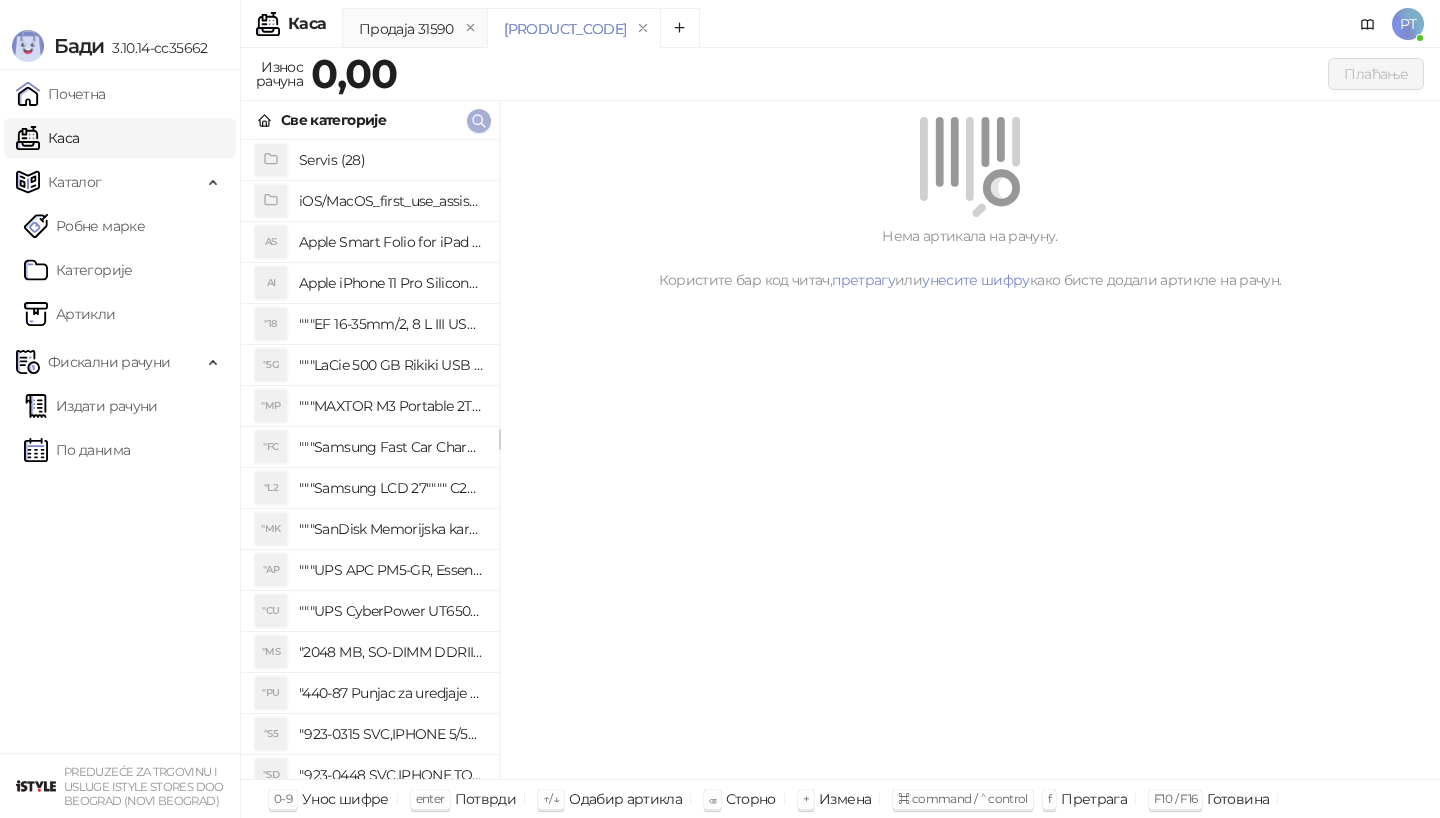 click 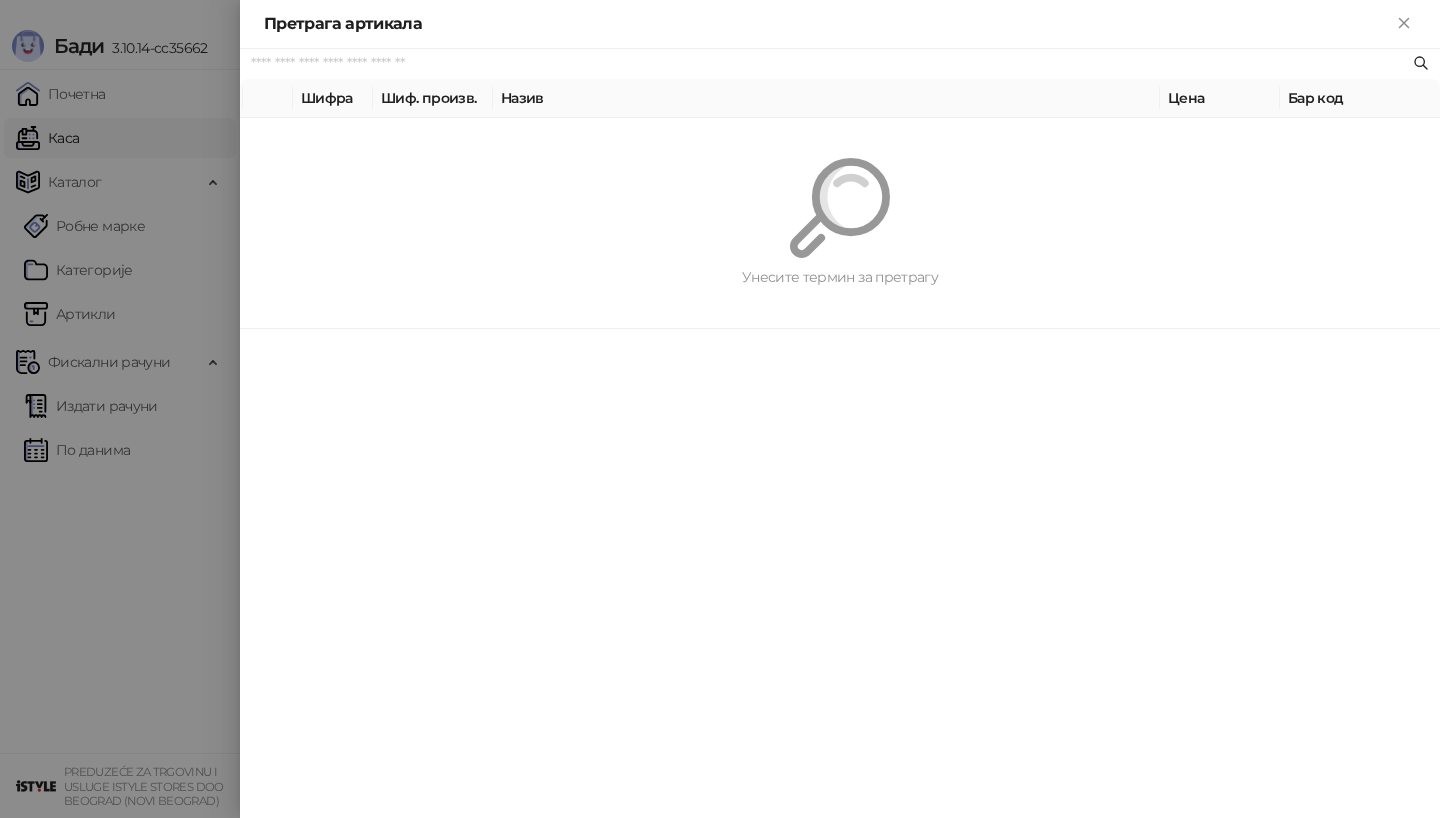 paste on "*********" 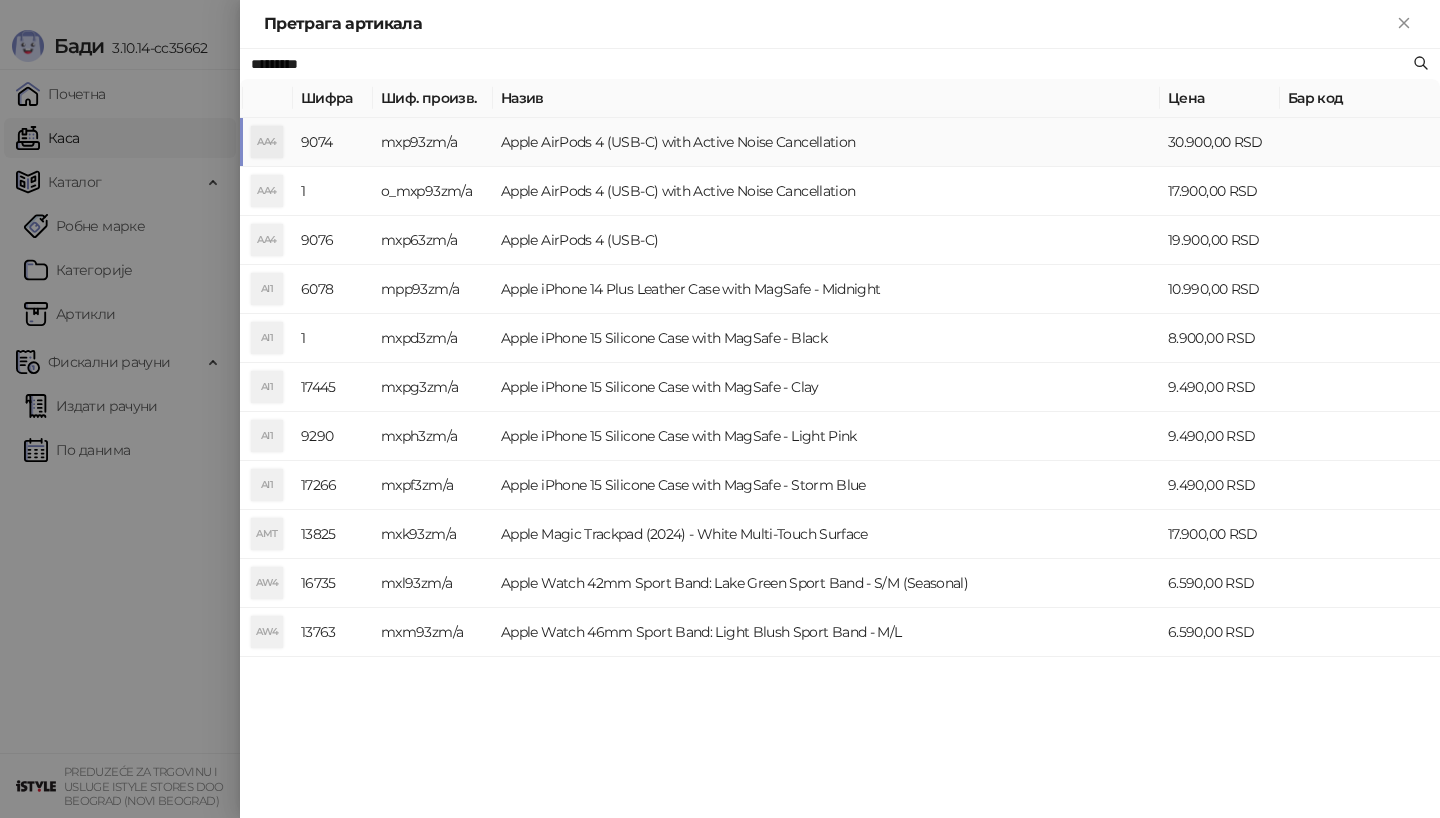 click on "AA4" at bounding box center (267, 142) 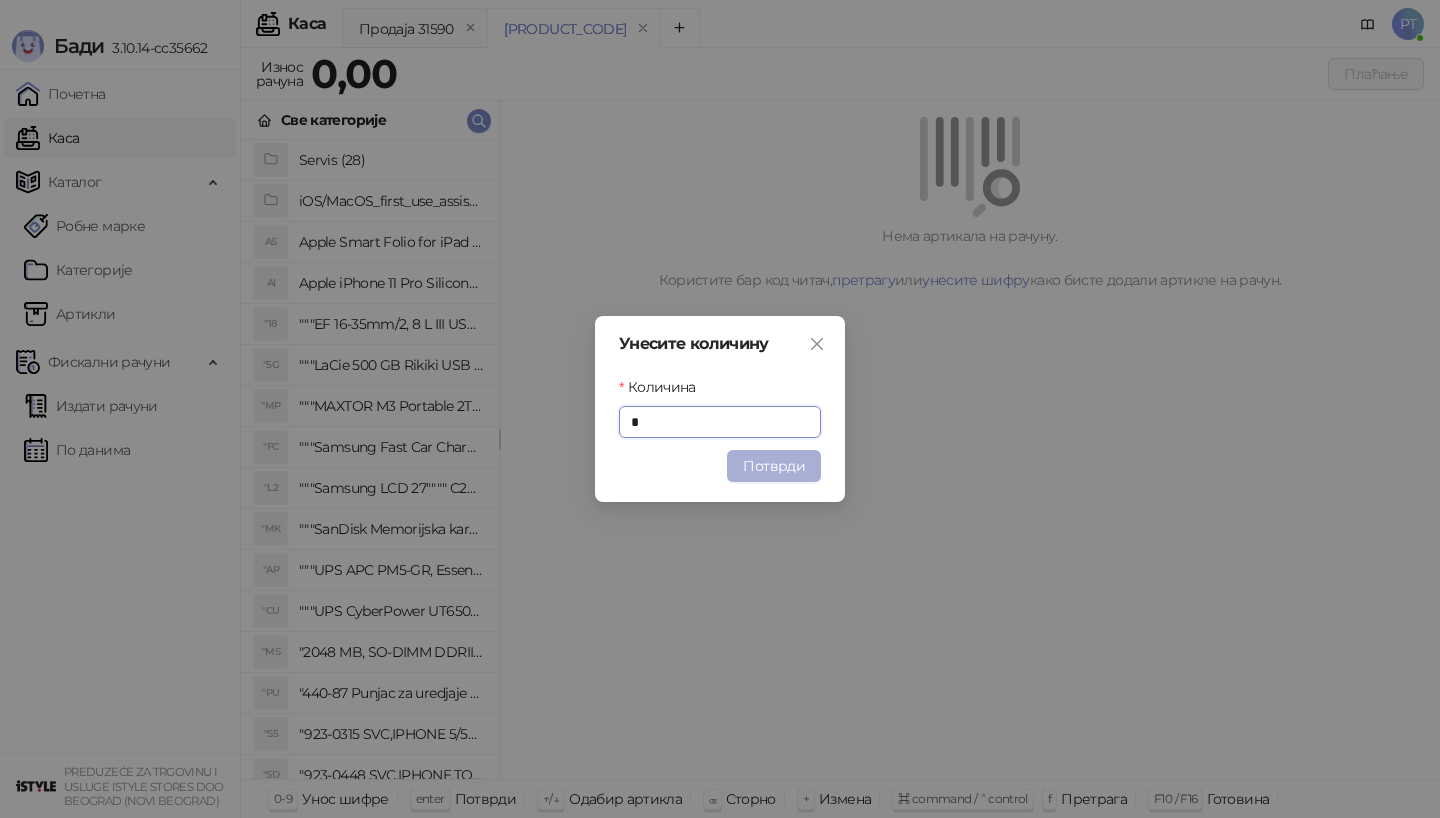 click on "Потврди" at bounding box center (774, 466) 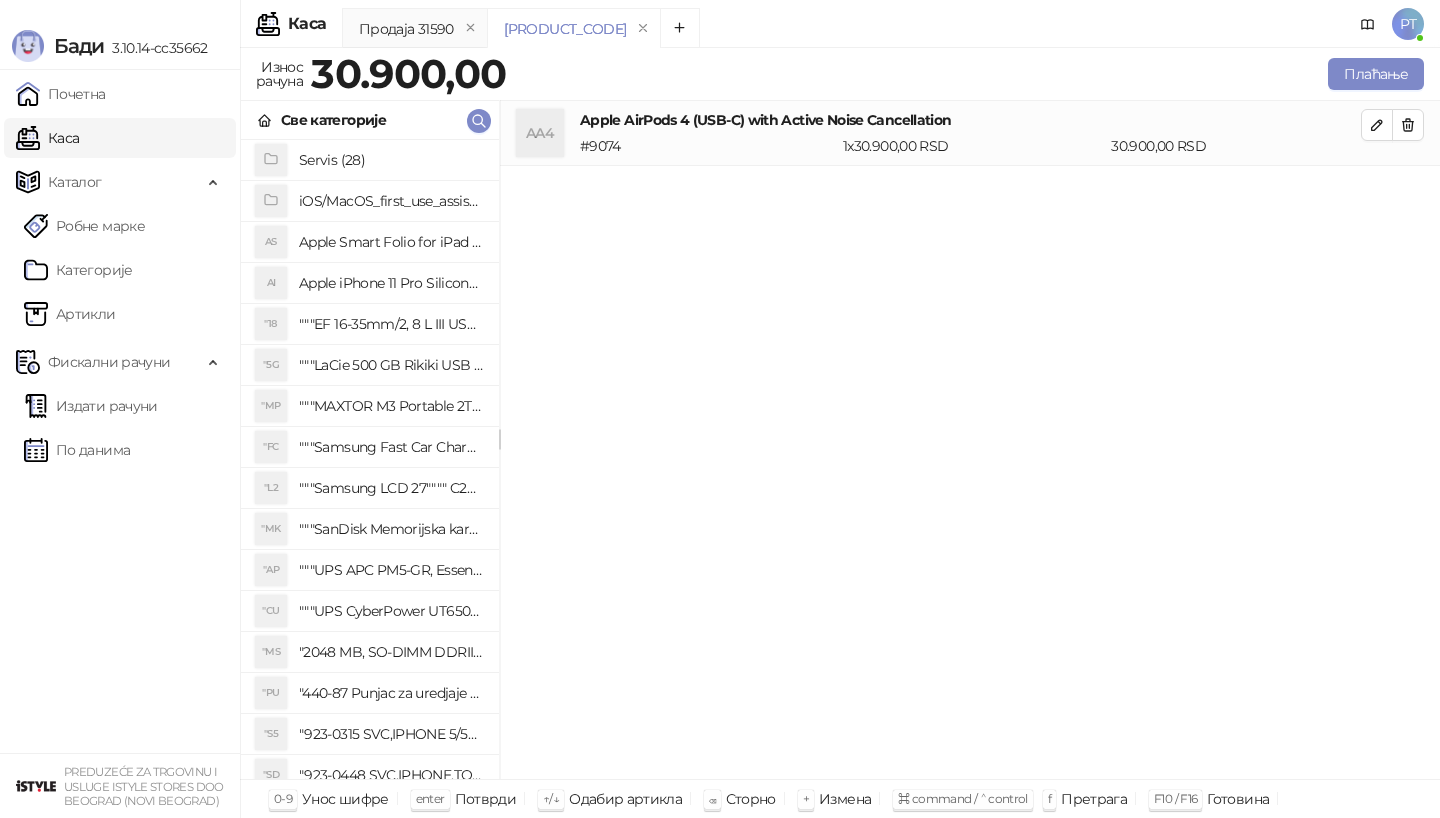 click on "Све категорије" at bounding box center [370, 120] 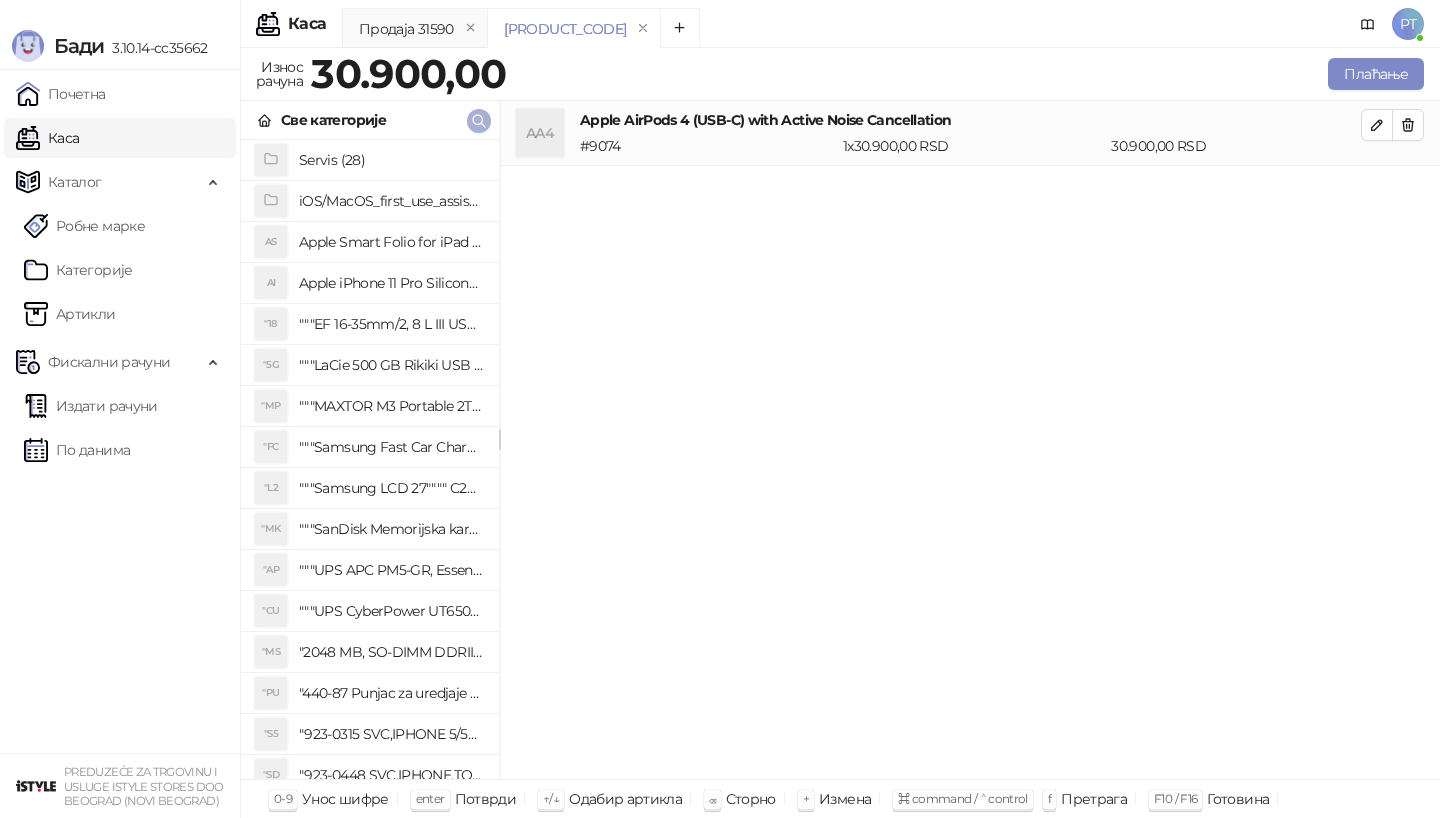 click 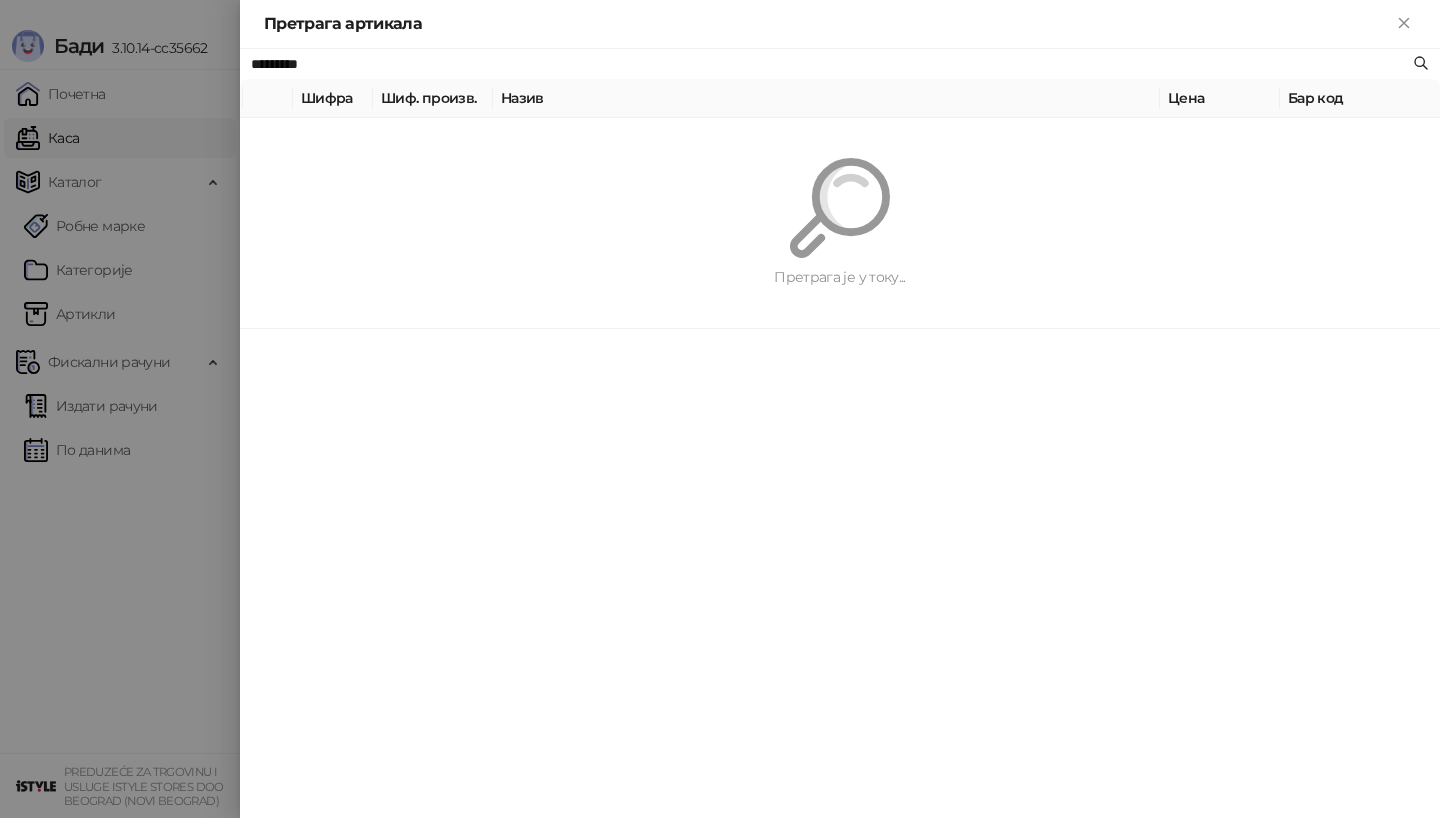paste on "**********" 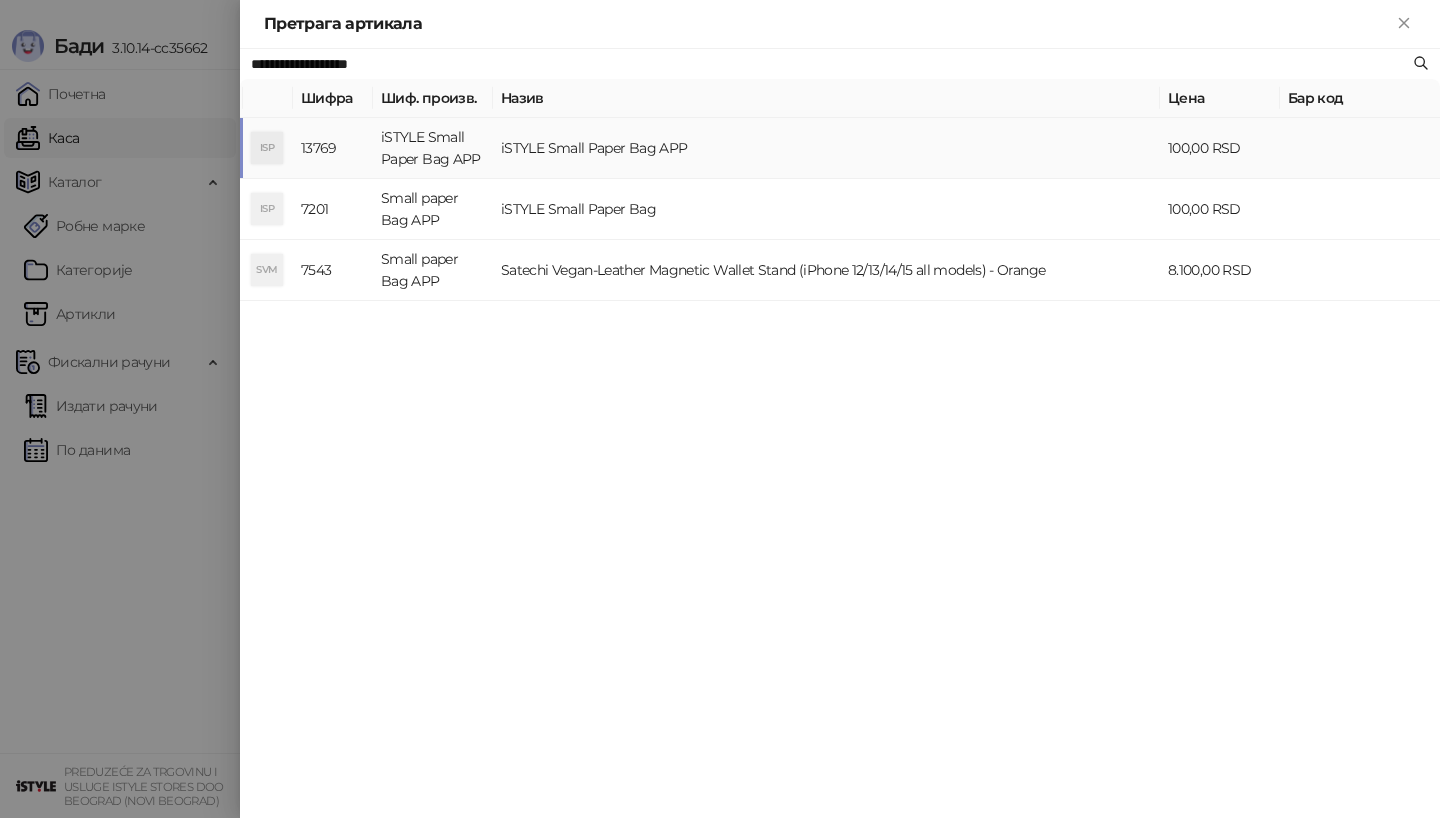 type on "**********" 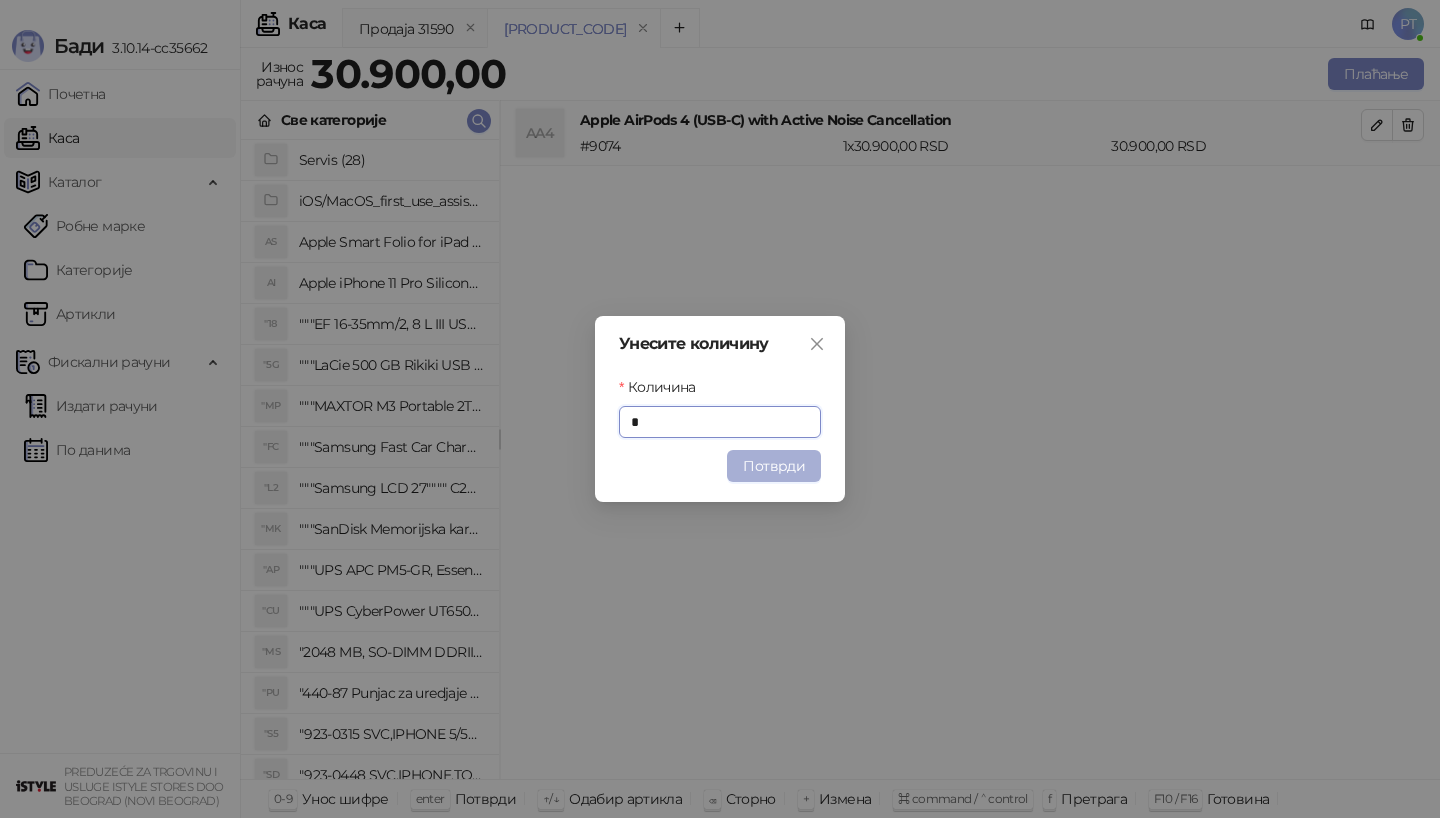 click on "Потврди" at bounding box center [774, 466] 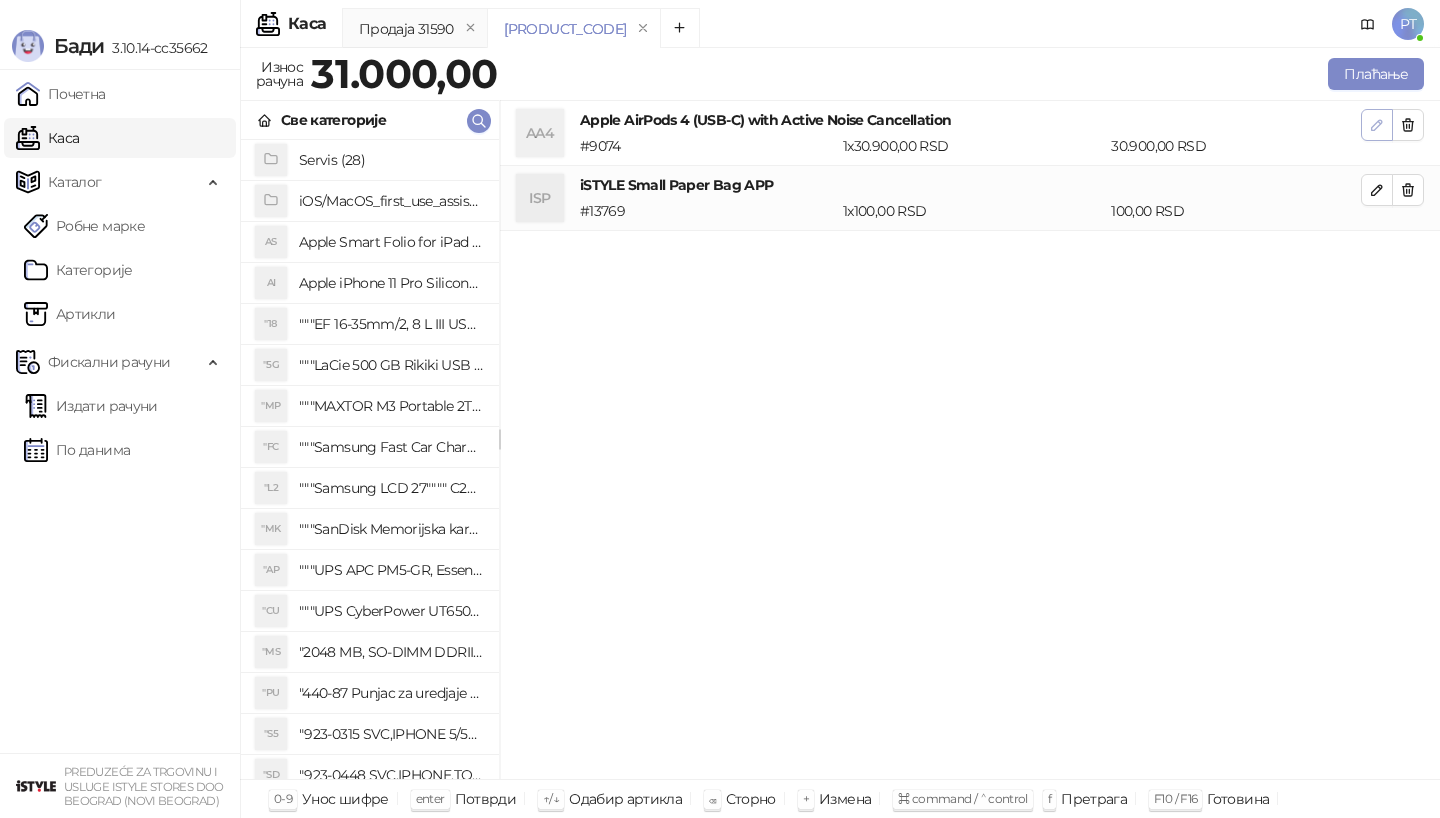 click 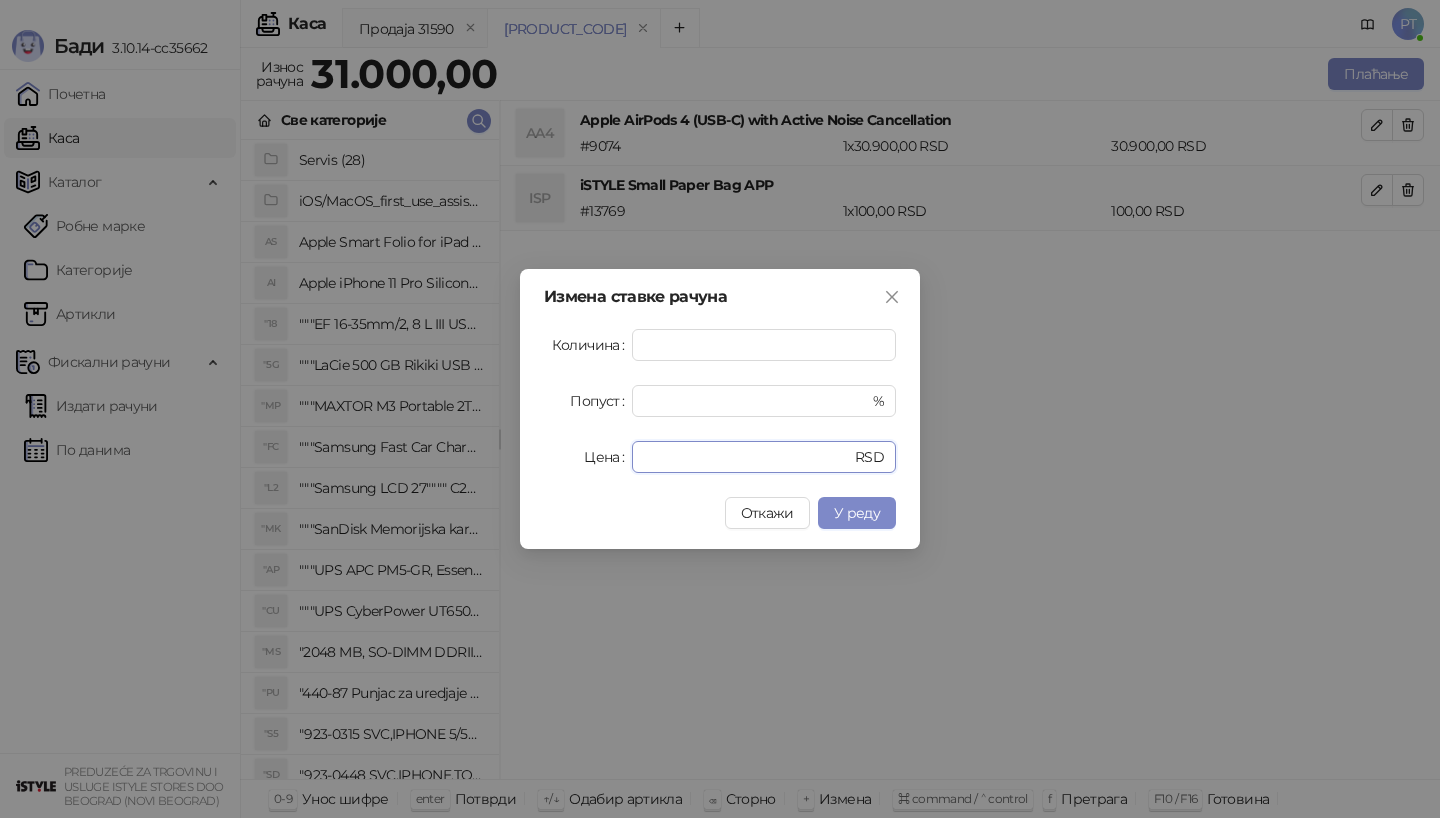 drag, startPoint x: 706, startPoint y: 451, endPoint x: 568, endPoint y: 451, distance: 138 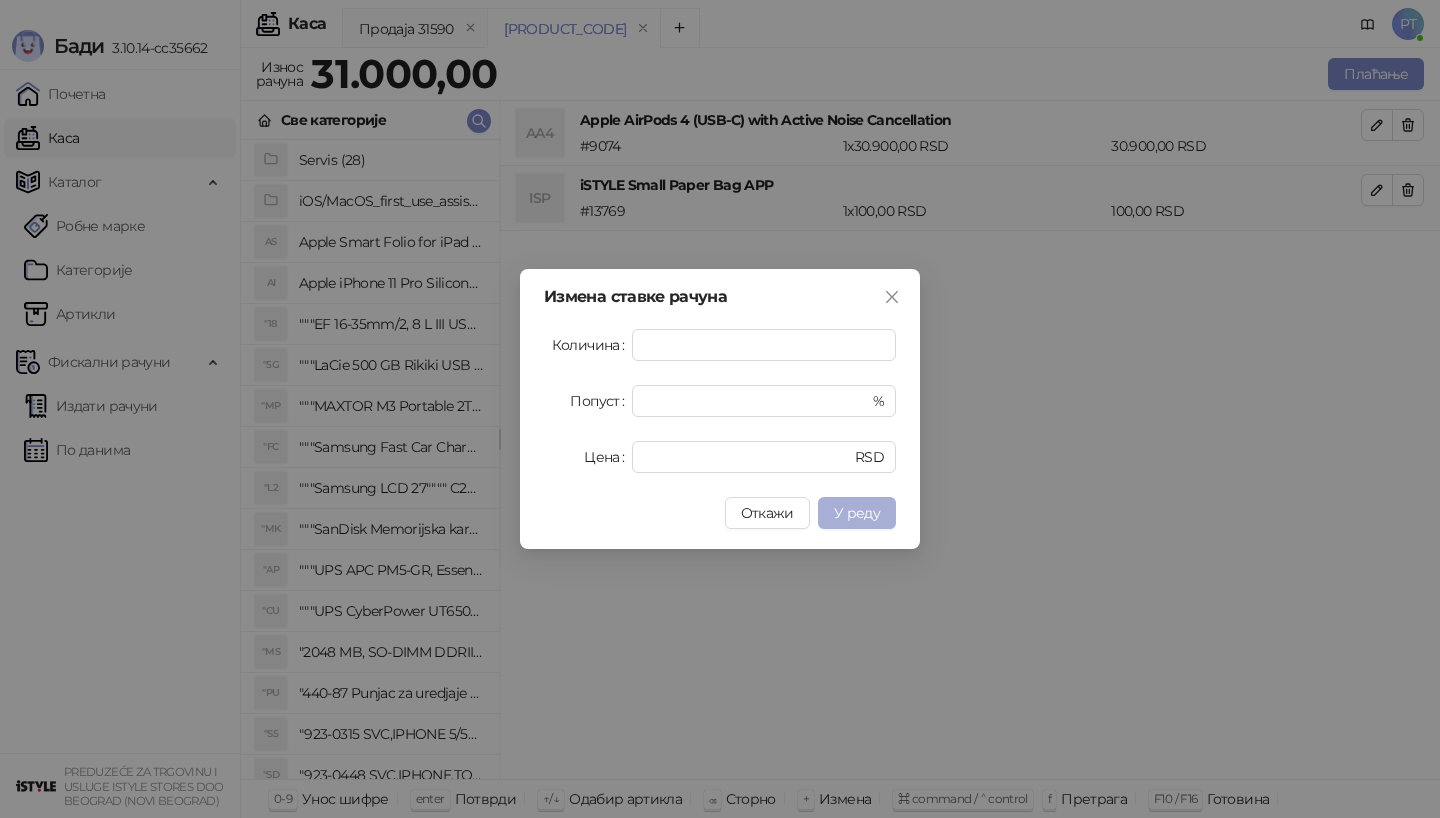 type on "*****" 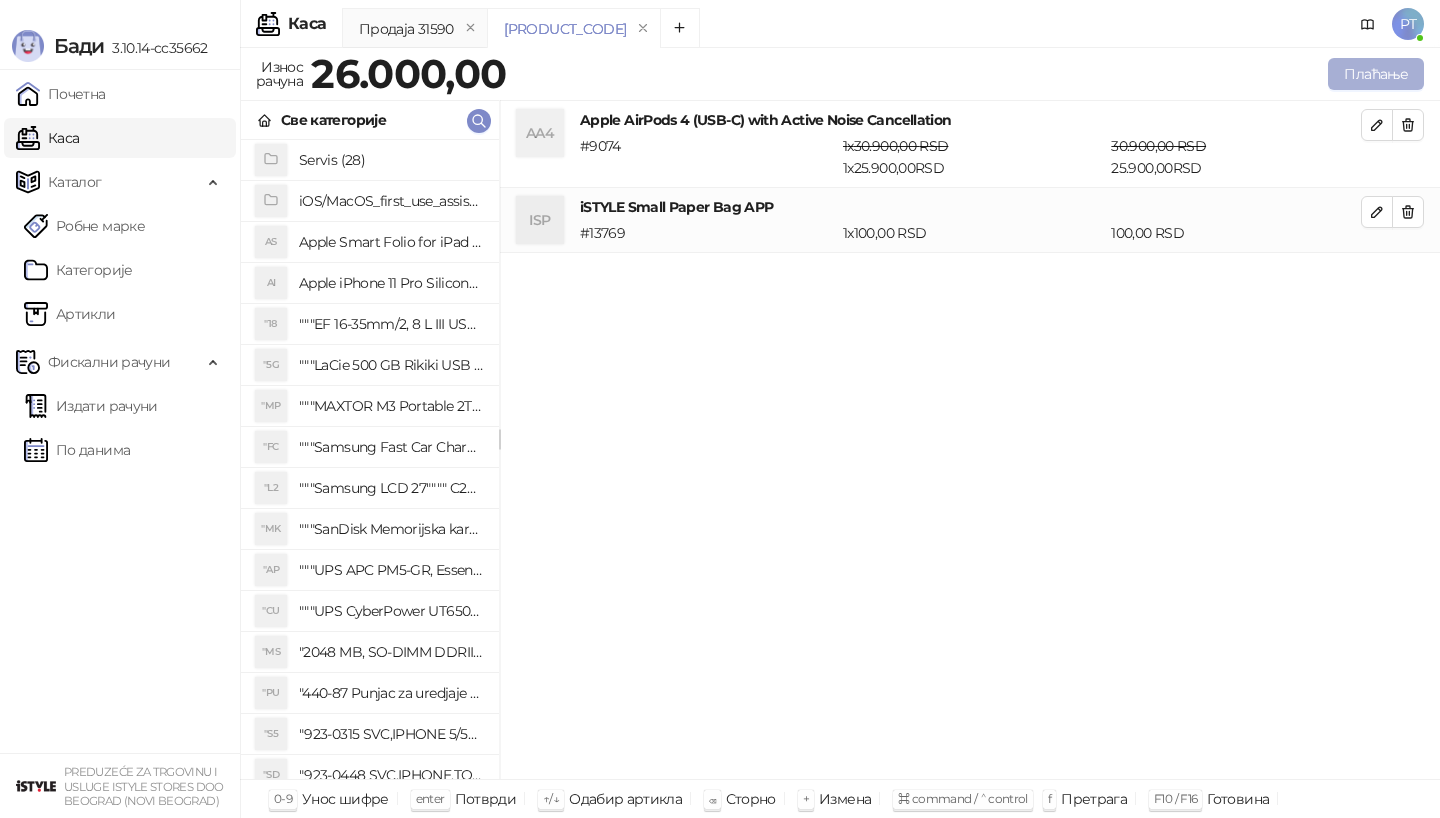 click on "Плаћање" at bounding box center [1376, 74] 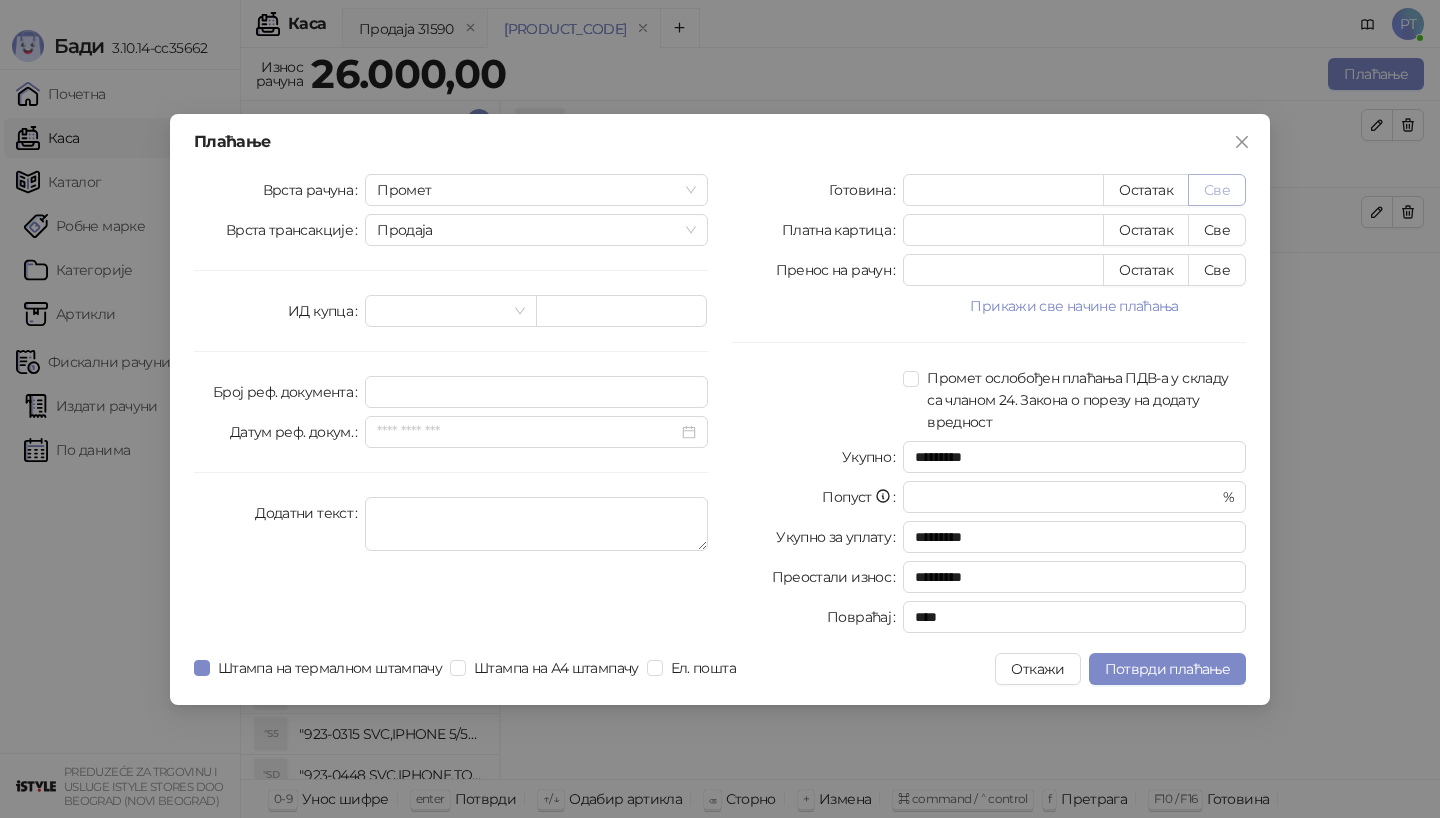 click on "Све" at bounding box center [1217, 190] 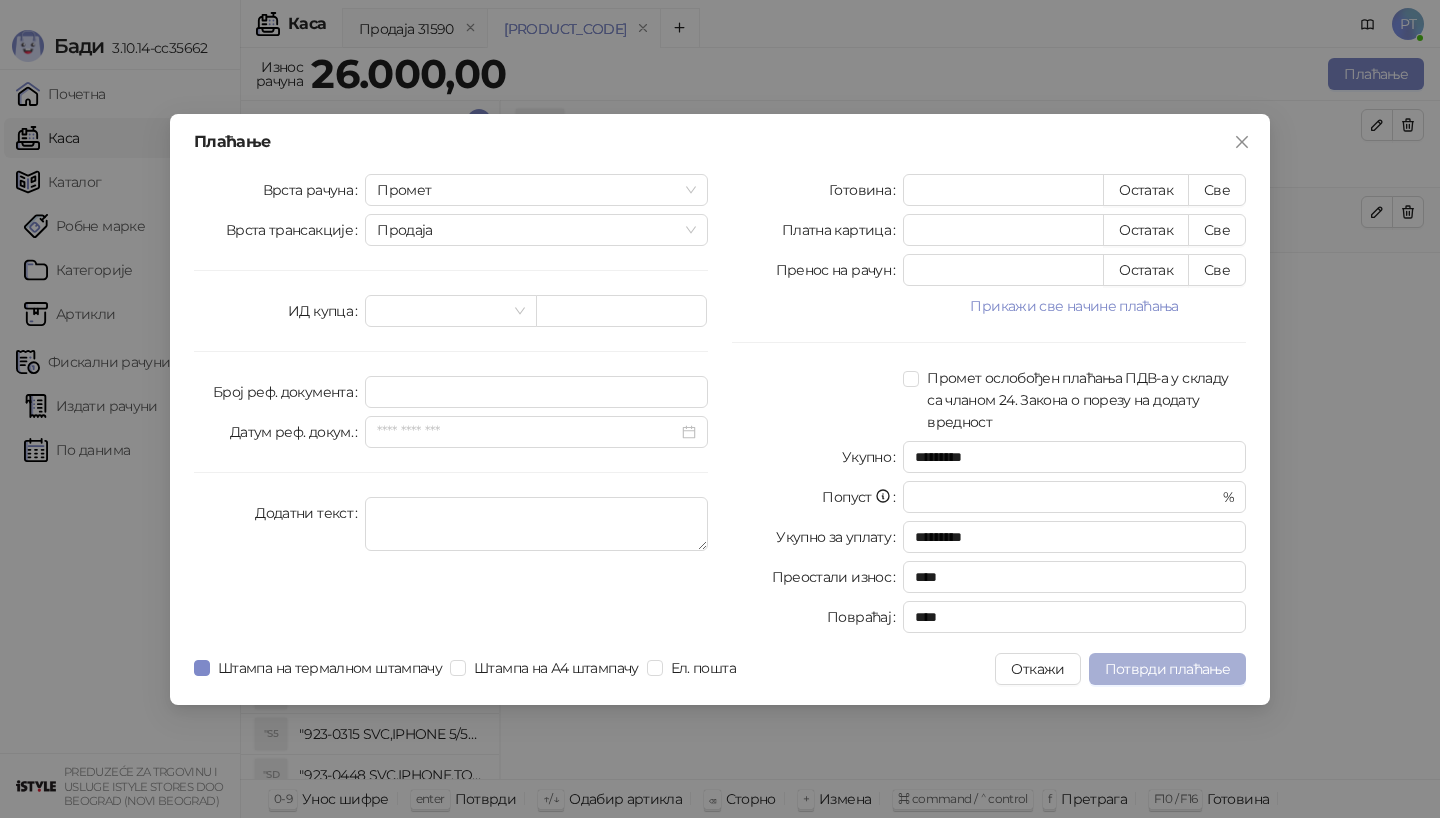 click on "Потврди плаћање" at bounding box center [1167, 669] 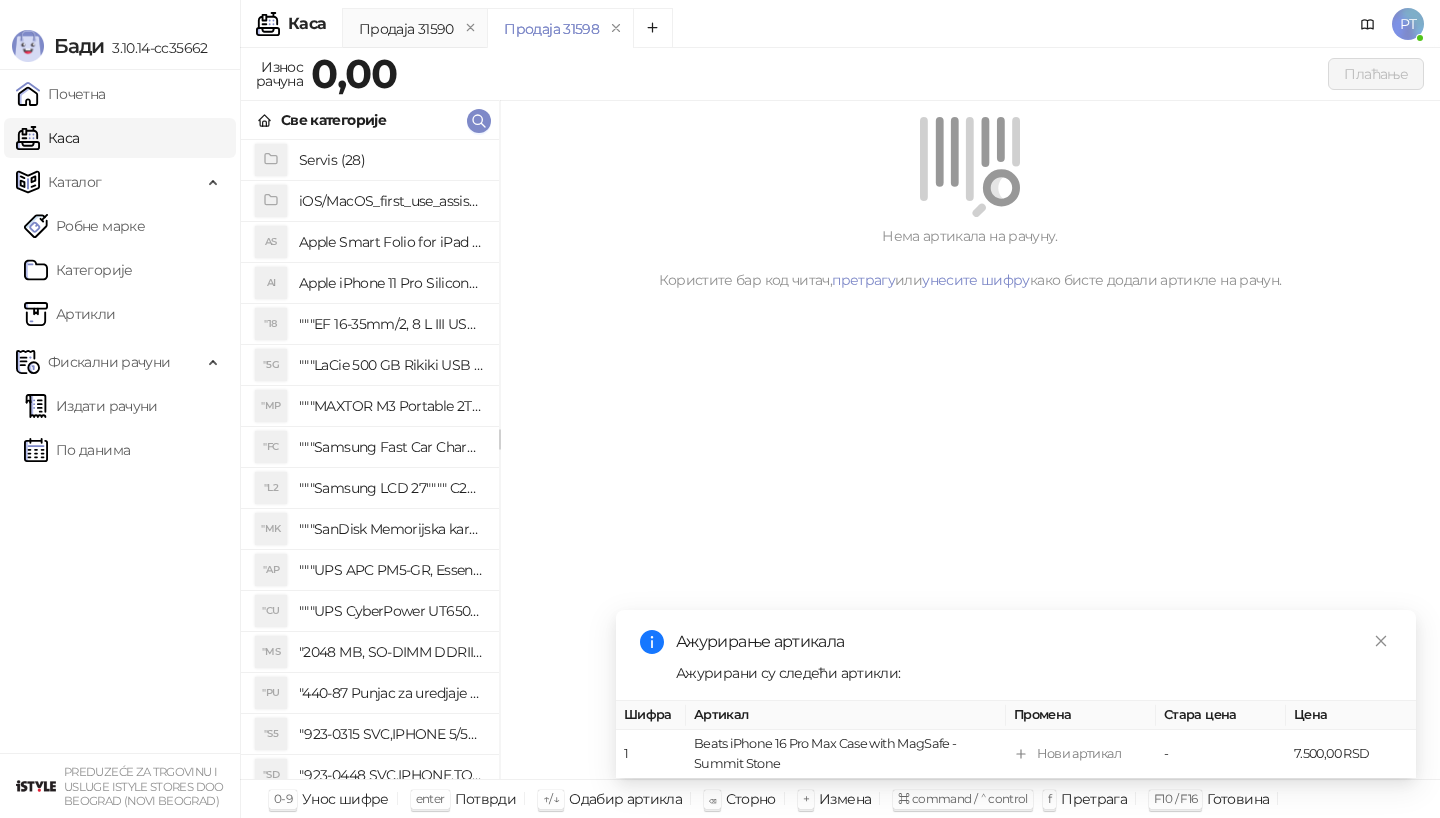 click on "Све категорије" at bounding box center (370, 120) 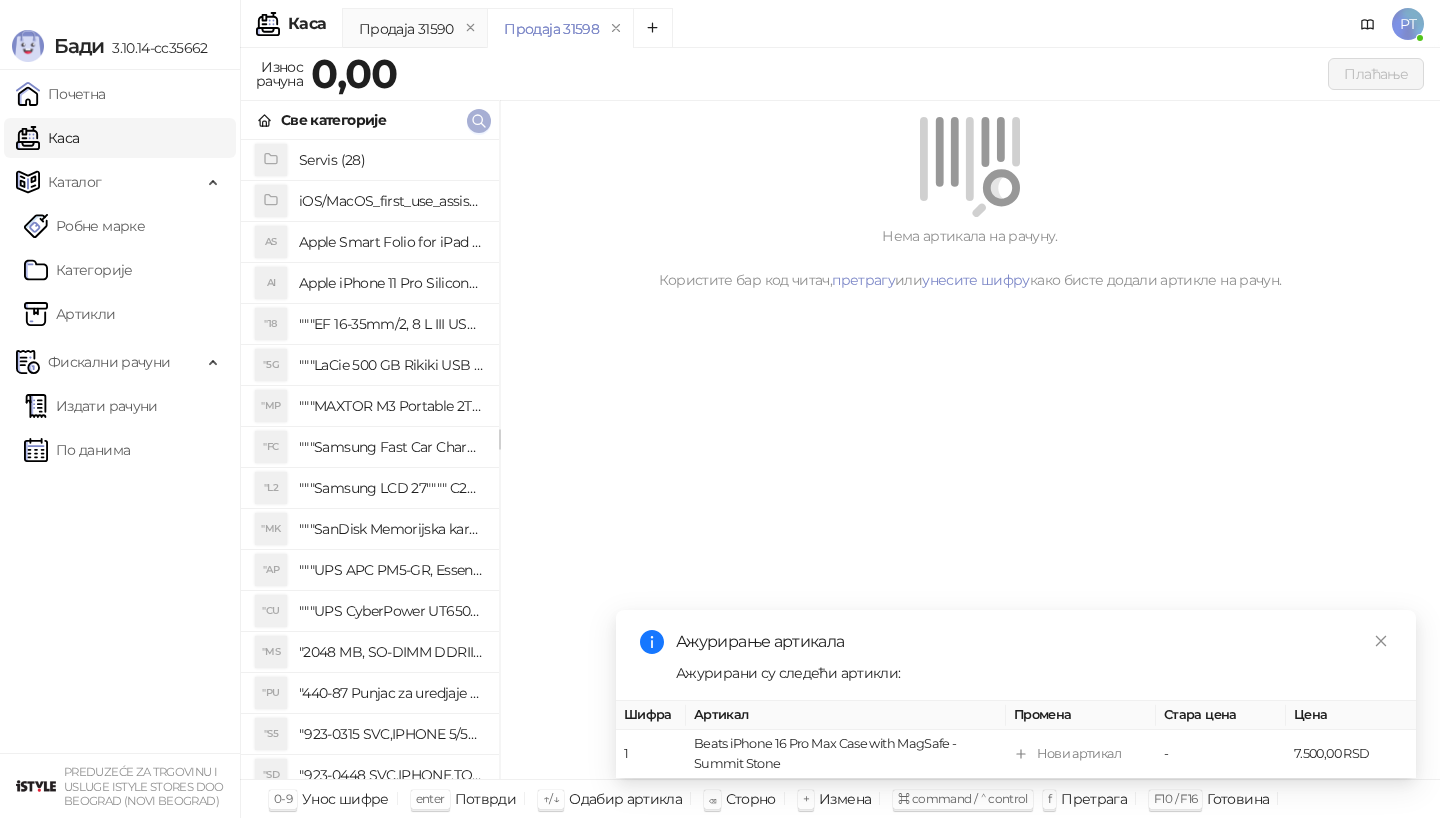 click 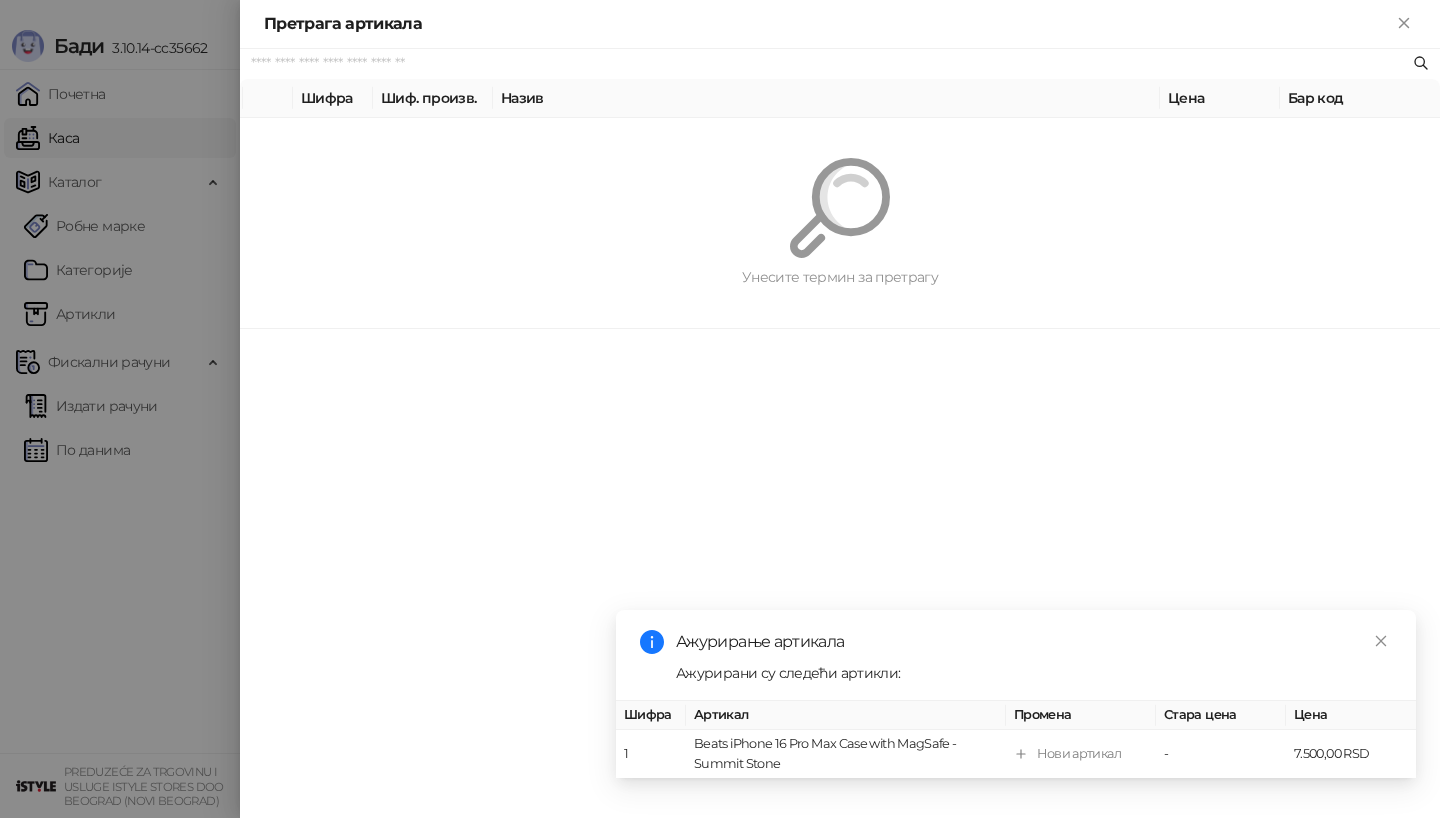 paste on "*********" 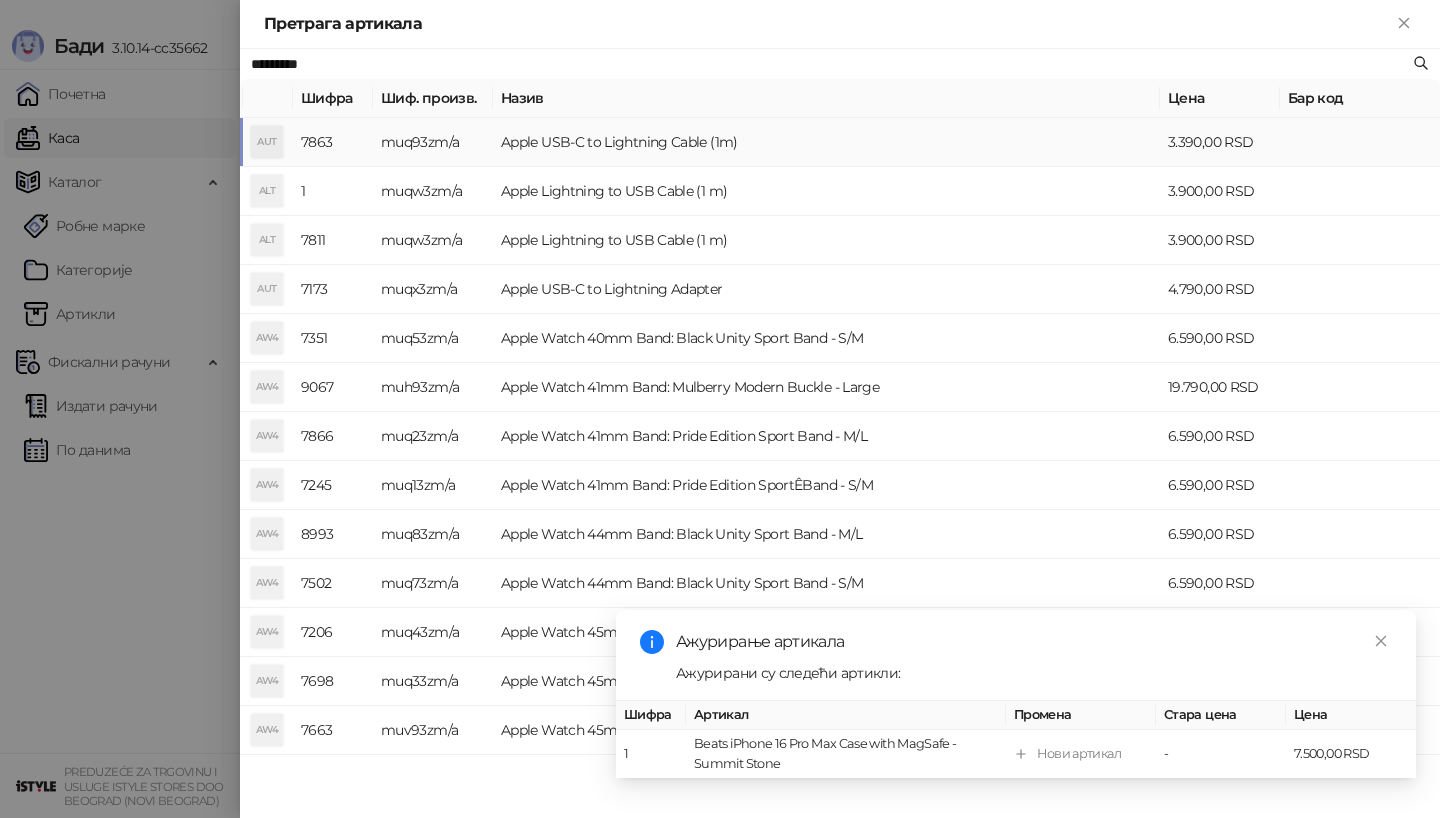 click on "AUT" at bounding box center [267, 142] 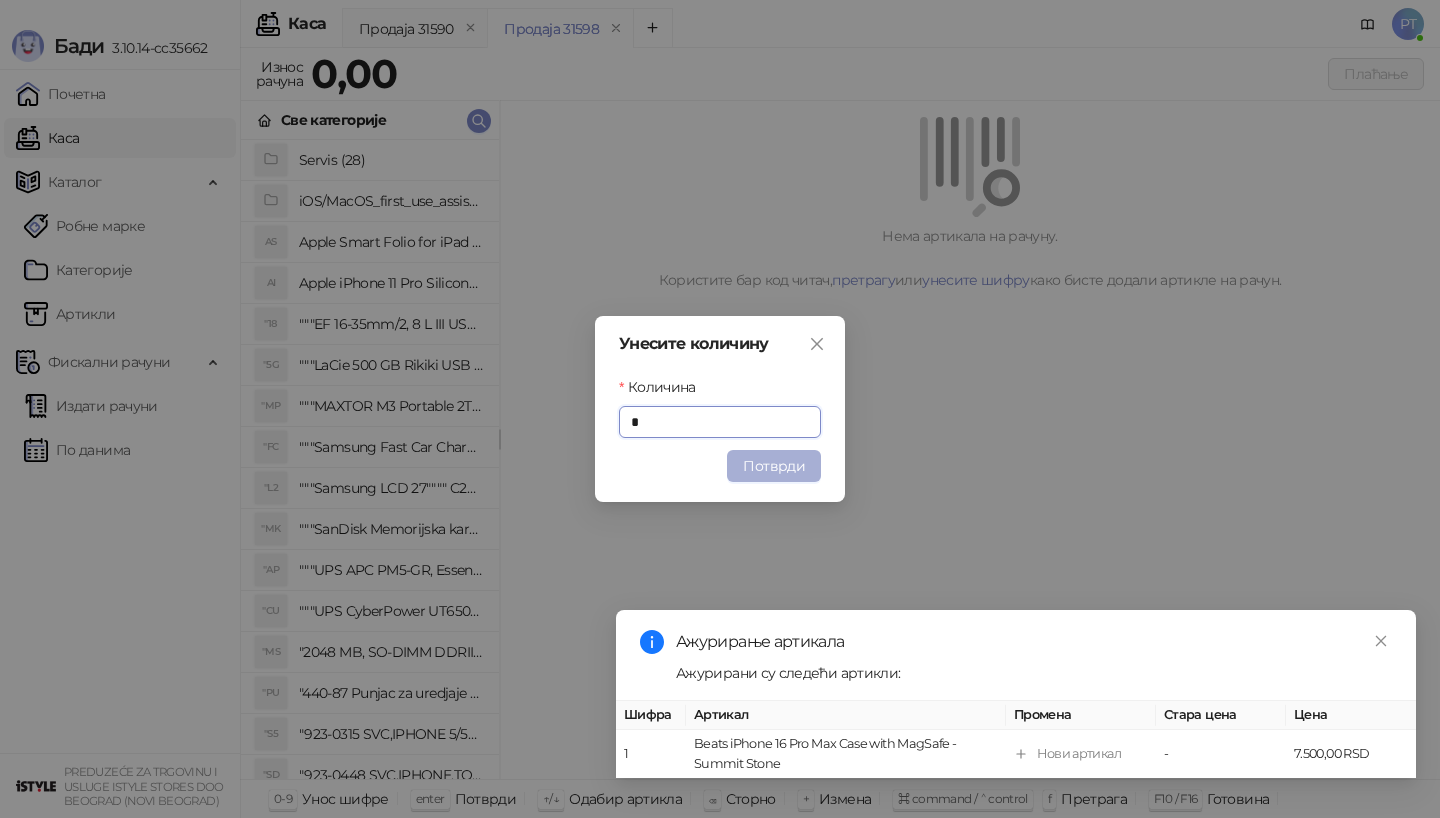click on "Потврди" at bounding box center (774, 466) 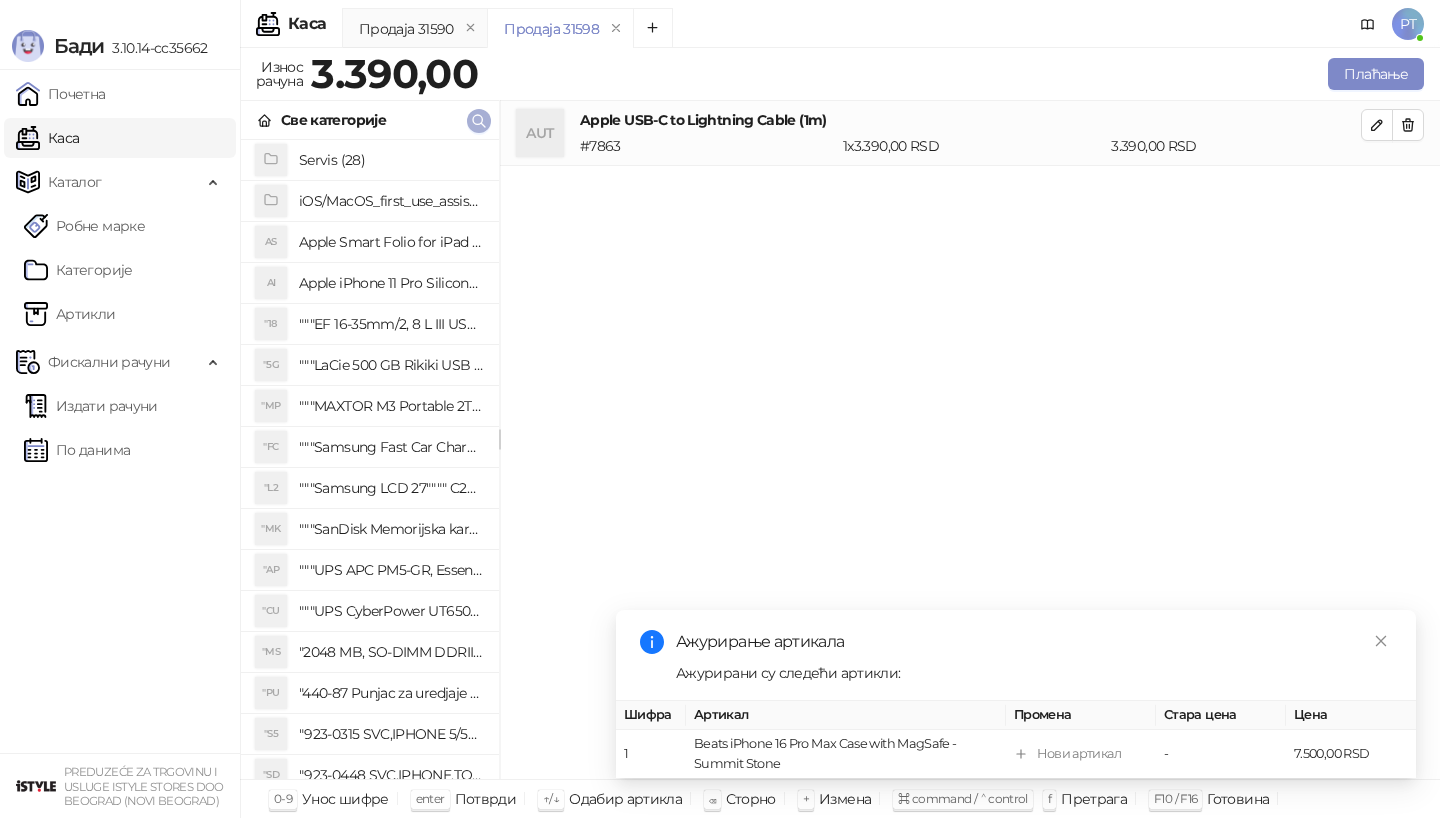 click 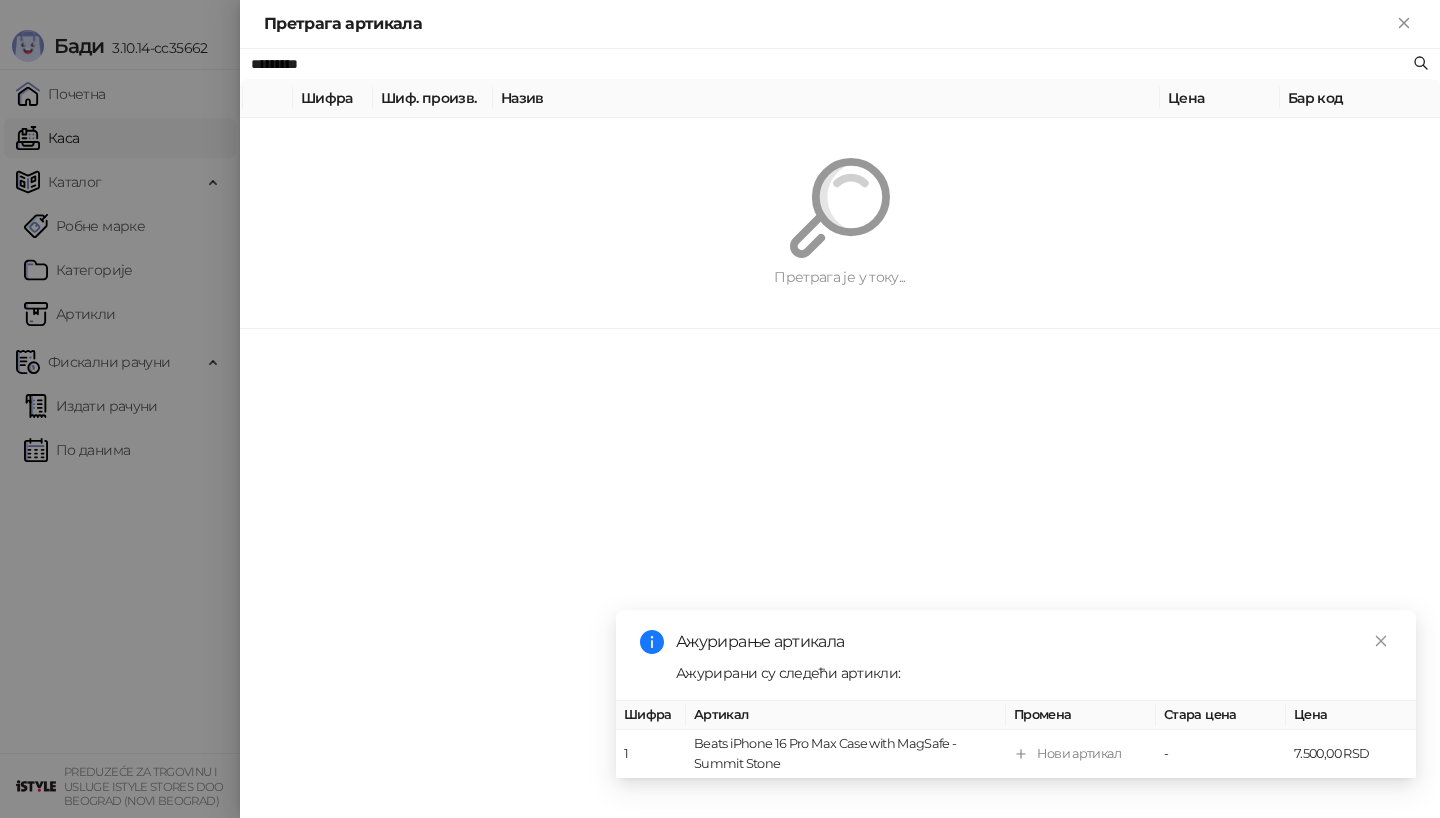 paste on "**********" 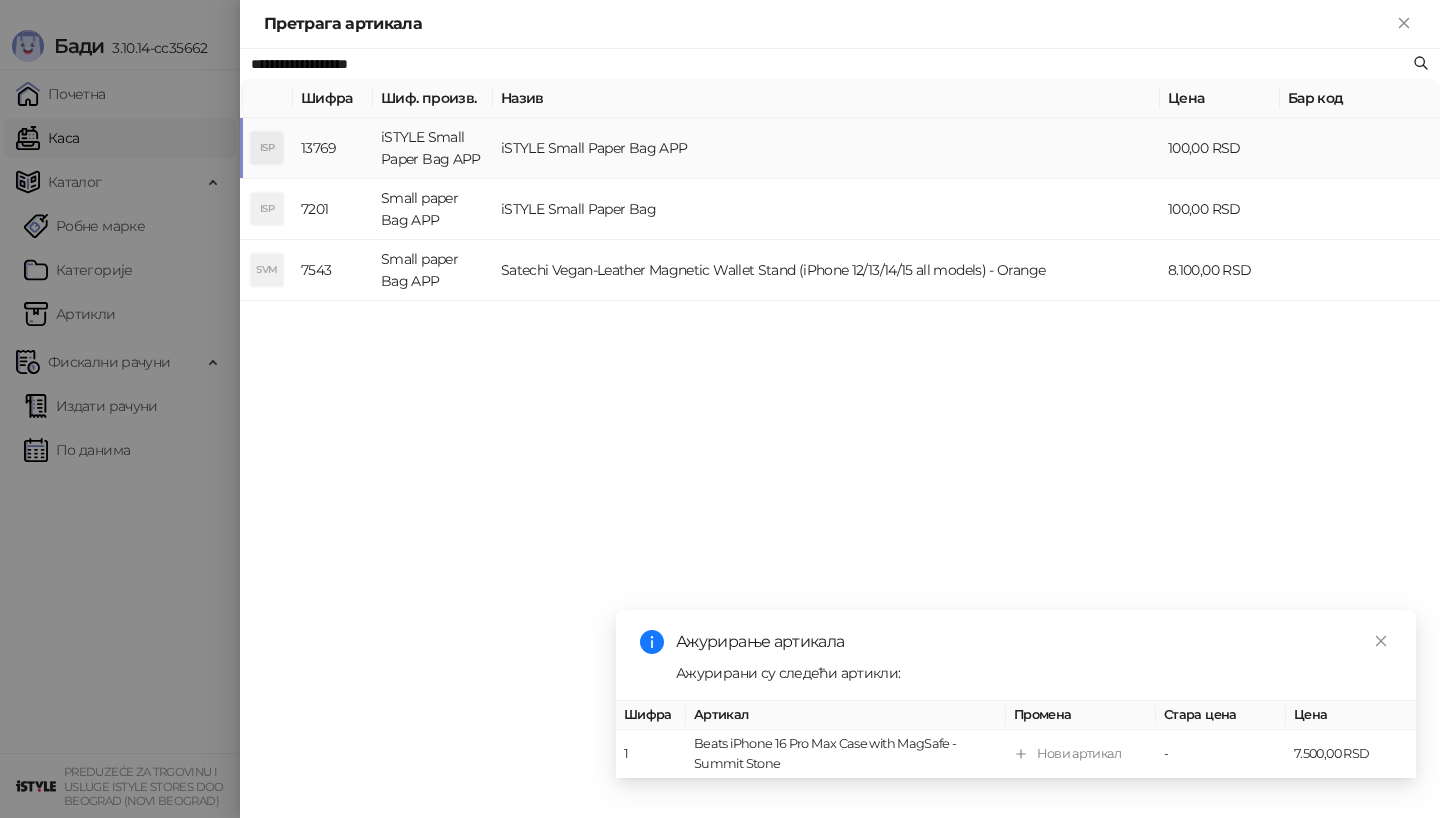 type on "**********" 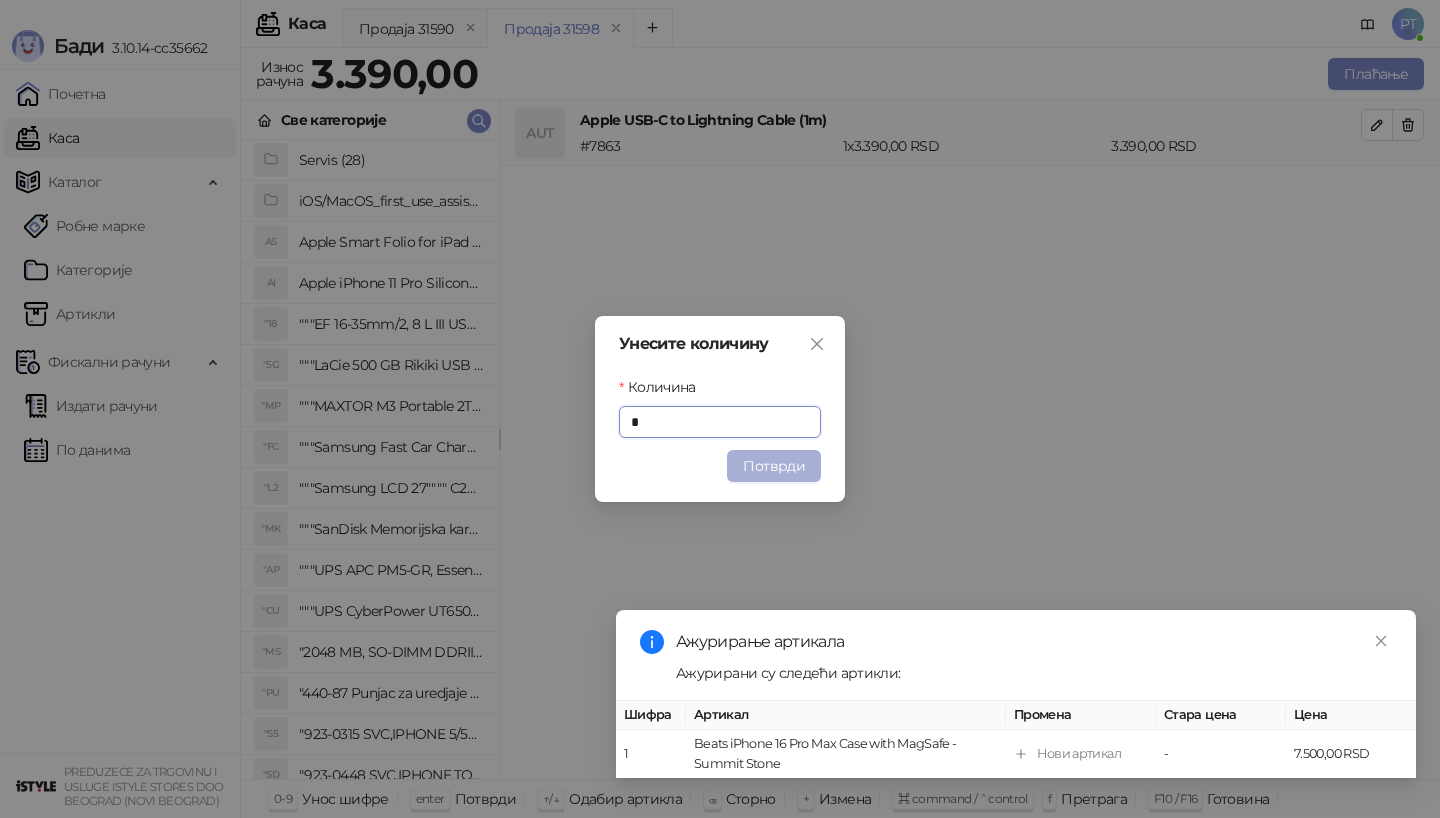 click on "Потврди" at bounding box center (774, 466) 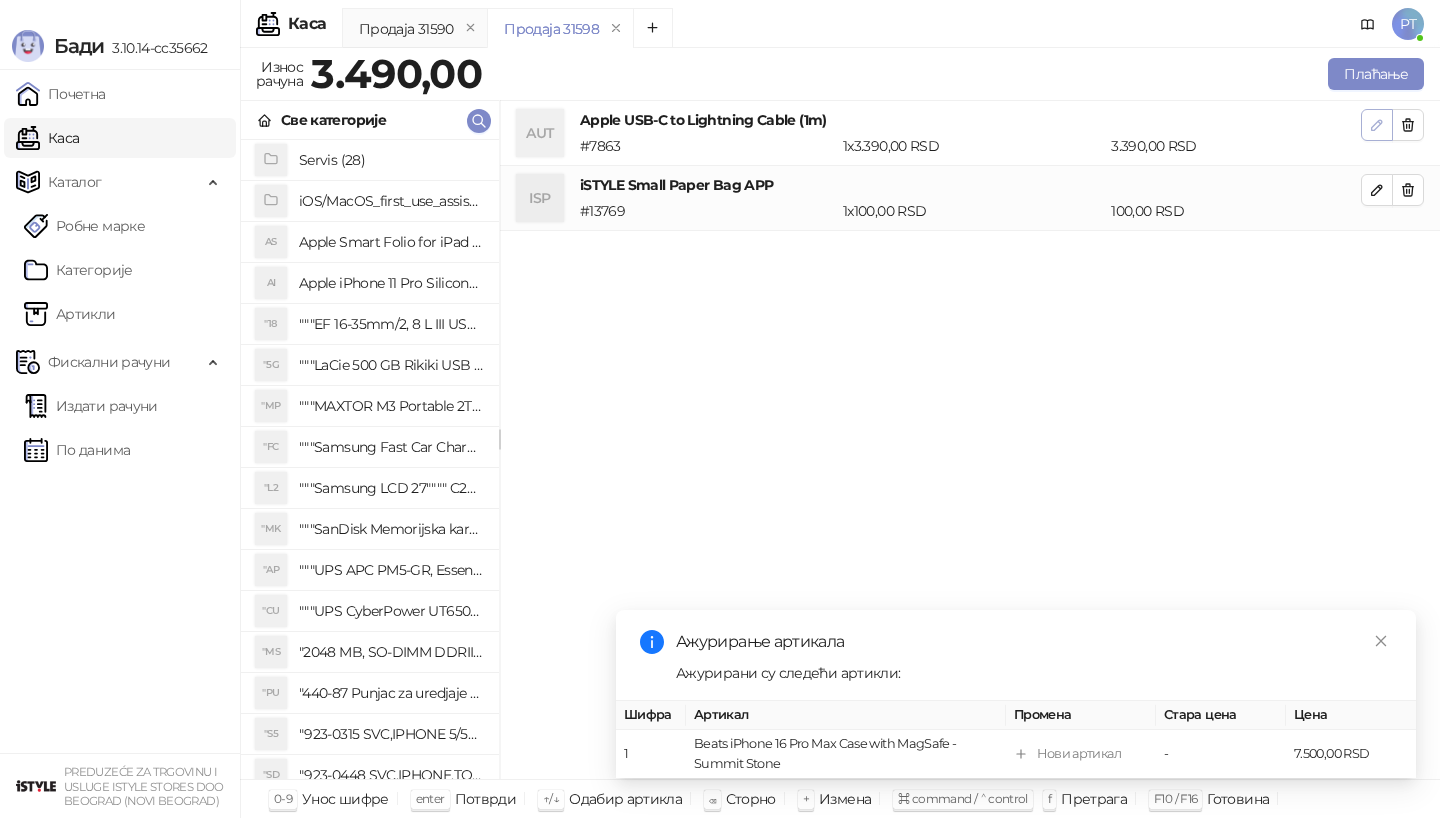 click at bounding box center (1377, 125) 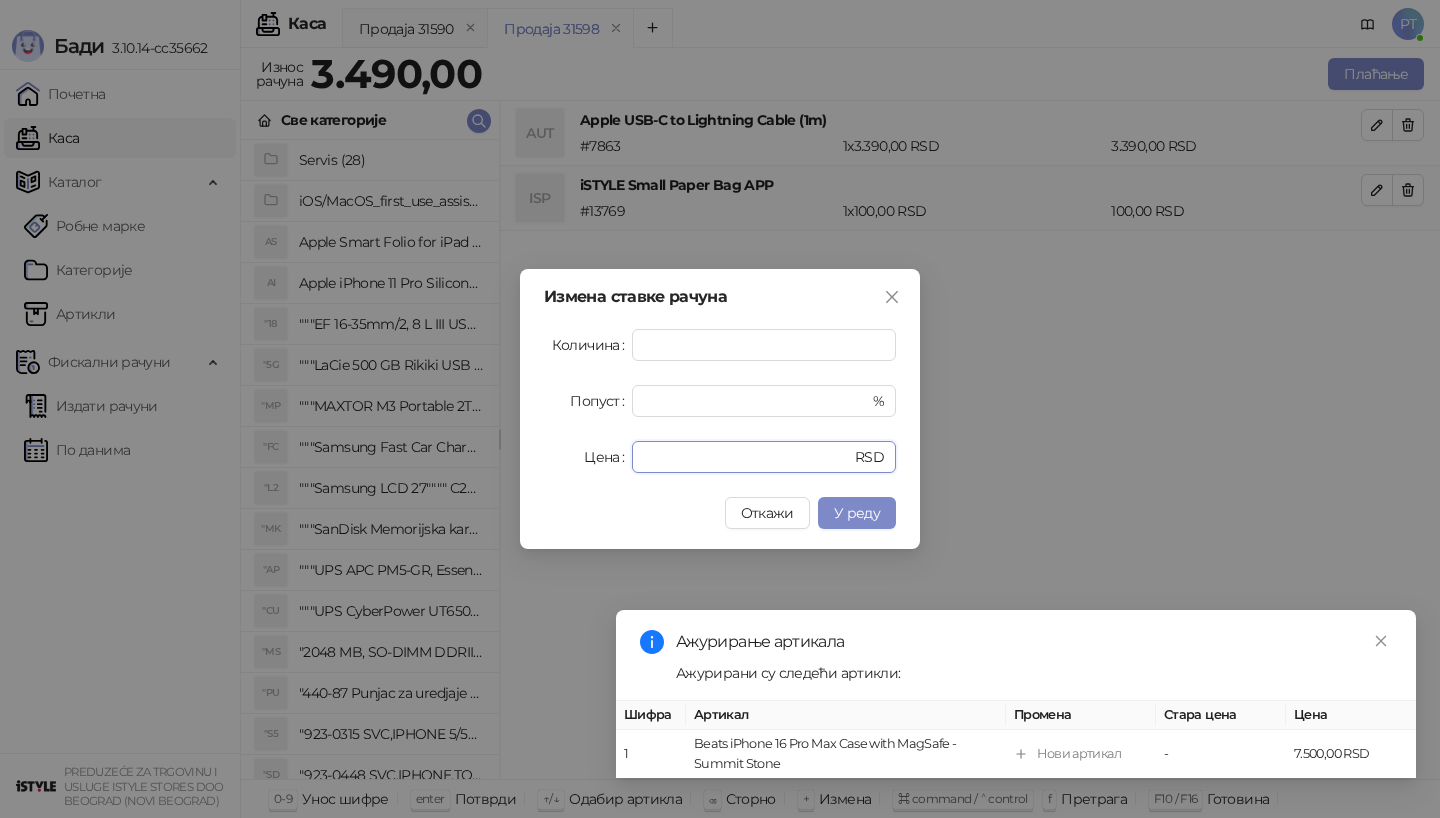 drag, startPoint x: 679, startPoint y: 469, endPoint x: 520, endPoint y: 468, distance: 159.00314 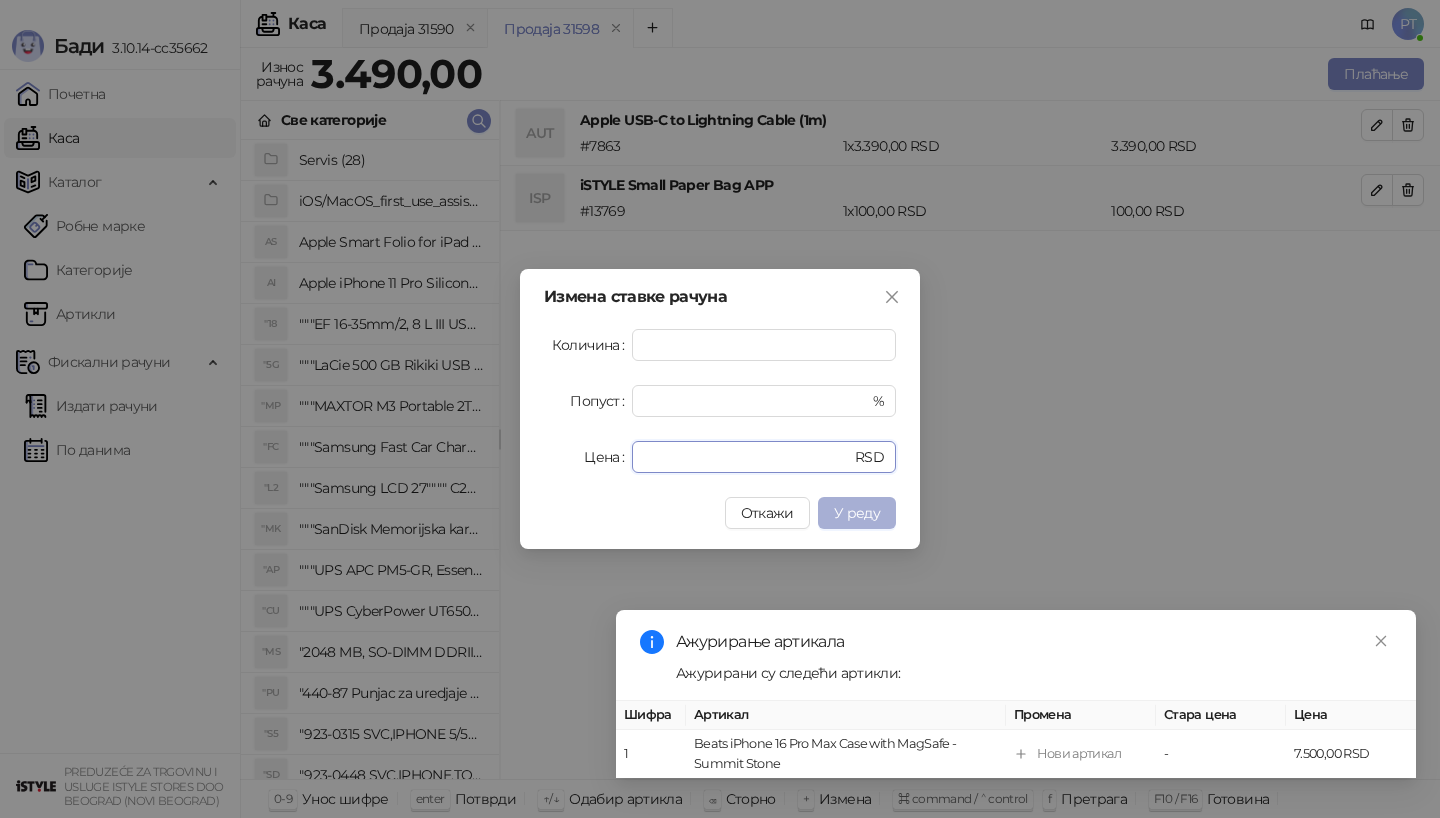 type on "****" 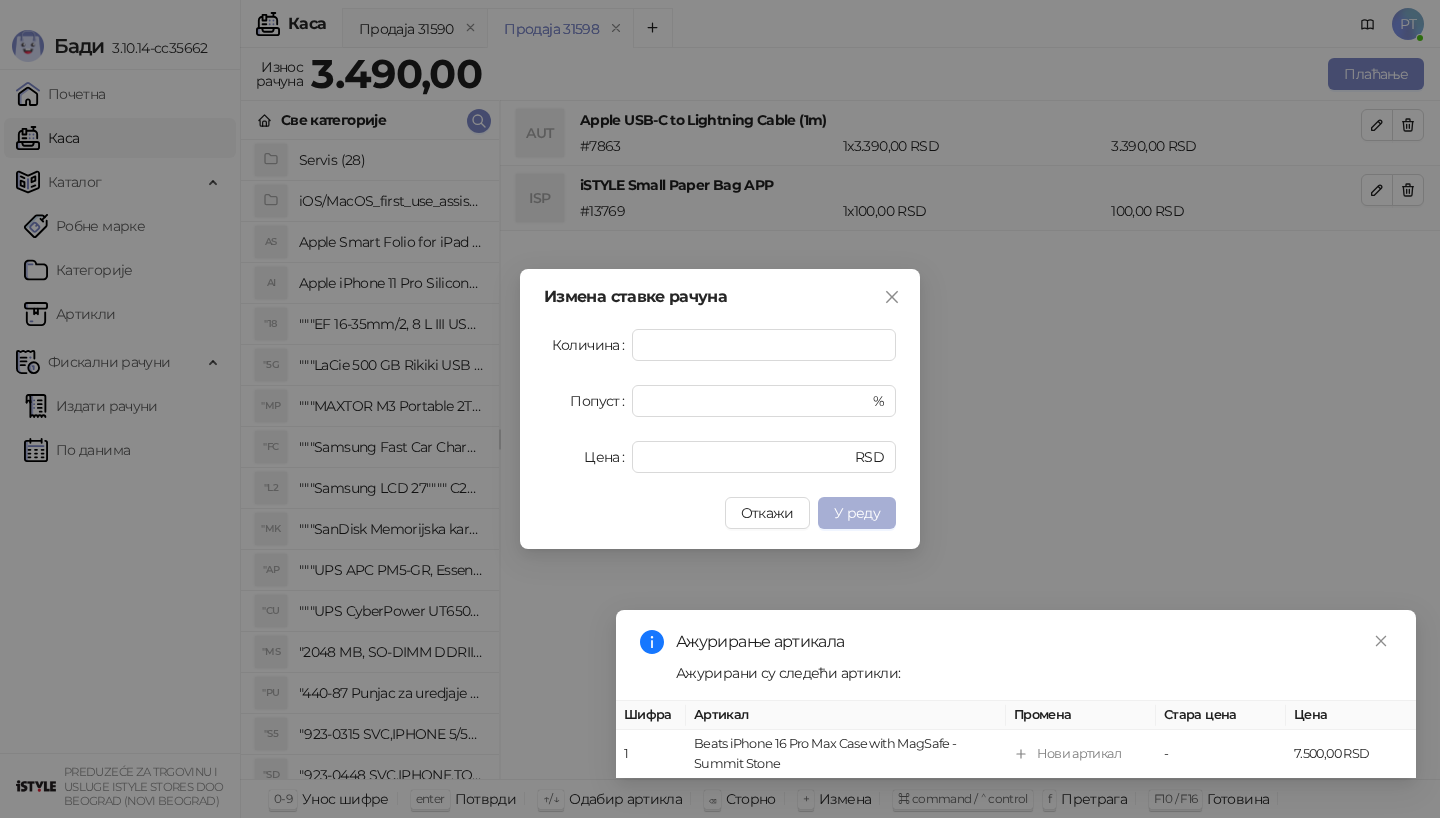click on "У реду" at bounding box center (857, 513) 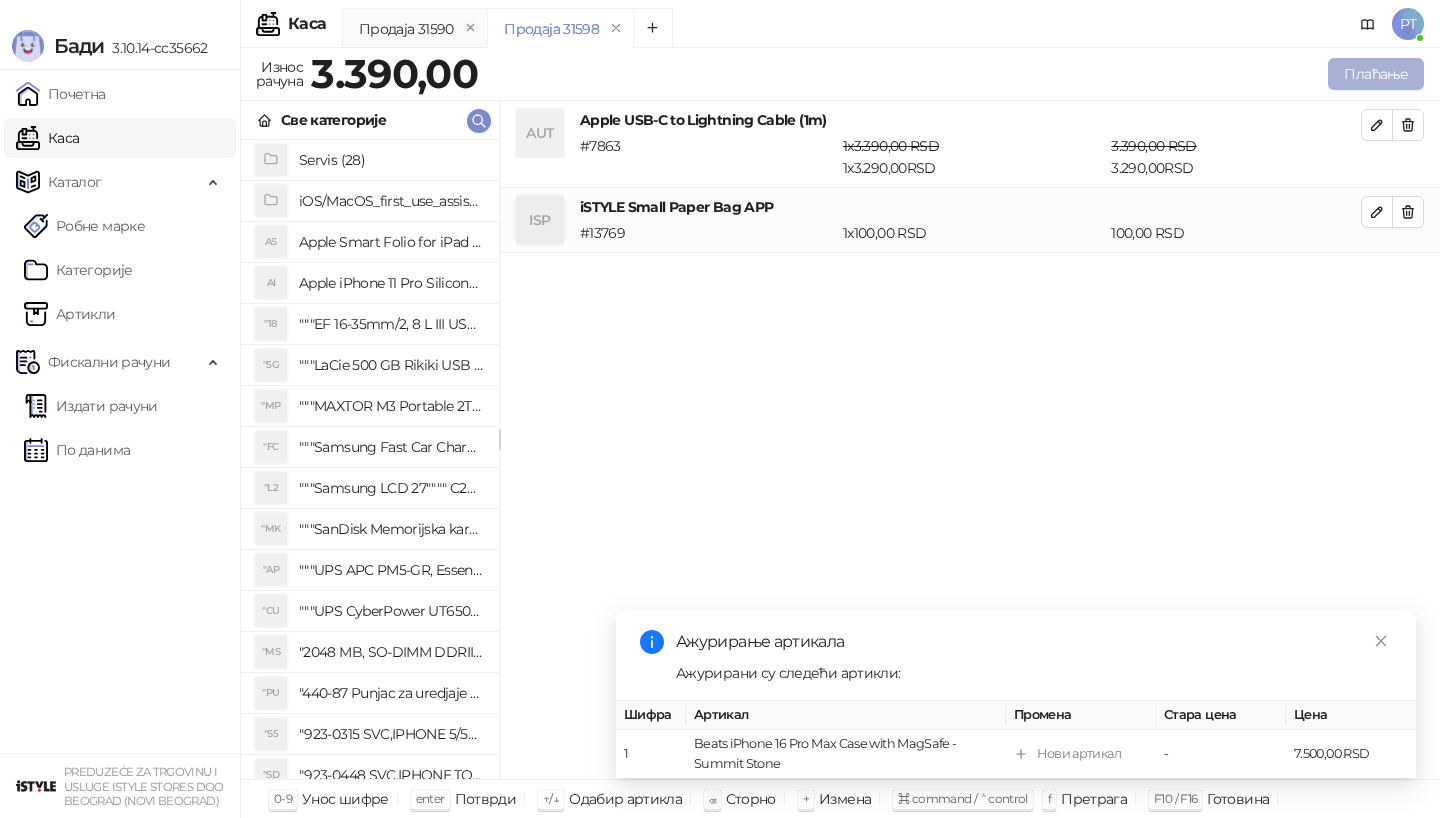 click on "Плаћање" at bounding box center [1376, 74] 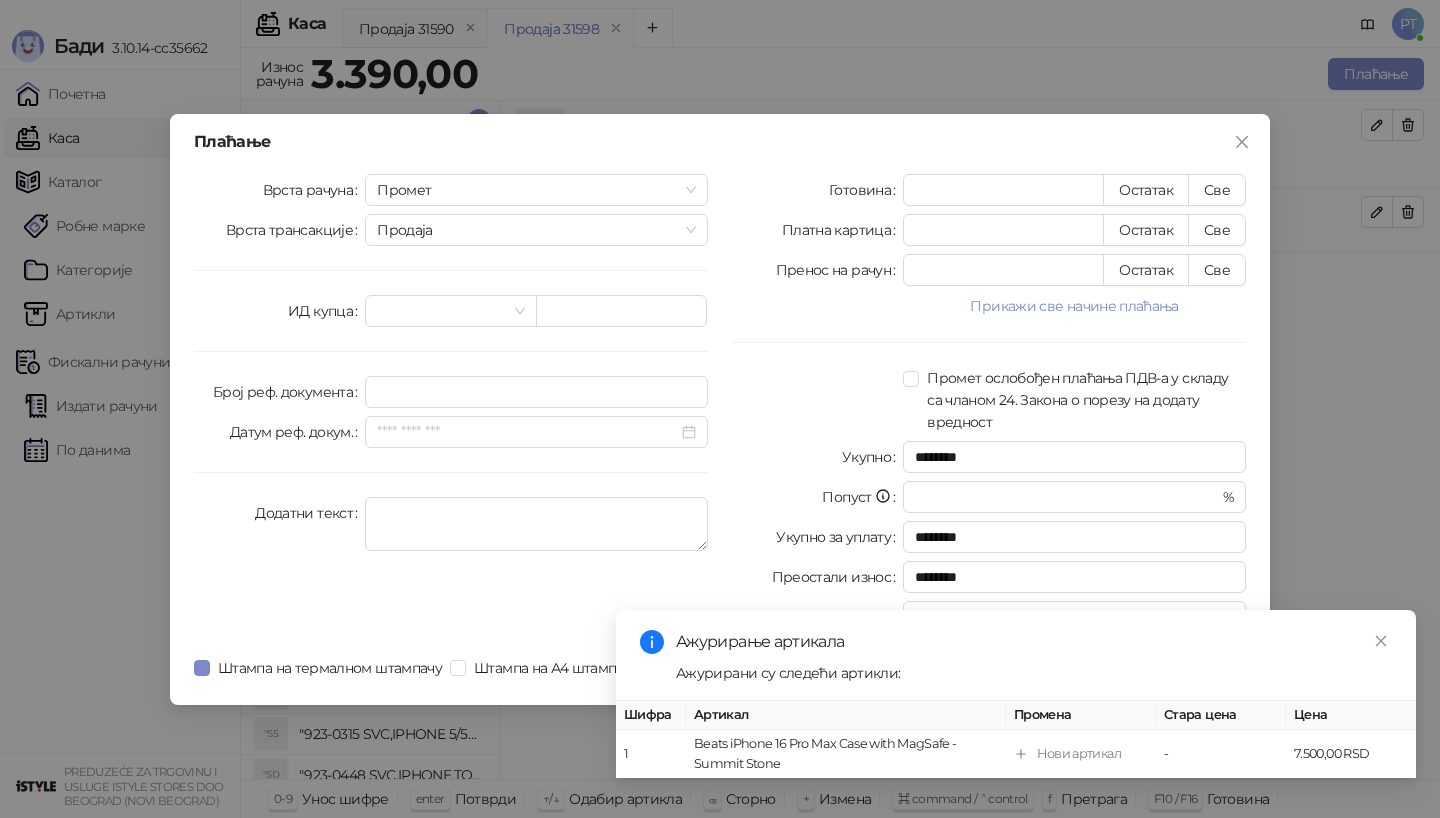 click on "Готовина * Остатак Све Платна картица * Остатак Све Пренос на рачун * Остатак Све Прикажи све начине плаћања Ваучер * Остатак Све Чек * Остатак Све Инстант плаћање * Остатак Све Друго безготовинско * Остатак Све   Промет ослобођен плаћања ПДВ-а у складу са чланом 24. Закона о порезу на додату вредност Укупно ******** Попуст   * % Укупно за уплату ******** Преостали износ ******** Повраћај ****" at bounding box center (989, 407) 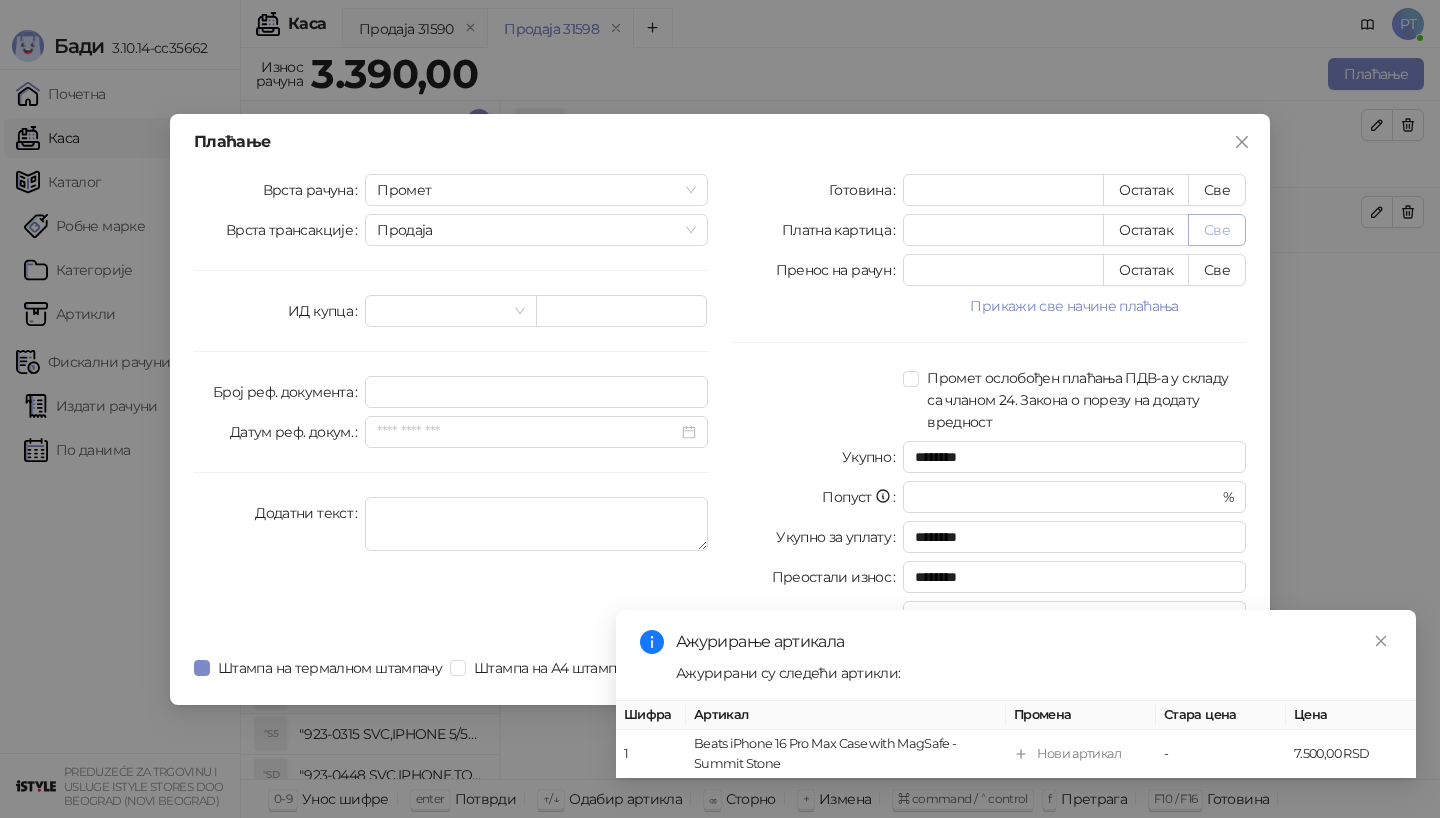 click on "Све" at bounding box center [1217, 230] 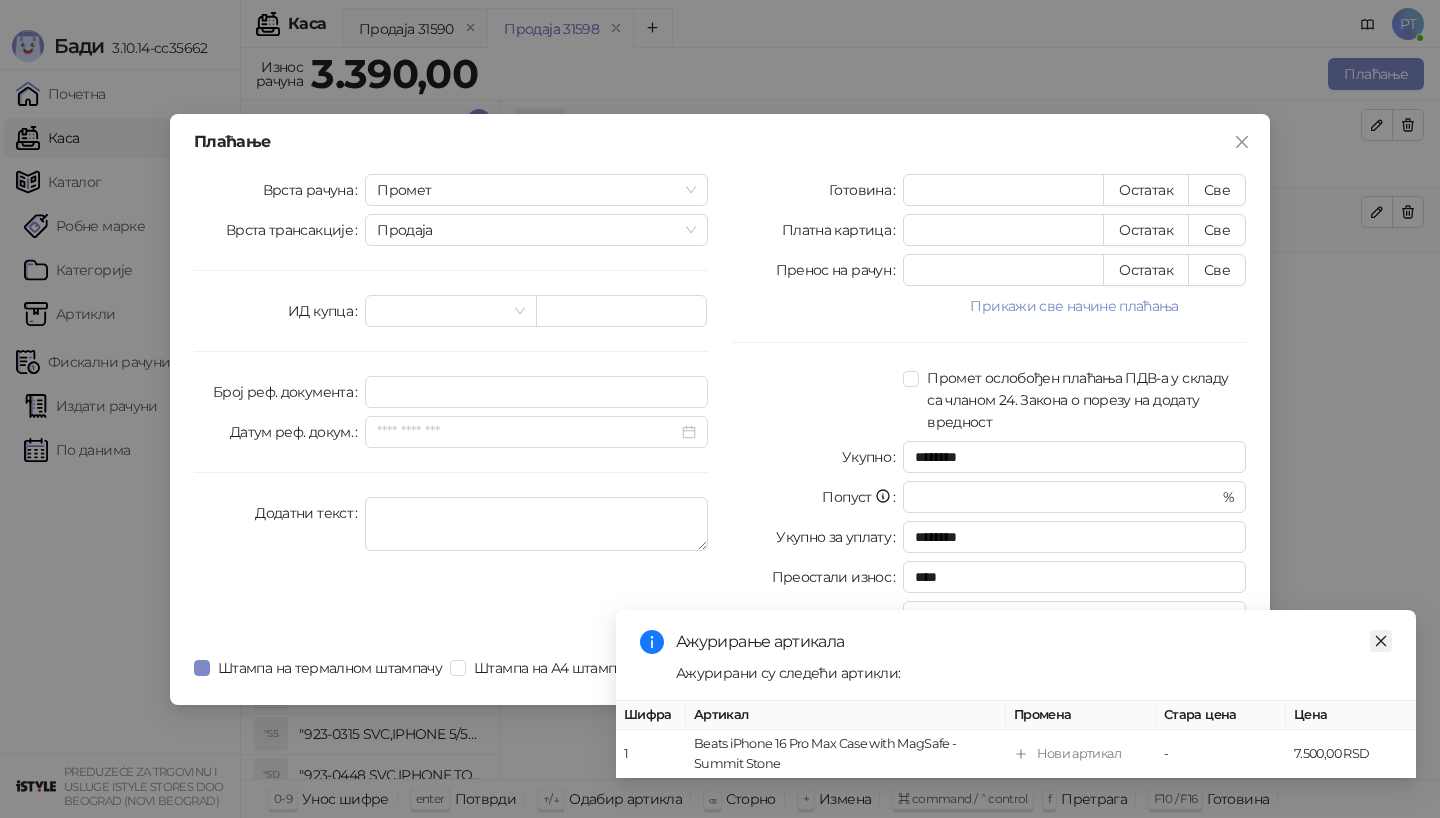 click 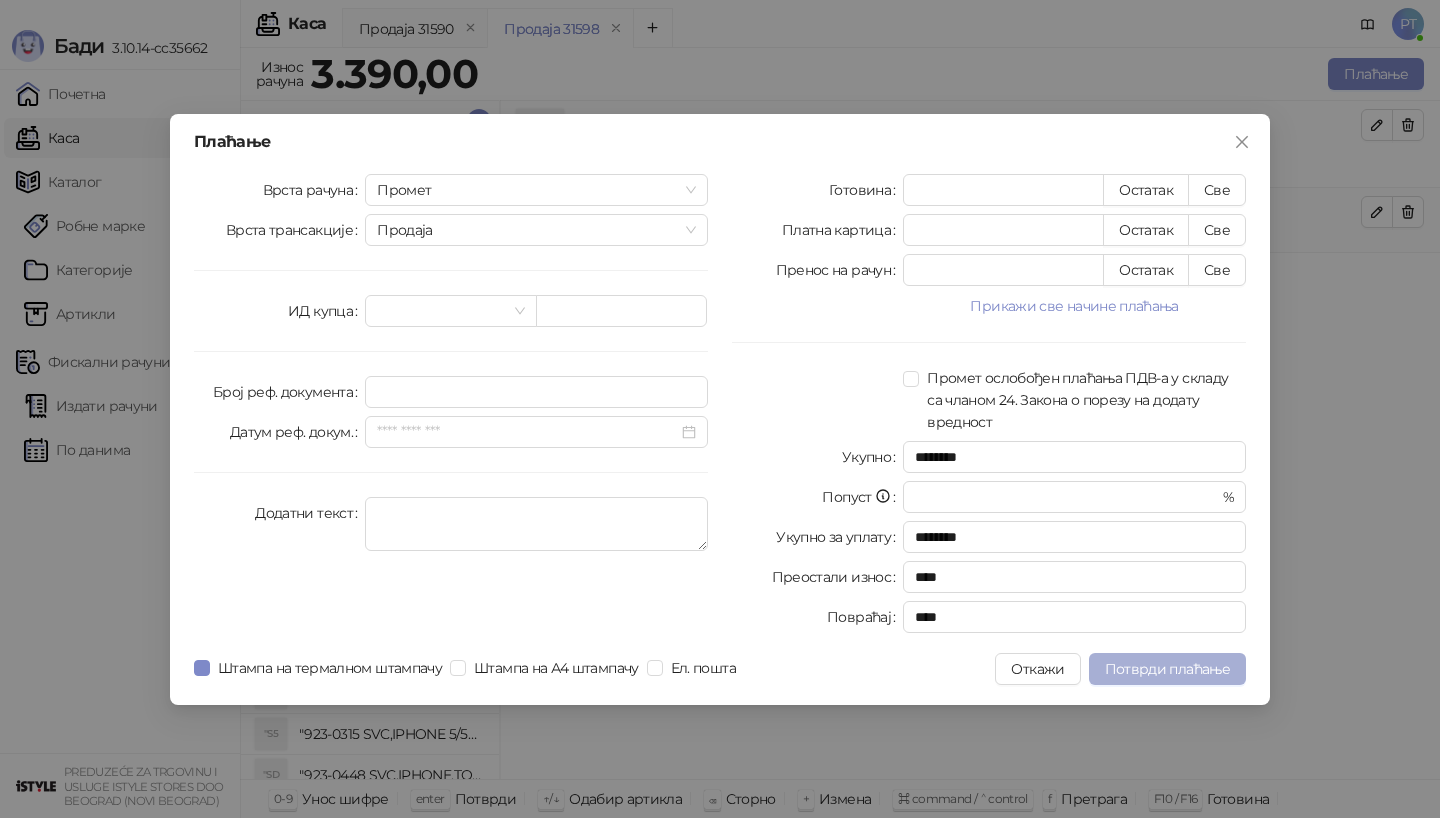 click on "Потврди плаћање" at bounding box center (1167, 669) 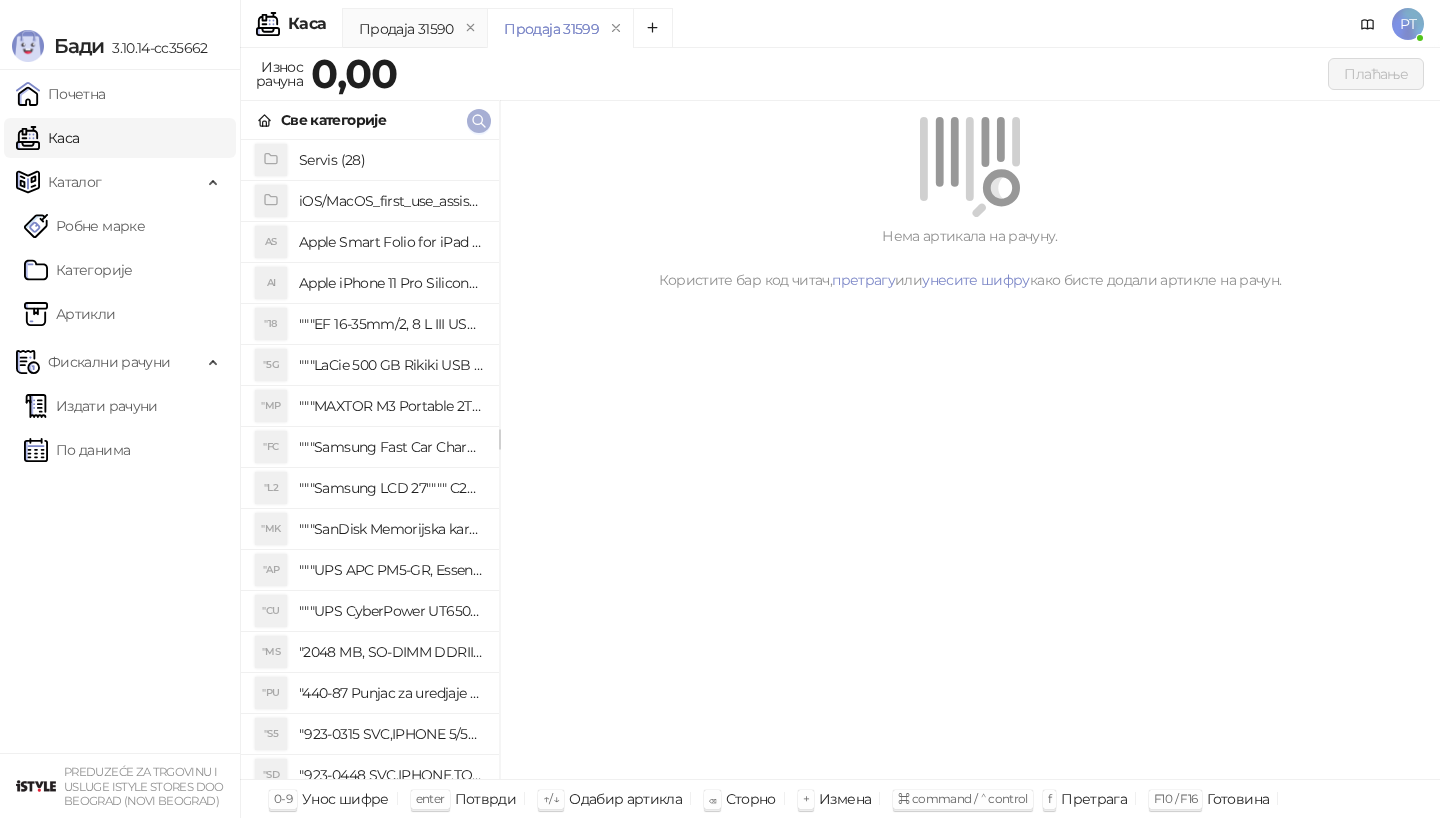 click 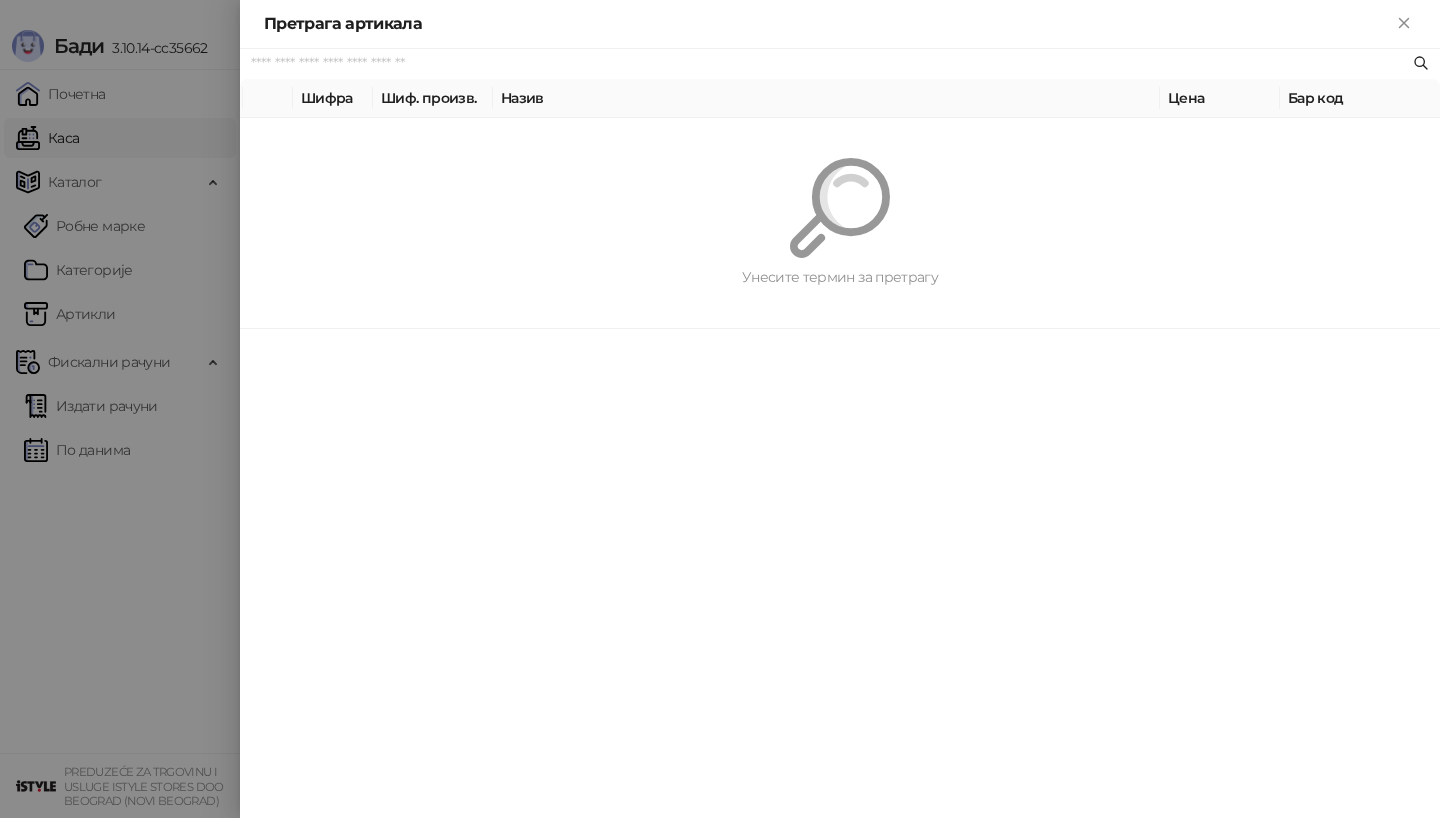 paste on "*********" 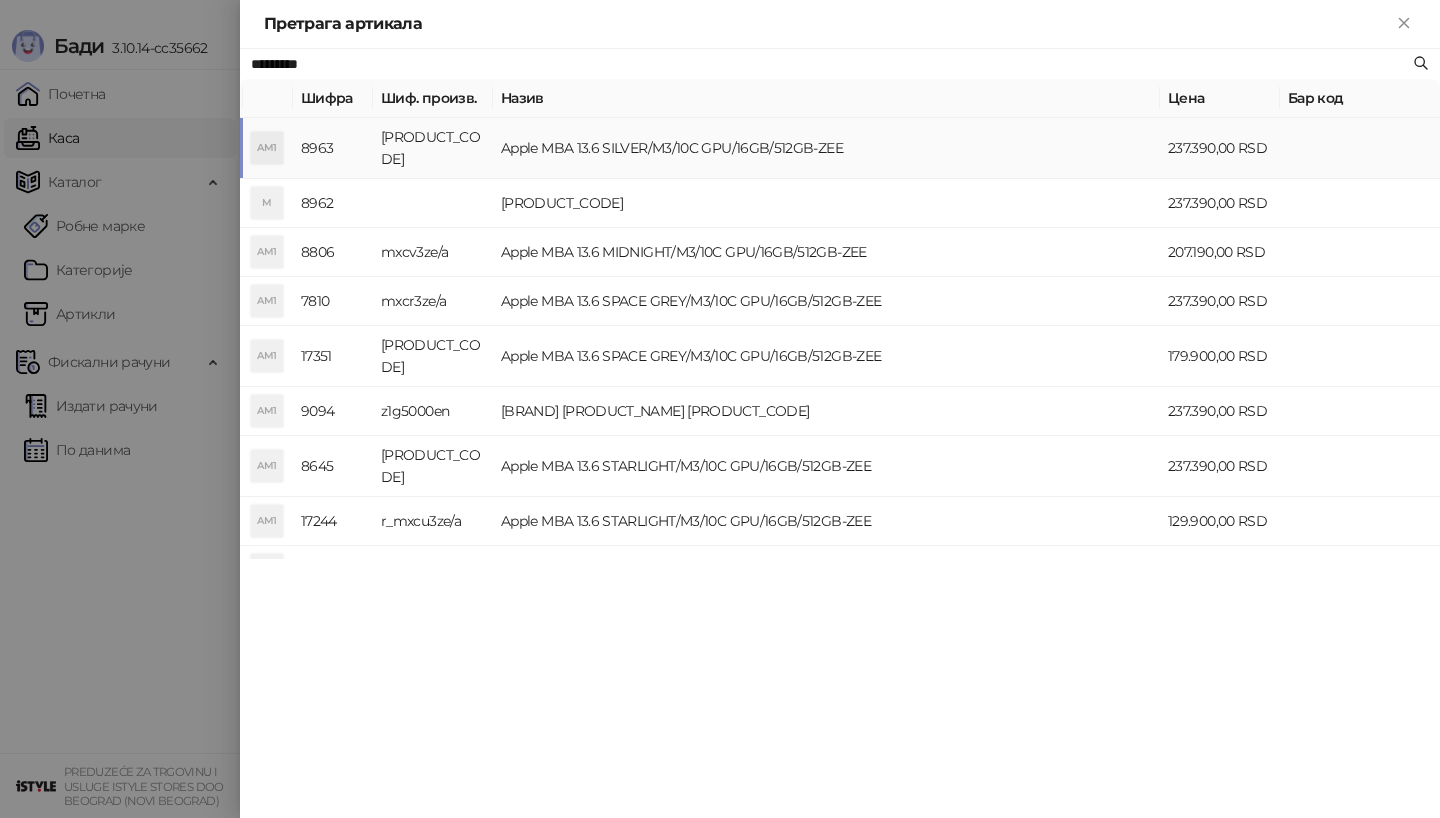 click on "AM1" at bounding box center (268, 148) 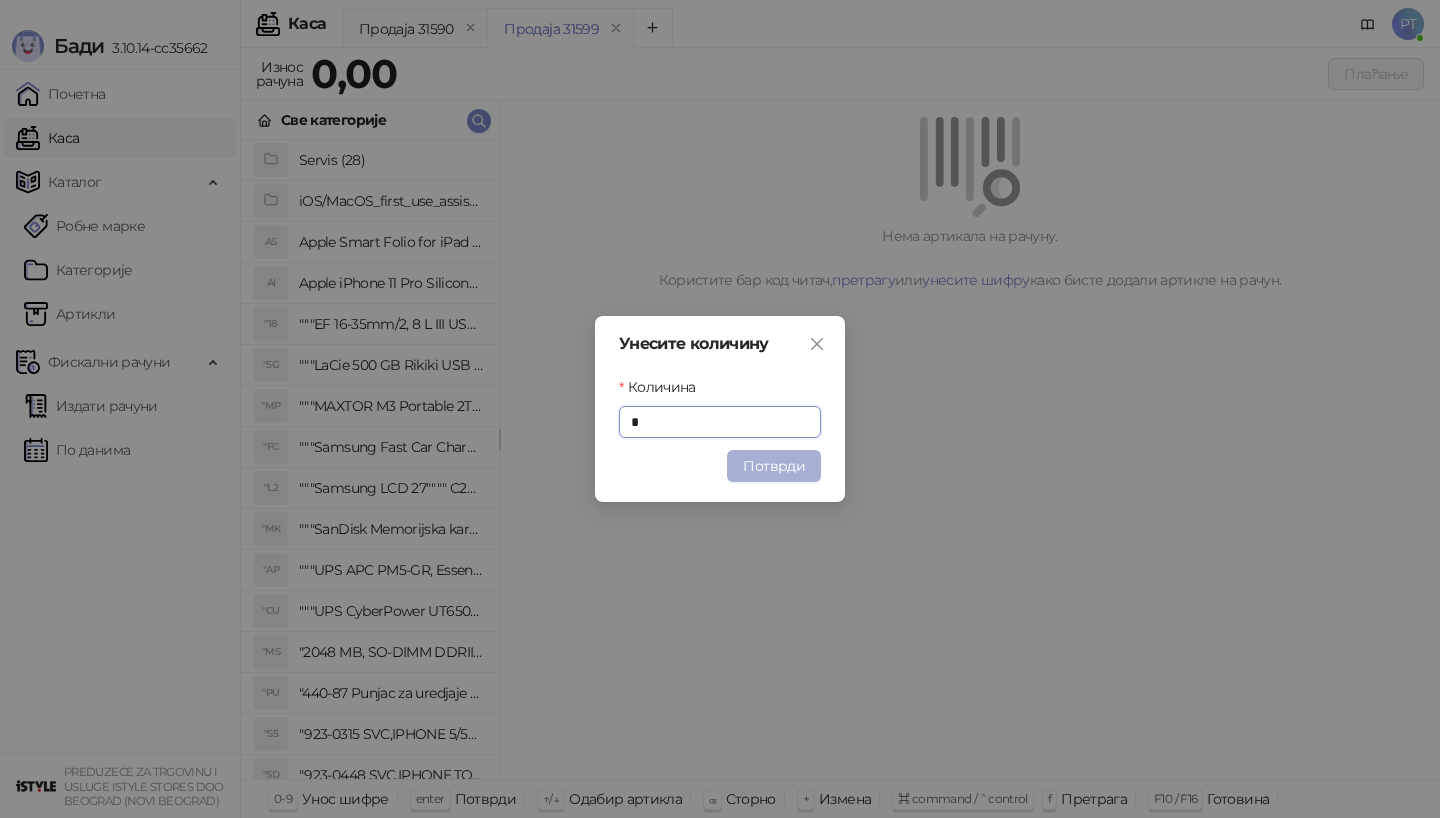 click on "Потврди" at bounding box center (774, 466) 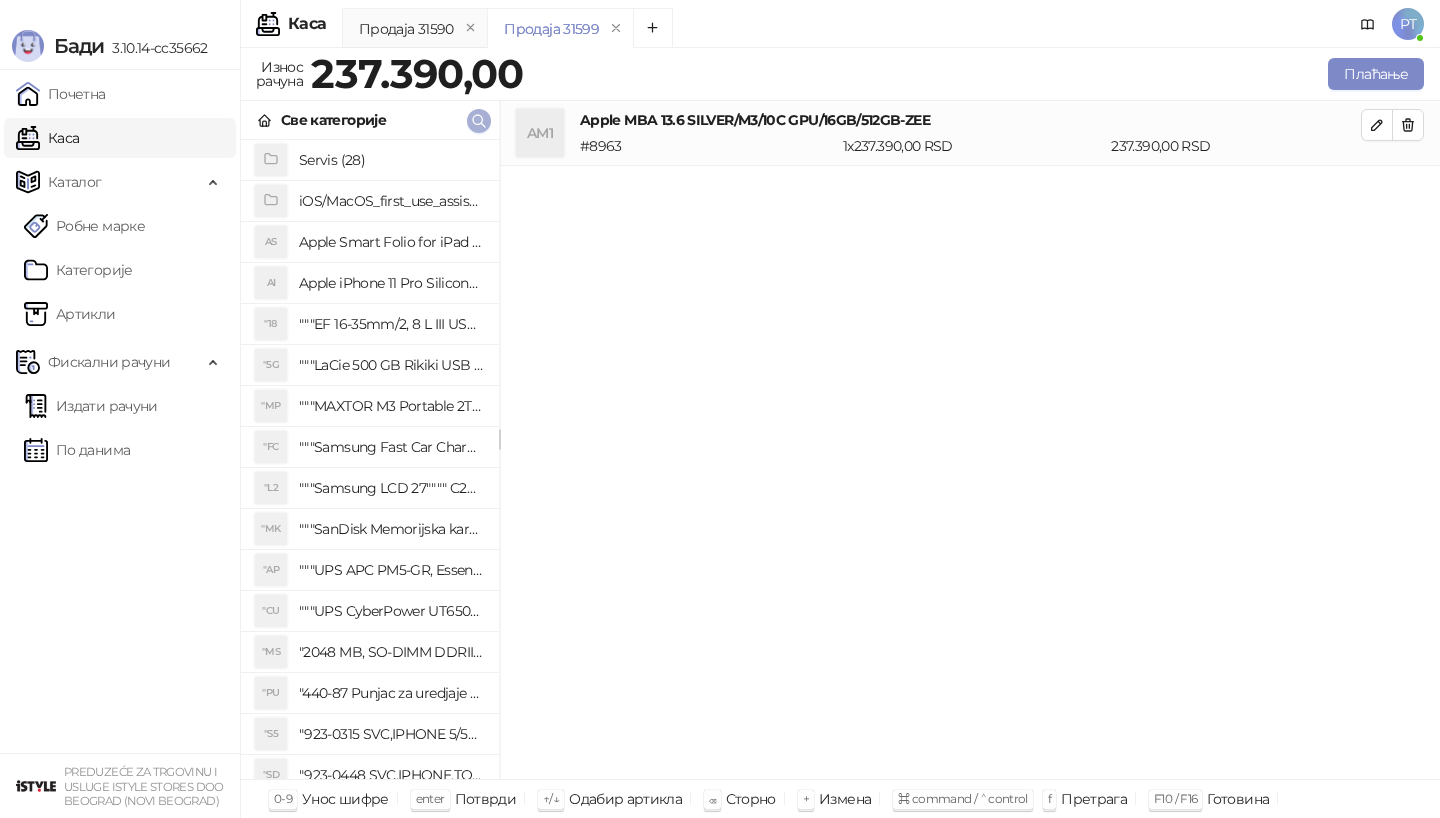 click 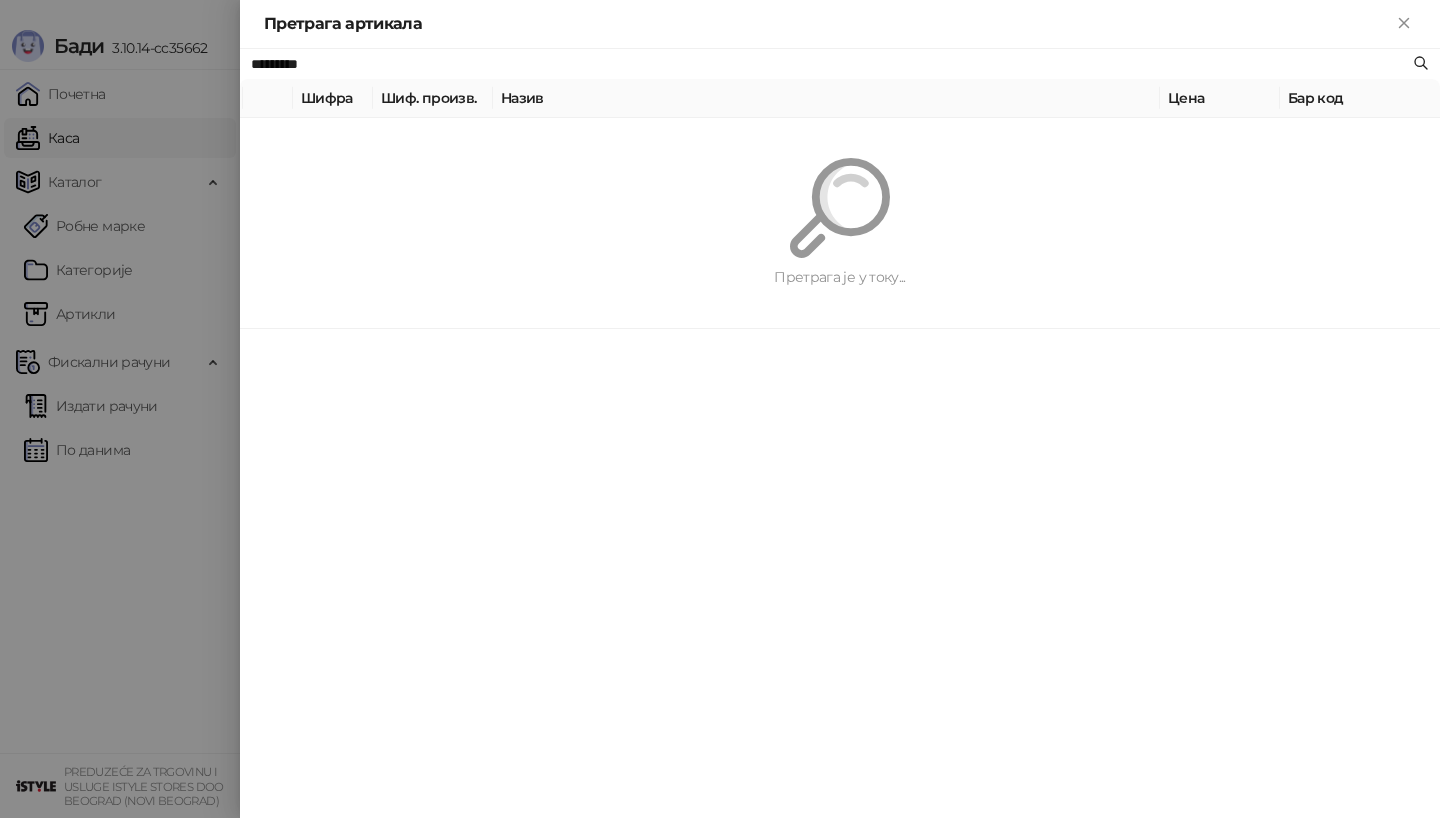 paste on "**********" 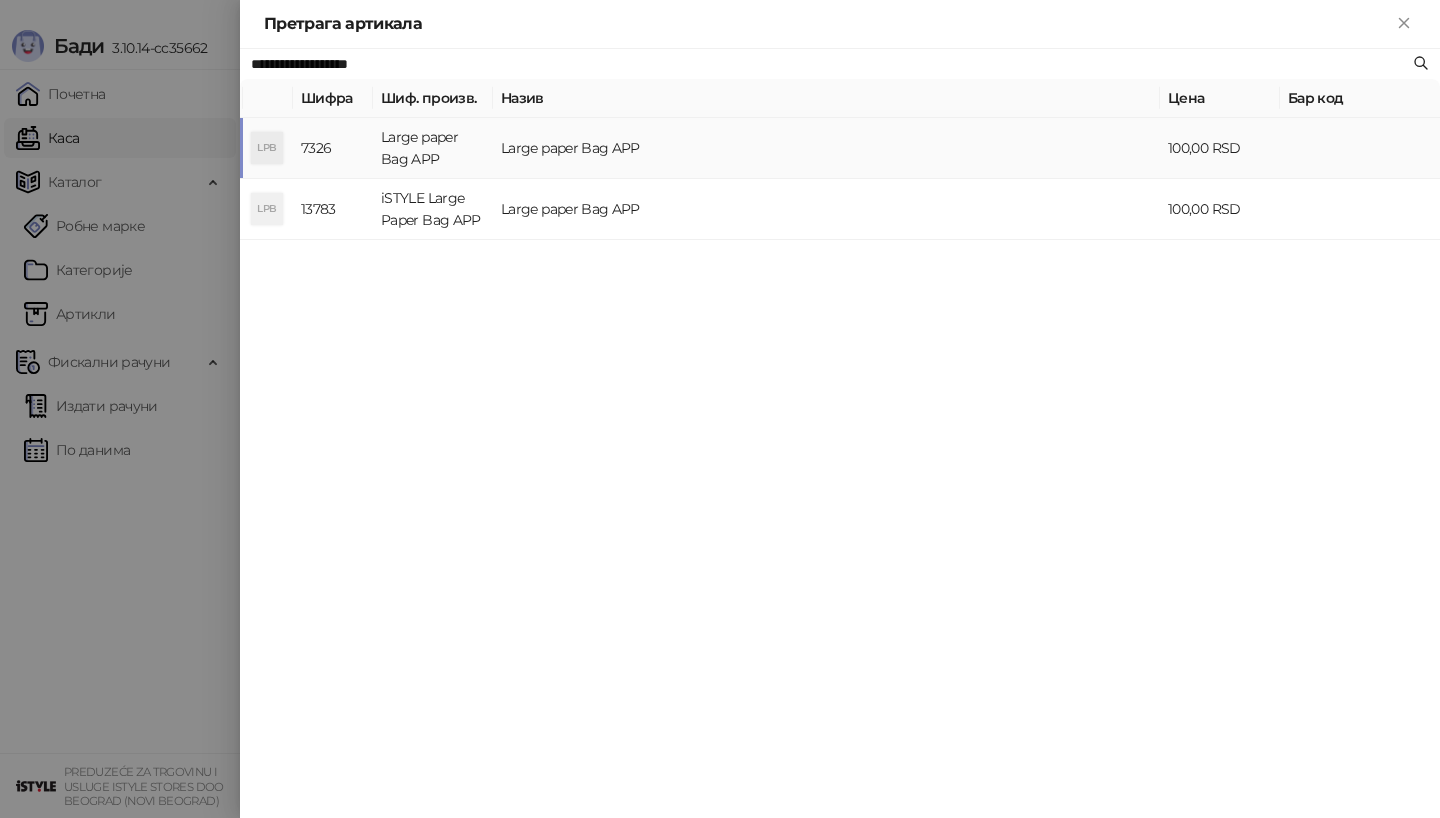 type on "**********" 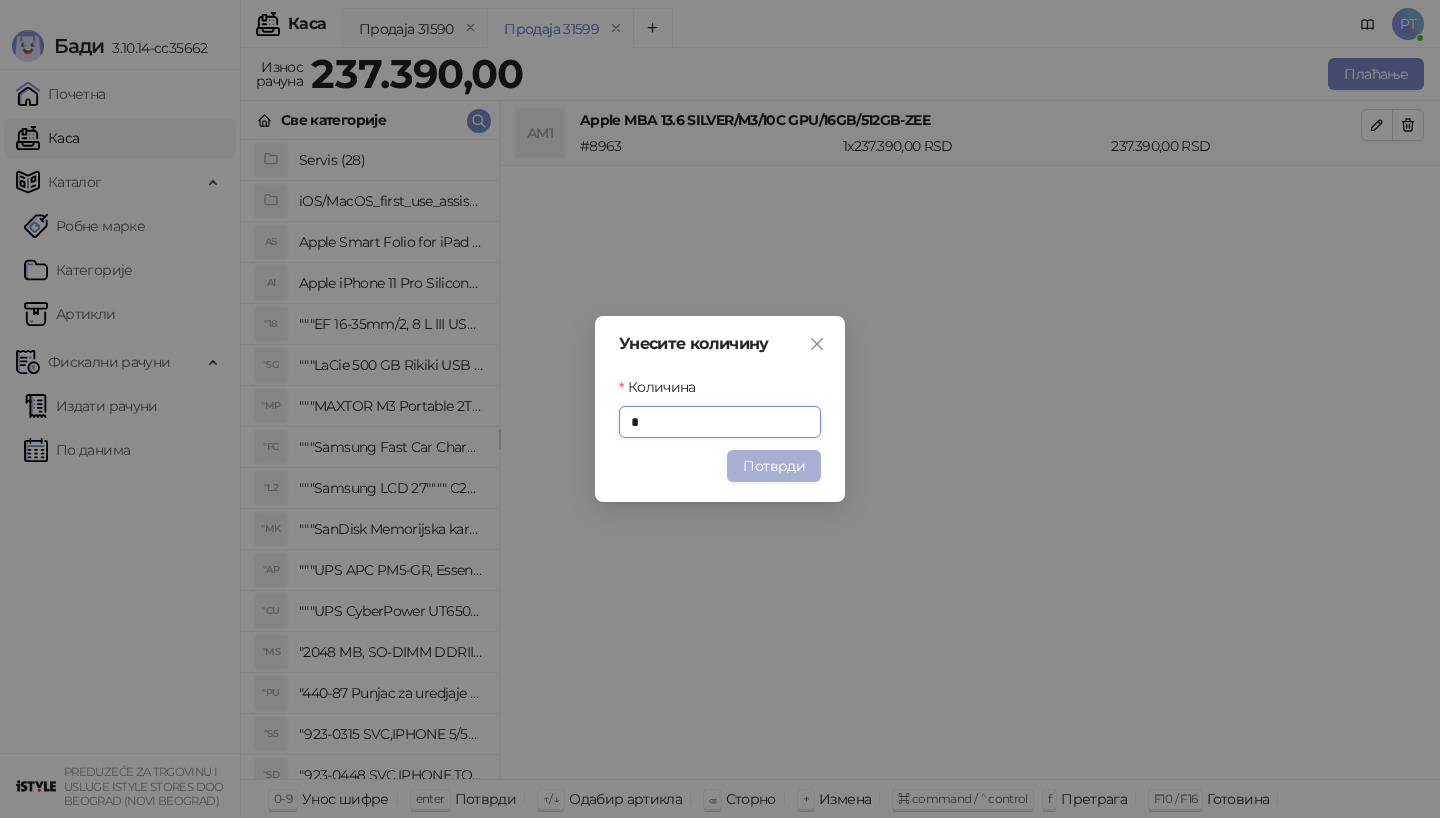 click on "Потврди" at bounding box center (774, 466) 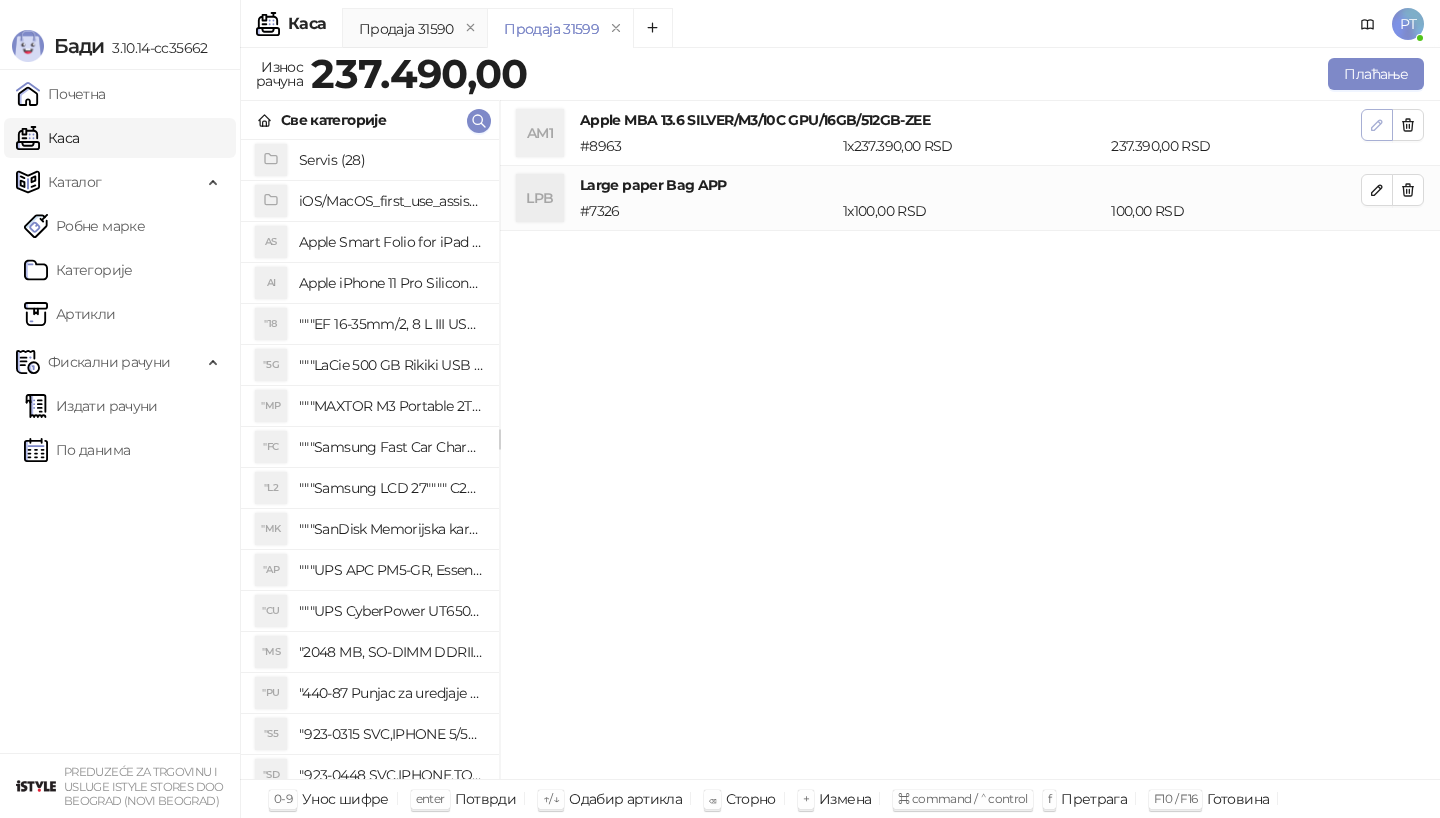 click 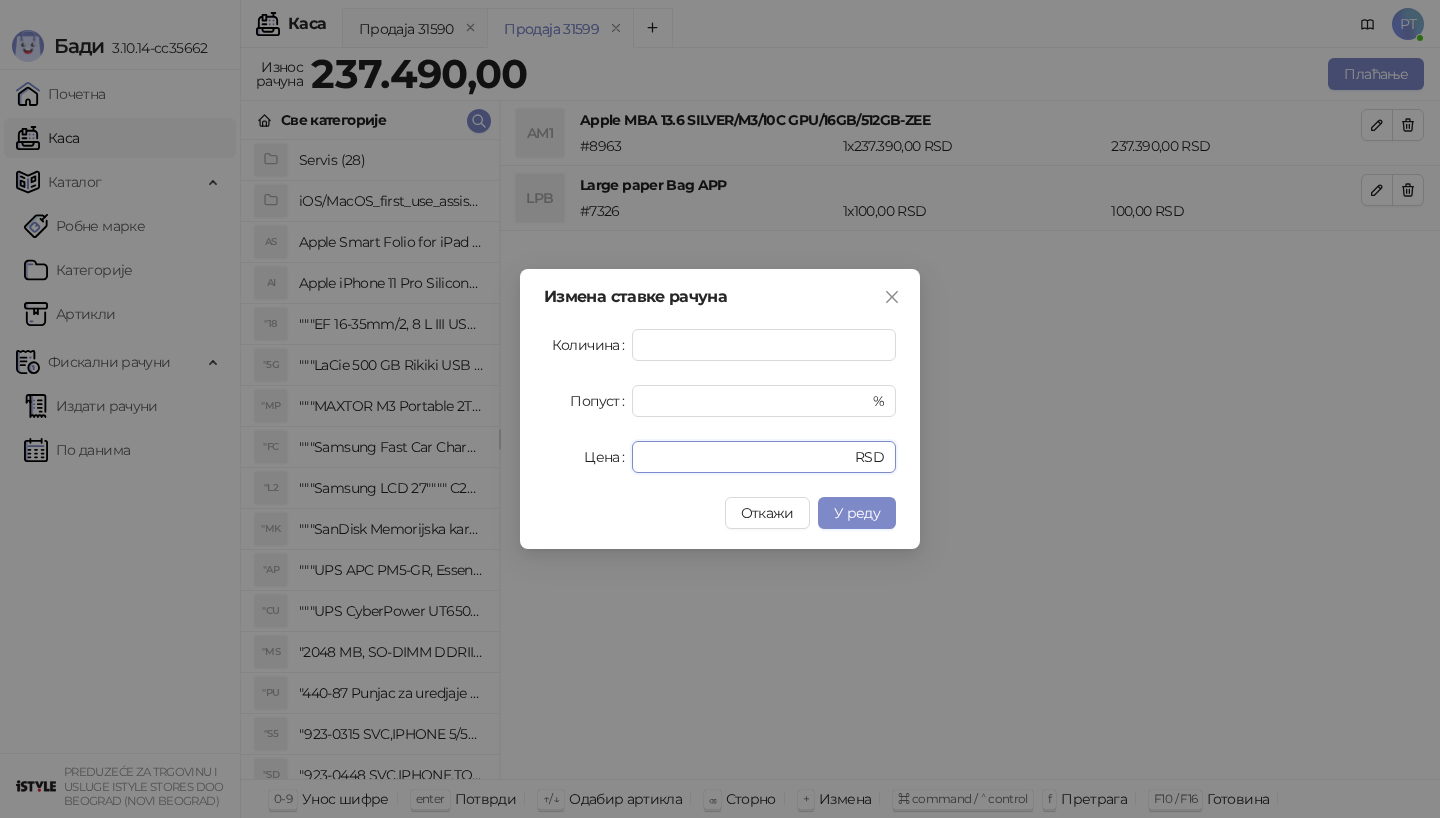 drag, startPoint x: 718, startPoint y: 449, endPoint x: 585, endPoint y: 450, distance: 133.00375 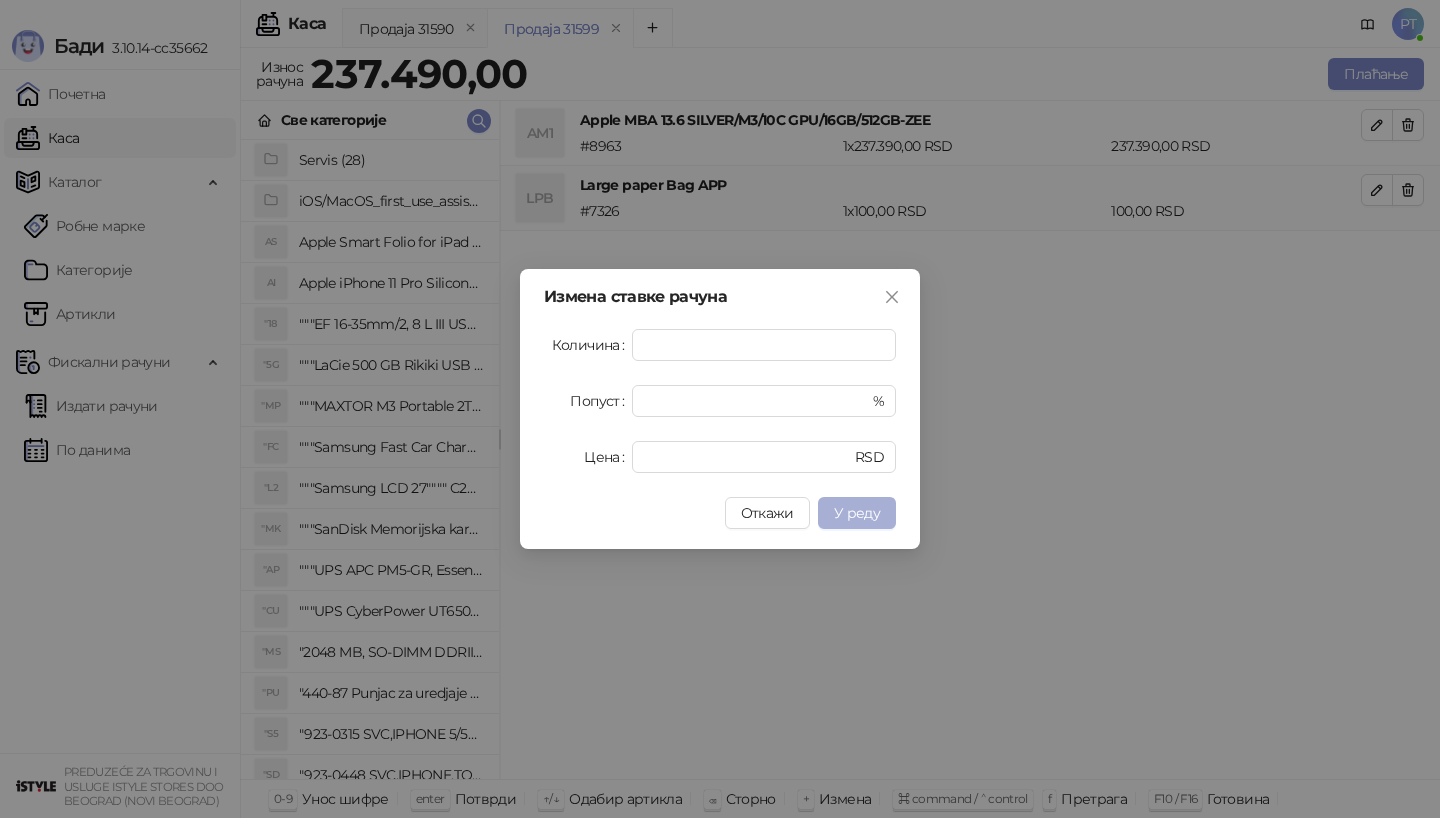 type on "******" 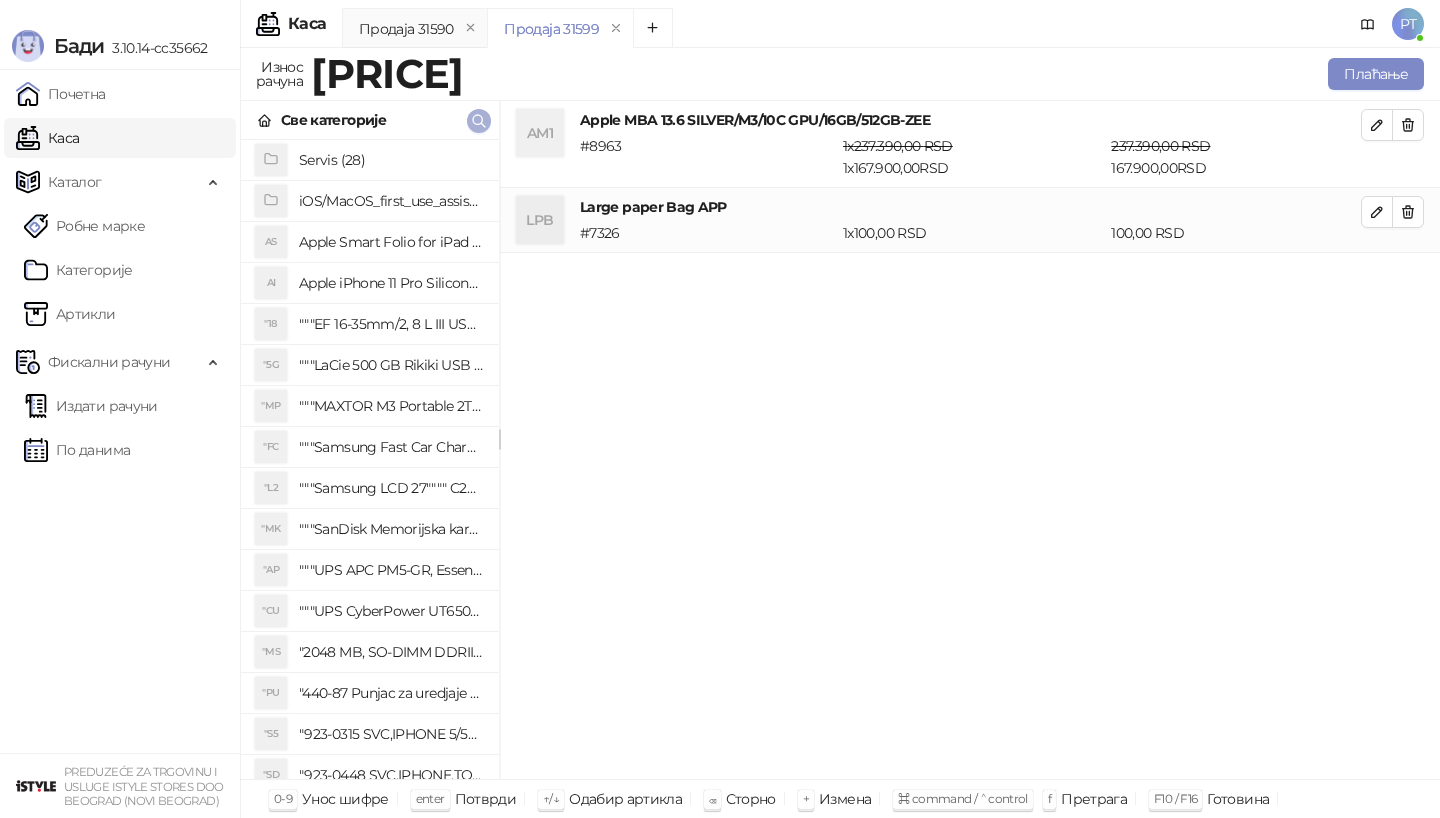click 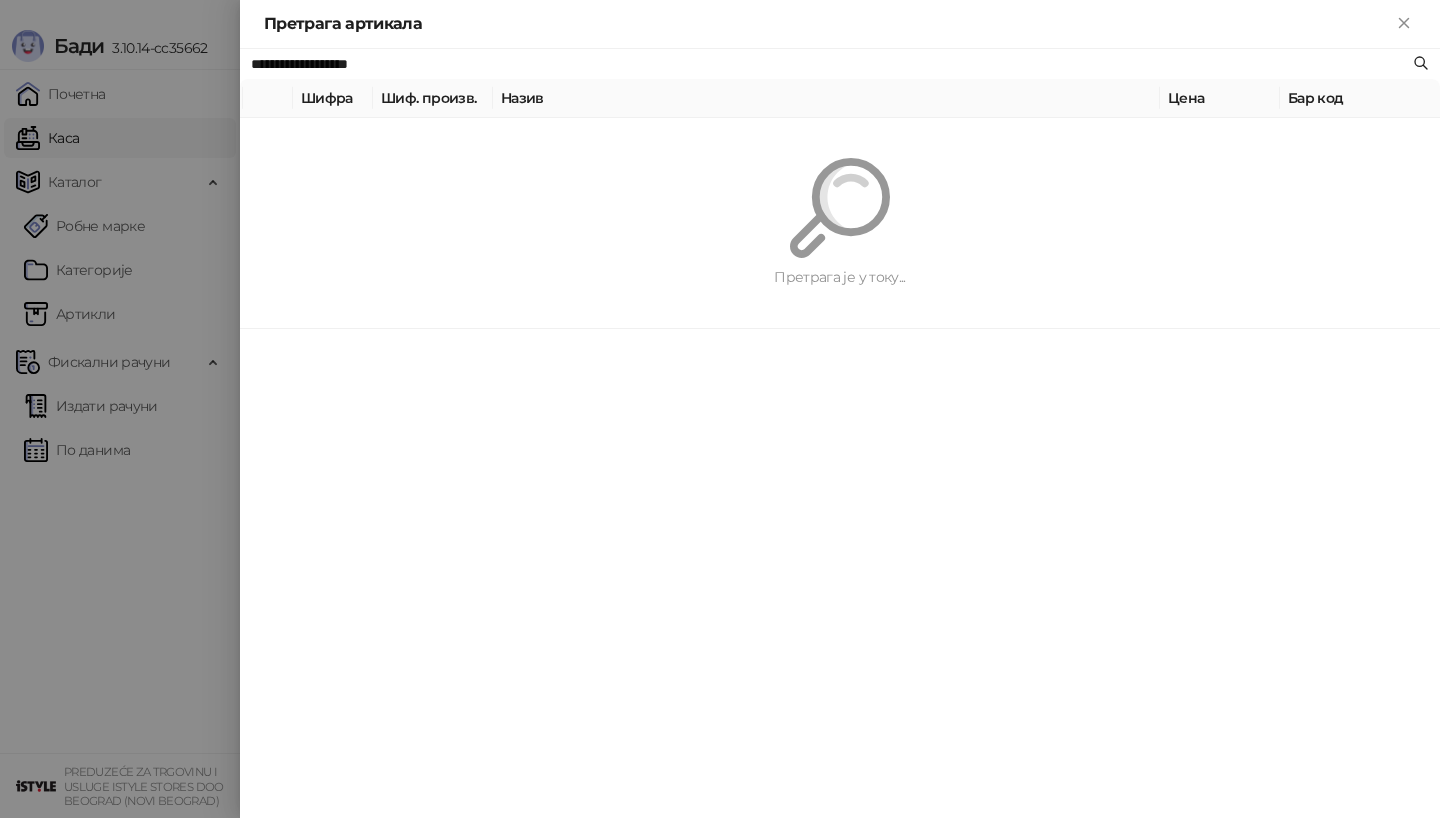 paste 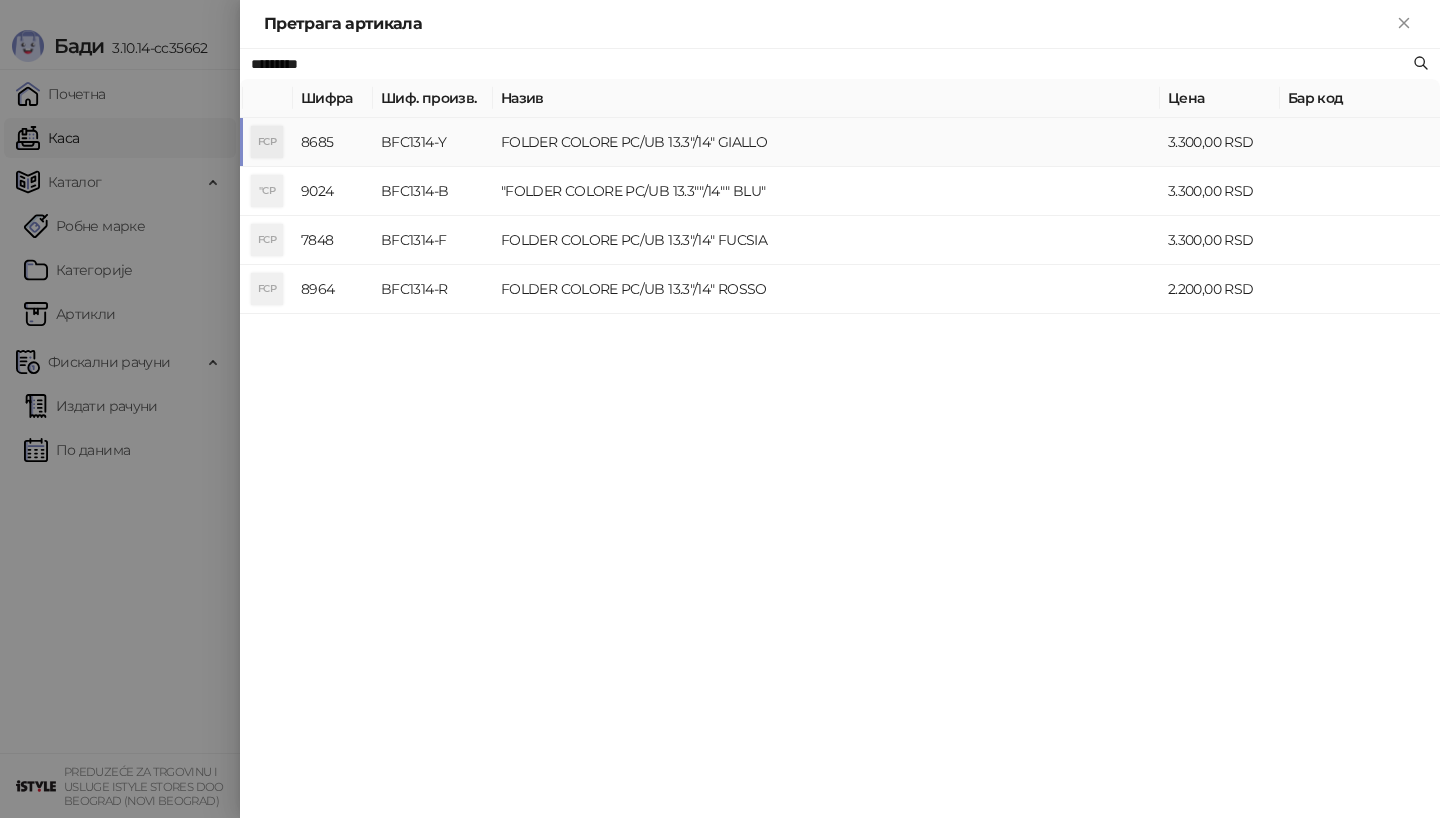 type on "*********" 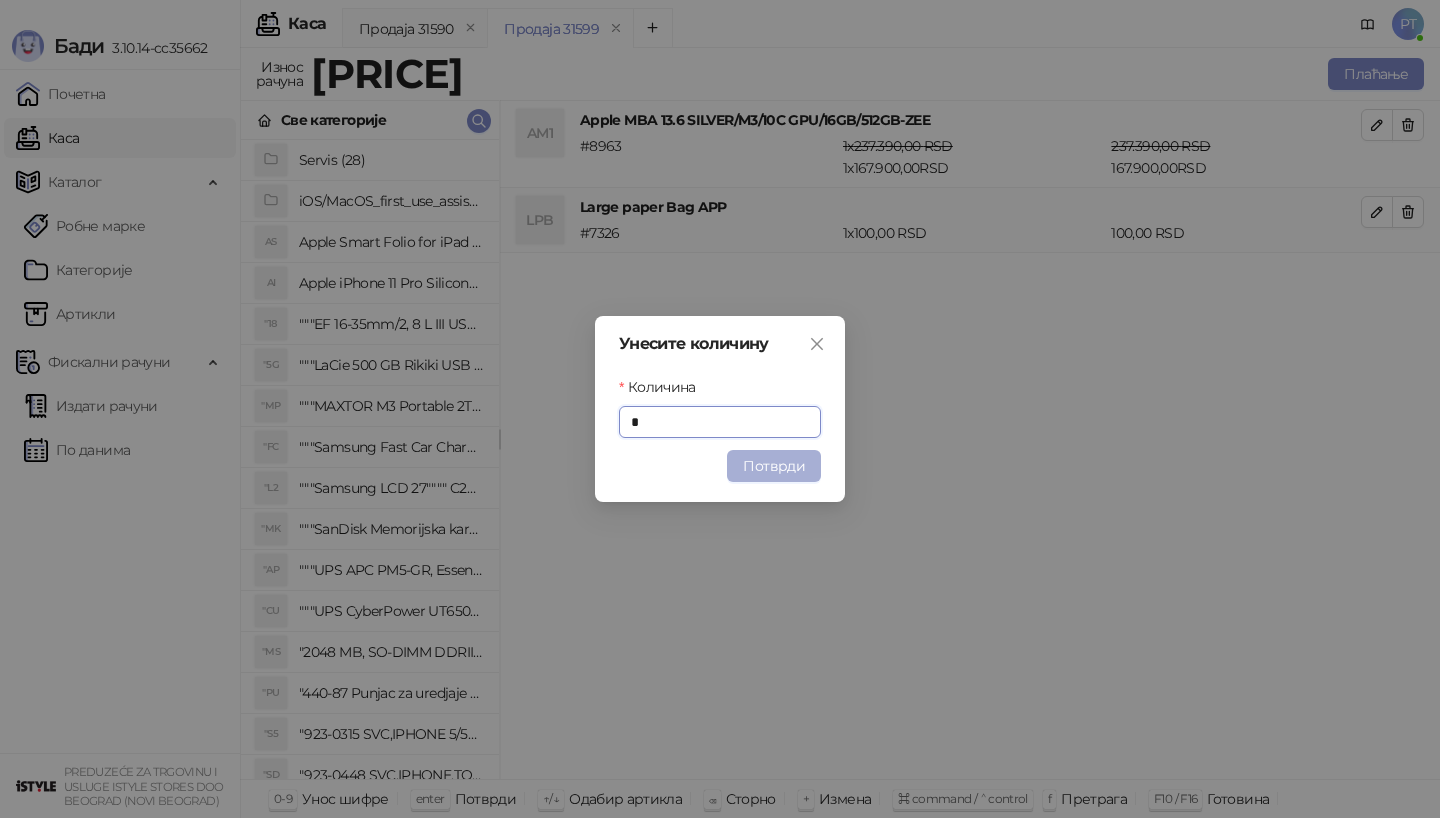 click on "Потврди" at bounding box center (774, 466) 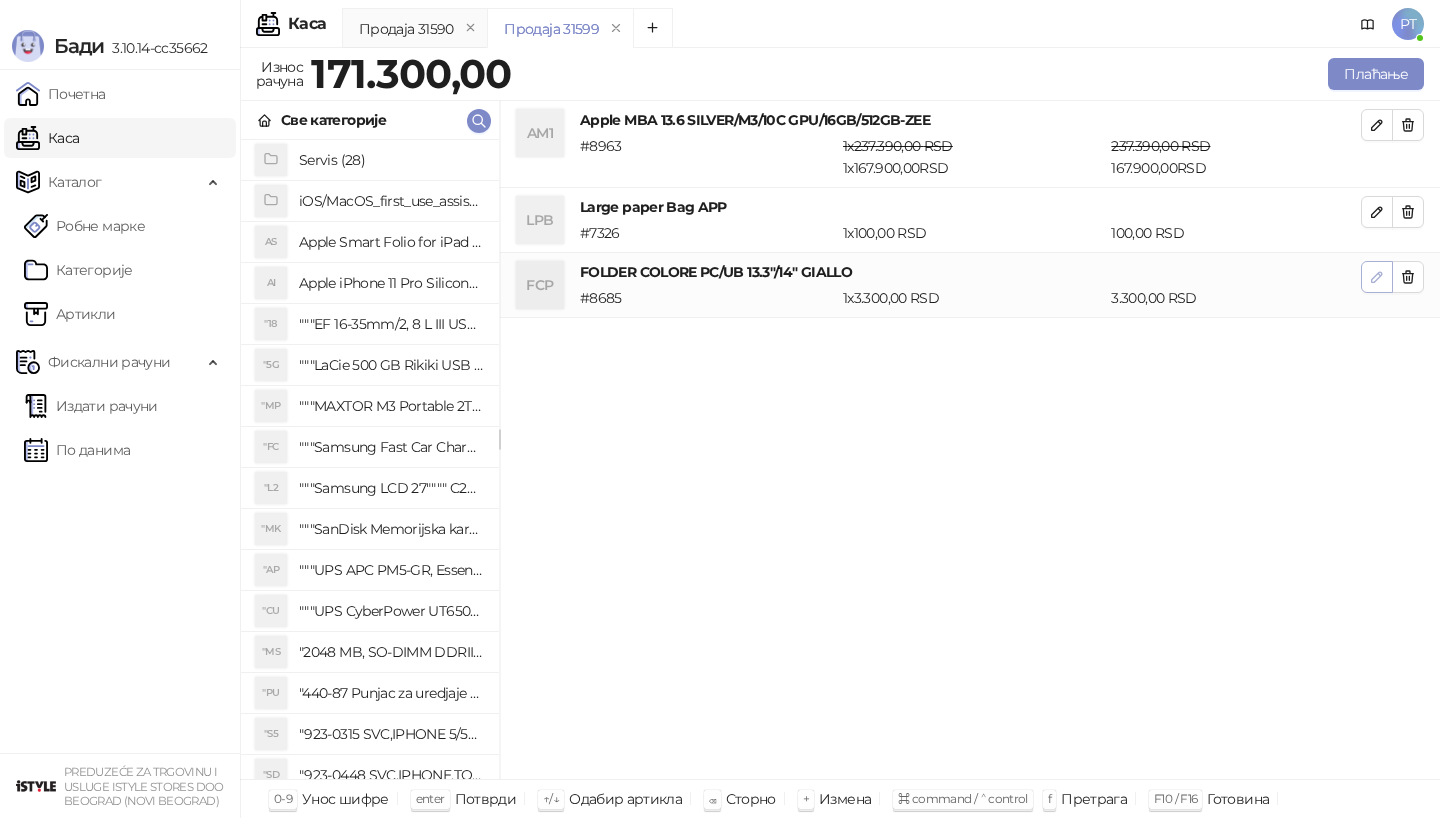 click 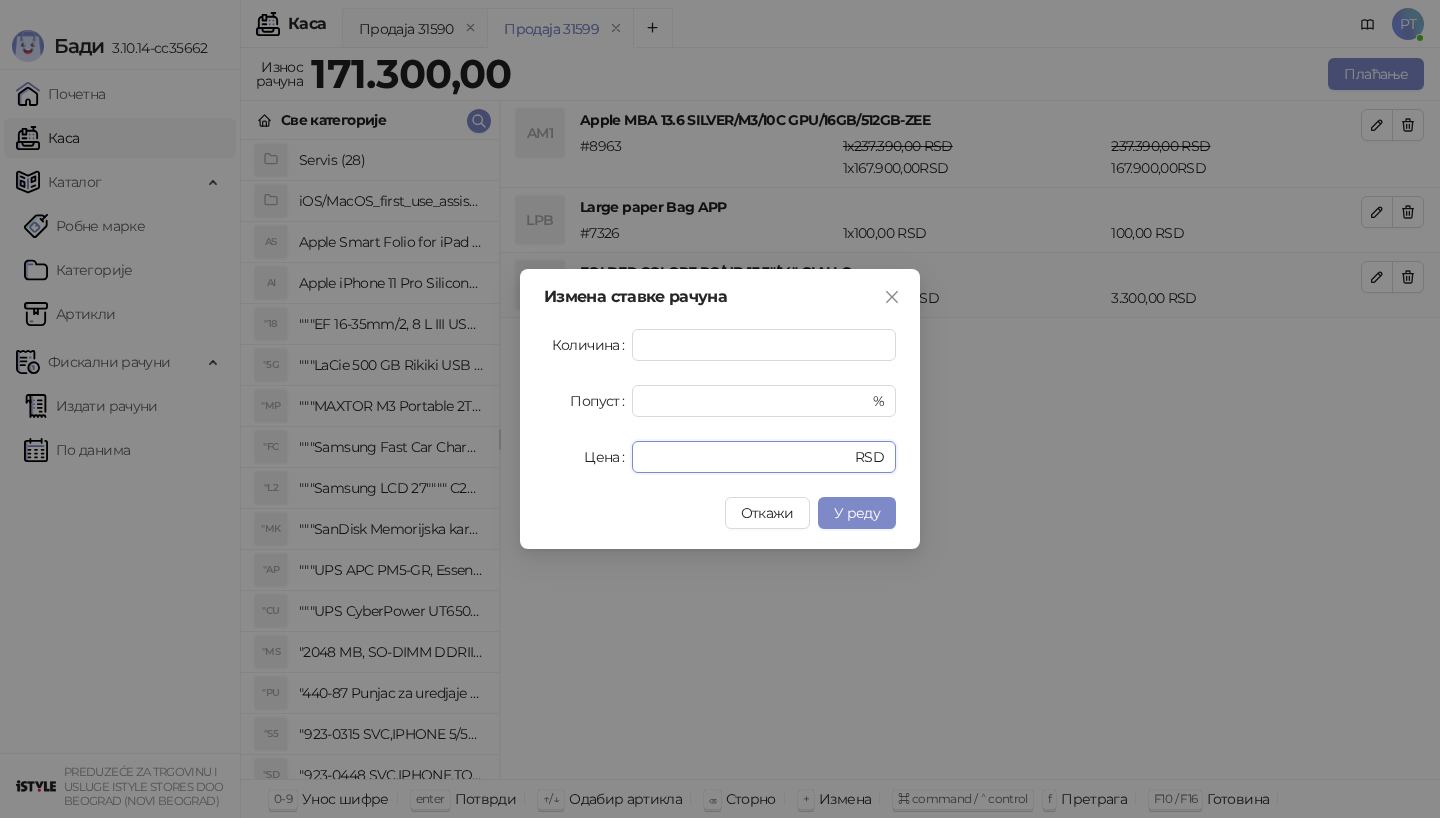 drag, startPoint x: 693, startPoint y: 457, endPoint x: 551, endPoint y: 457, distance: 142 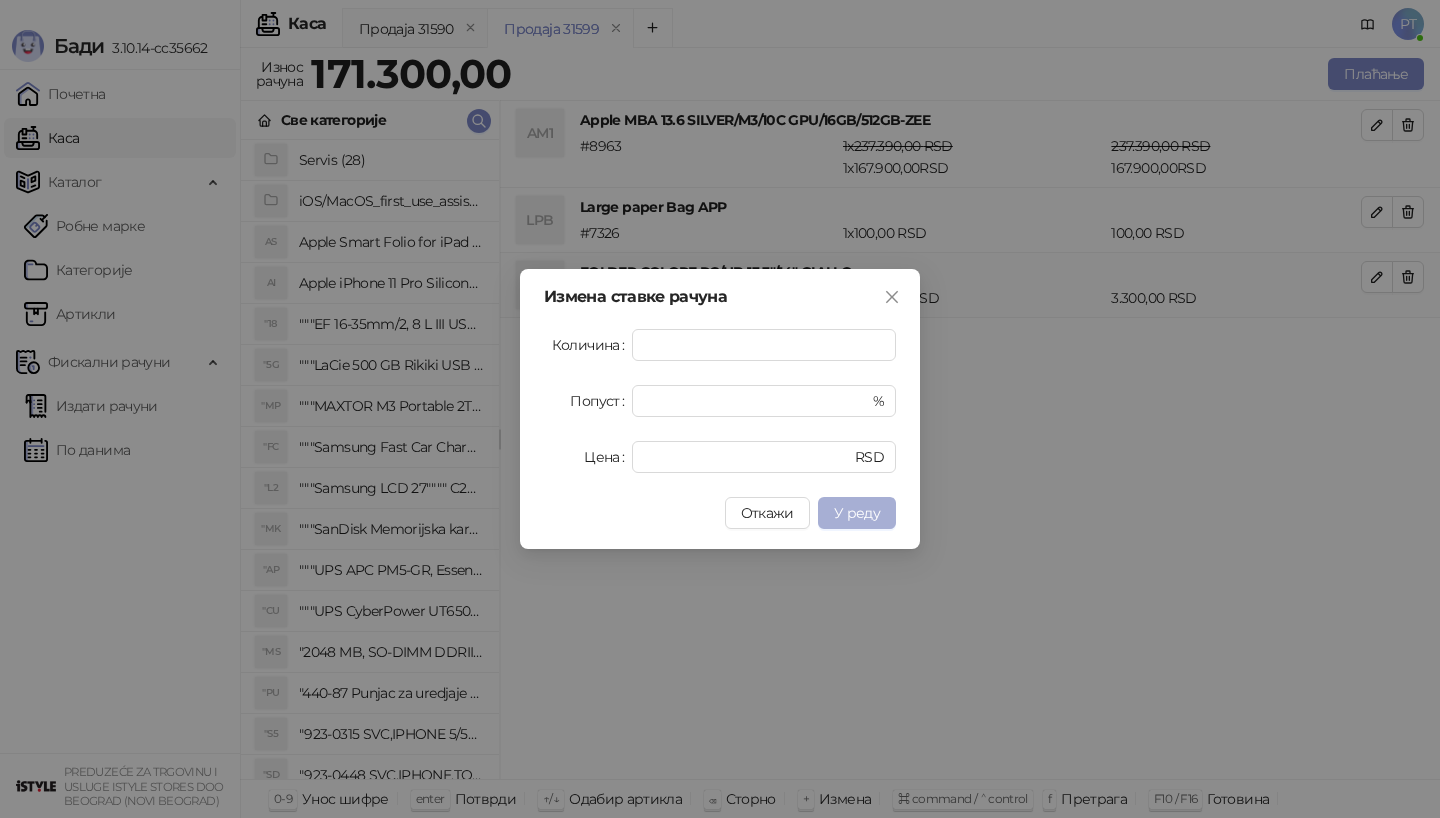 type on "****" 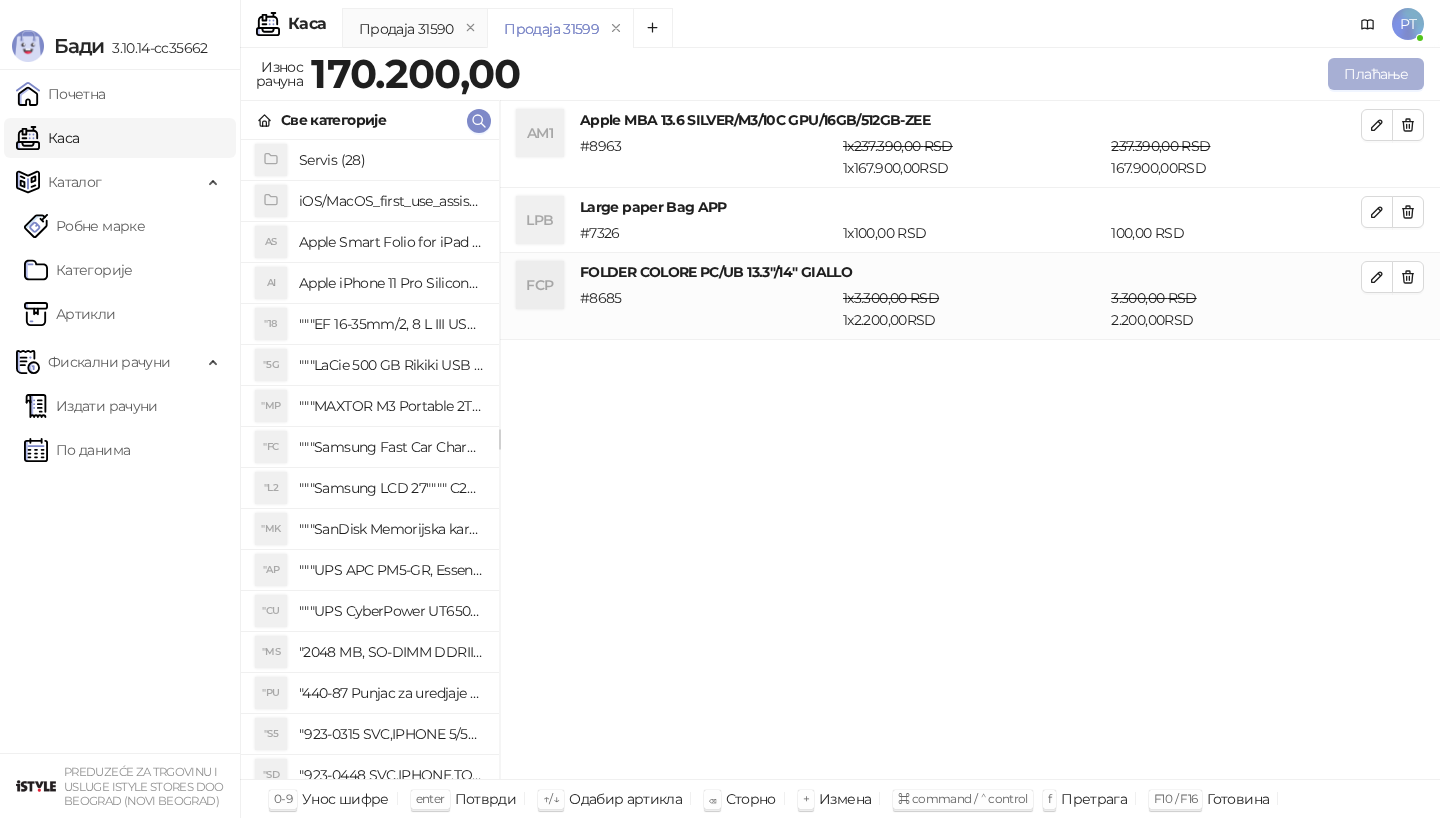 click on "Плаћање" at bounding box center [1376, 74] 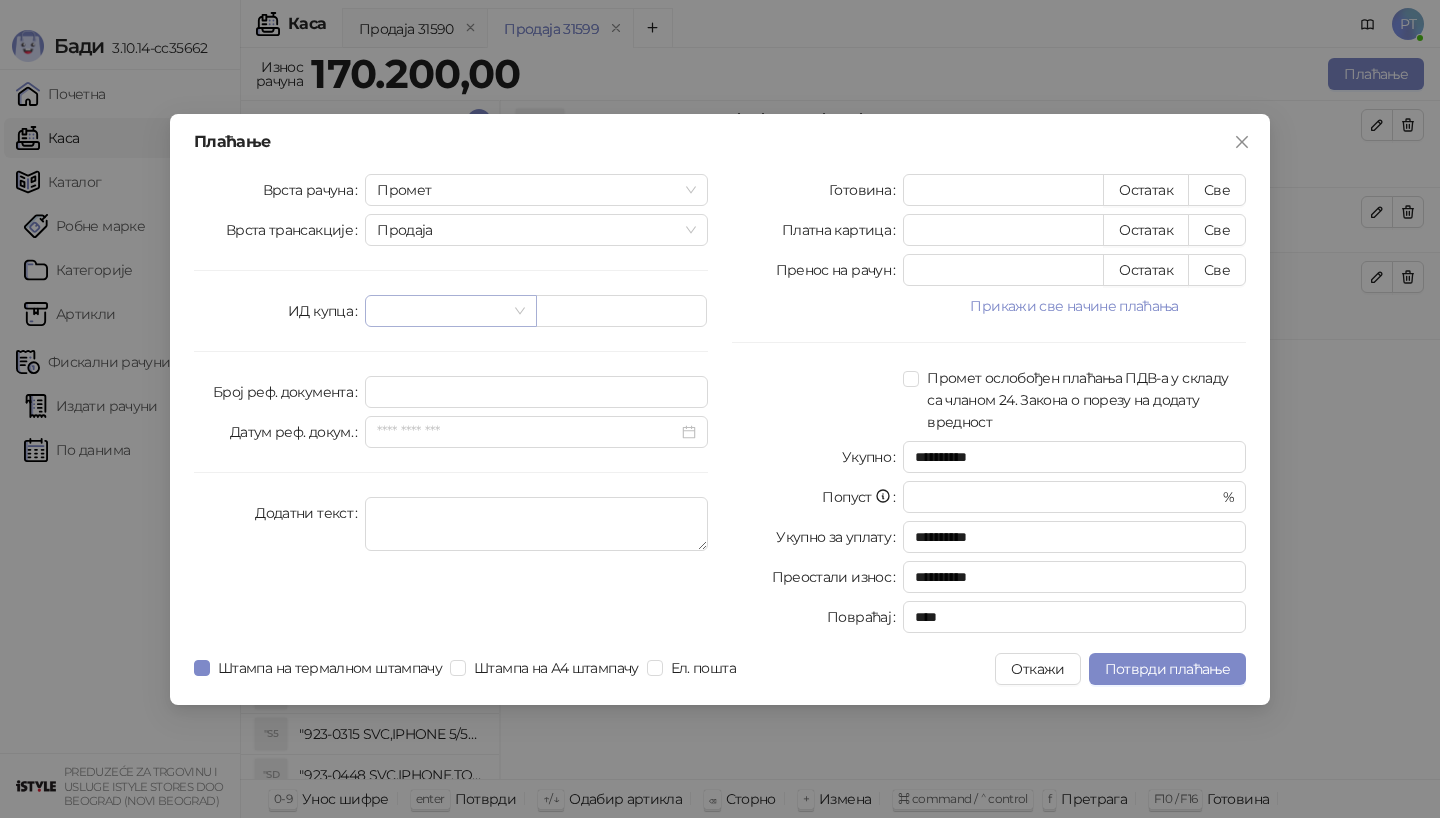click at bounding box center [450, 311] 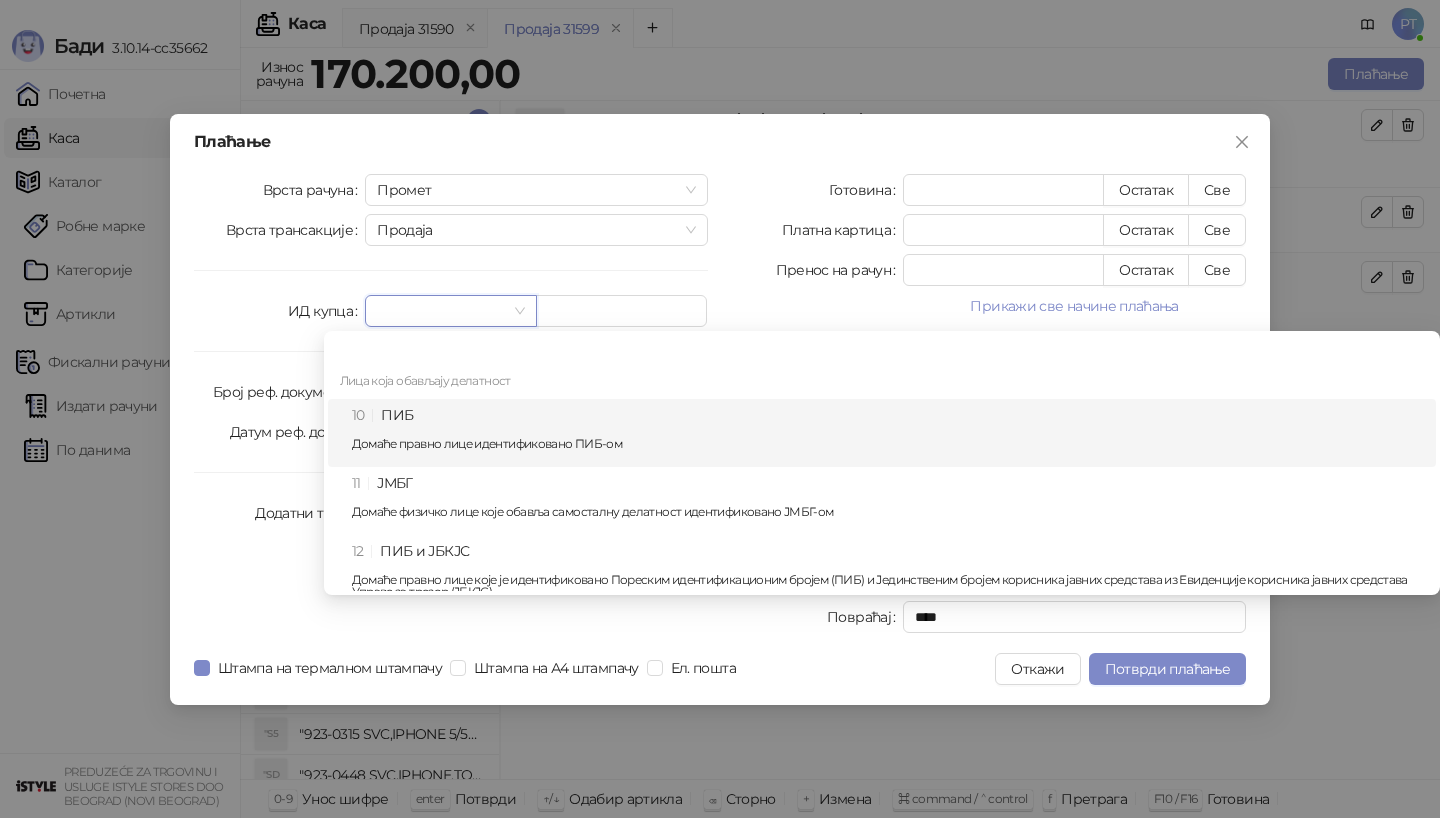 click on "10 ПИБ Домаће правно лице идентификовано ПИБ-ом" at bounding box center [888, 433] 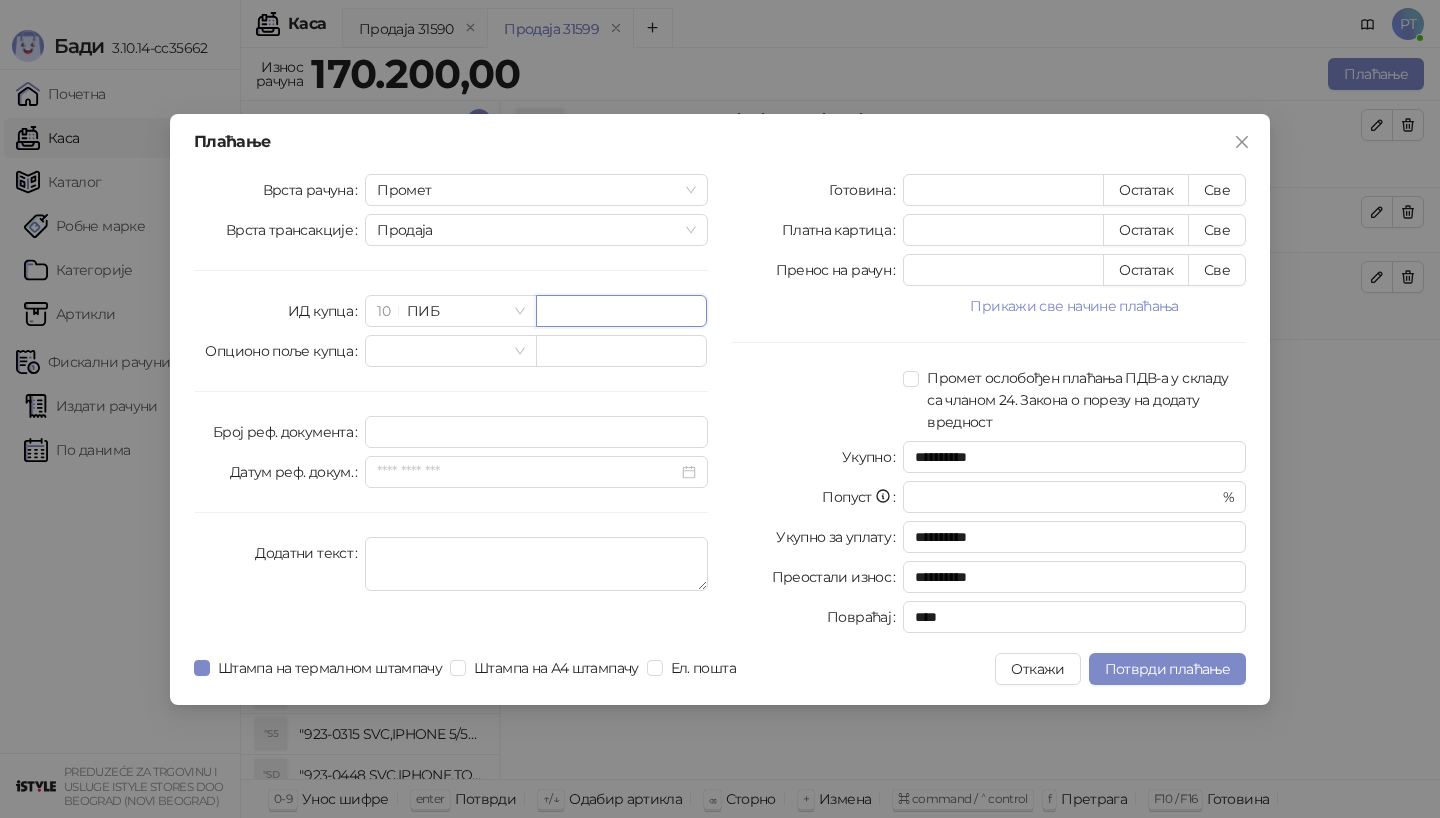 paste on "*********" 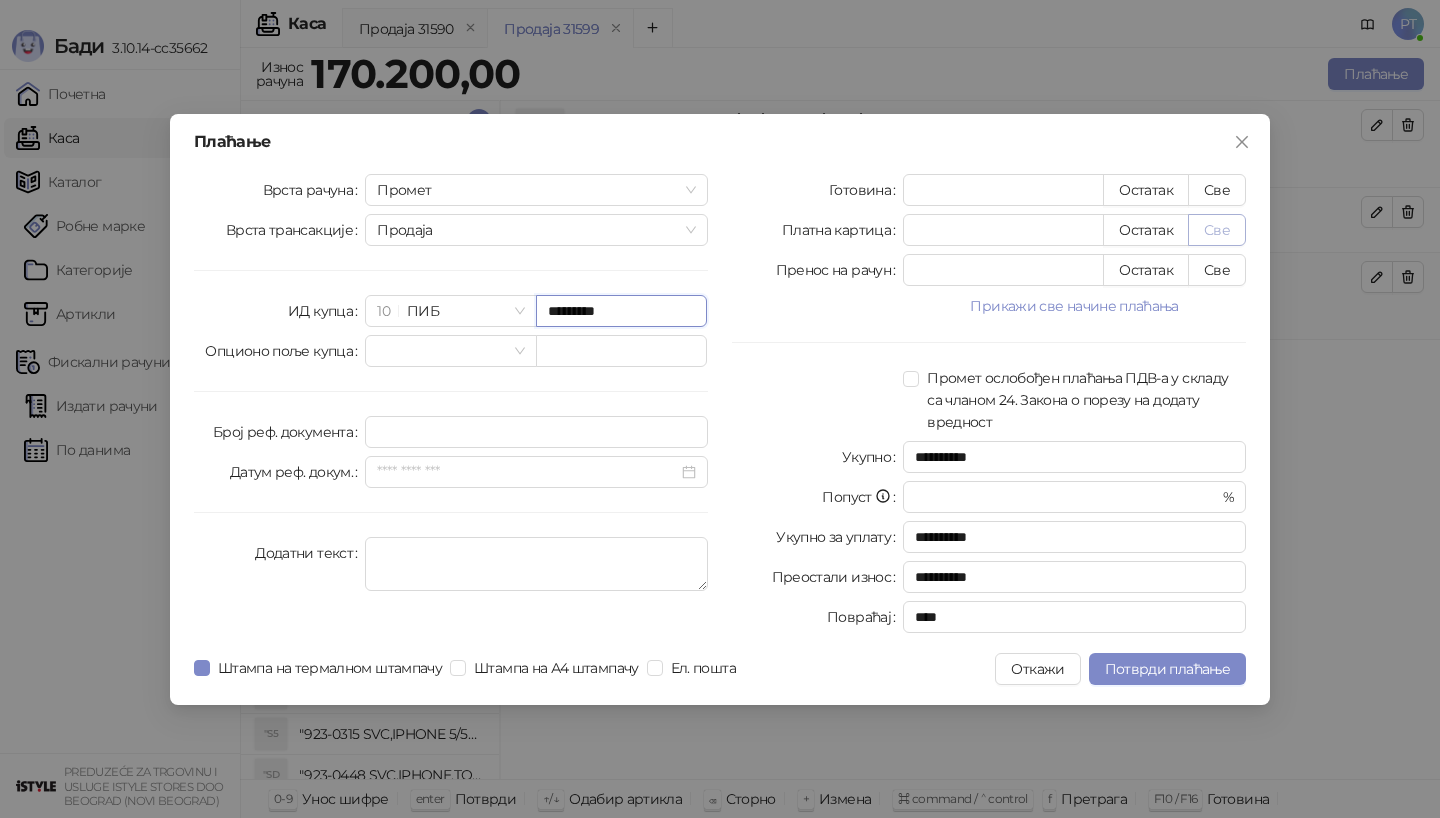 type on "*********" 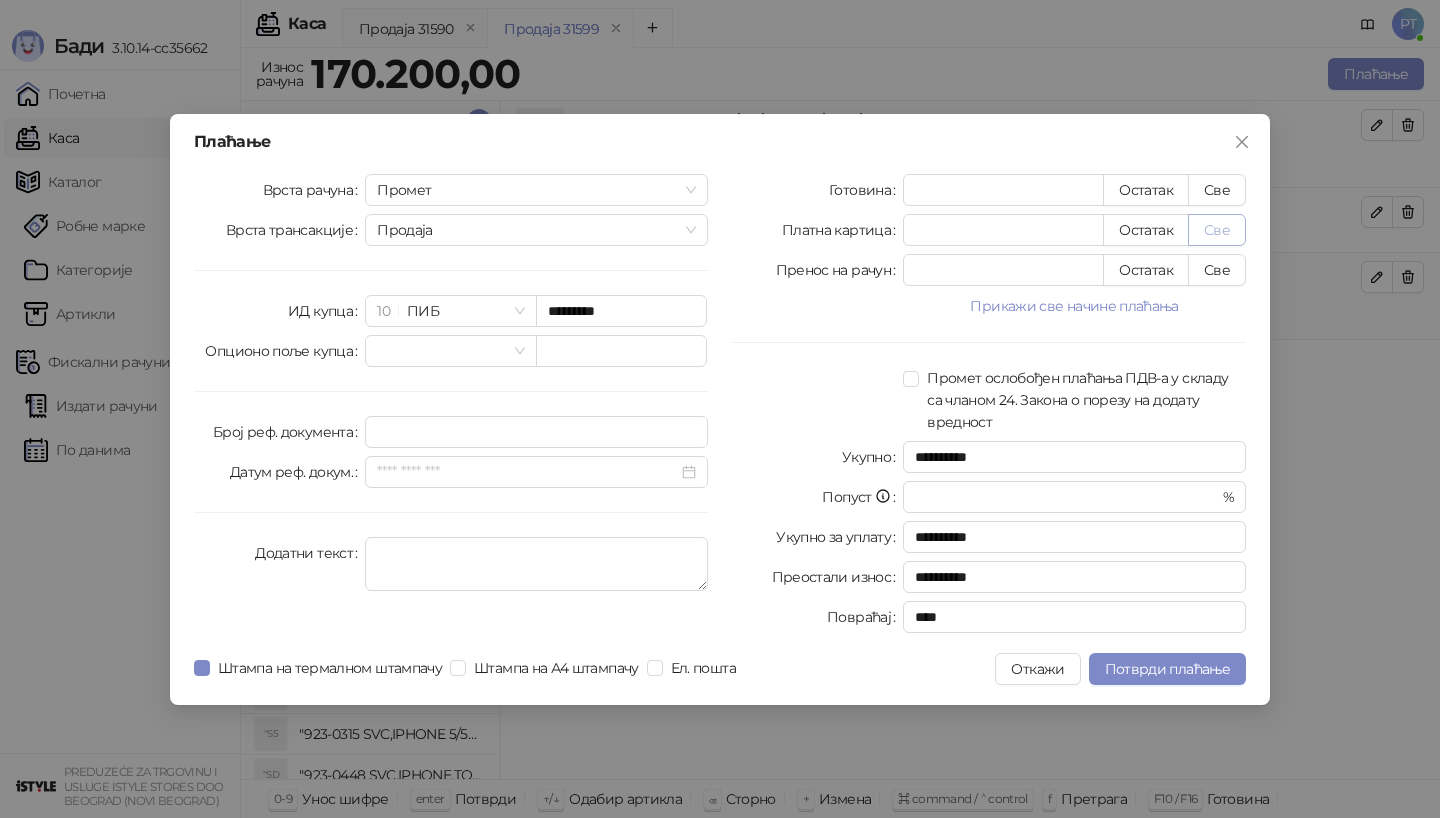 click on "Све" at bounding box center [1217, 230] 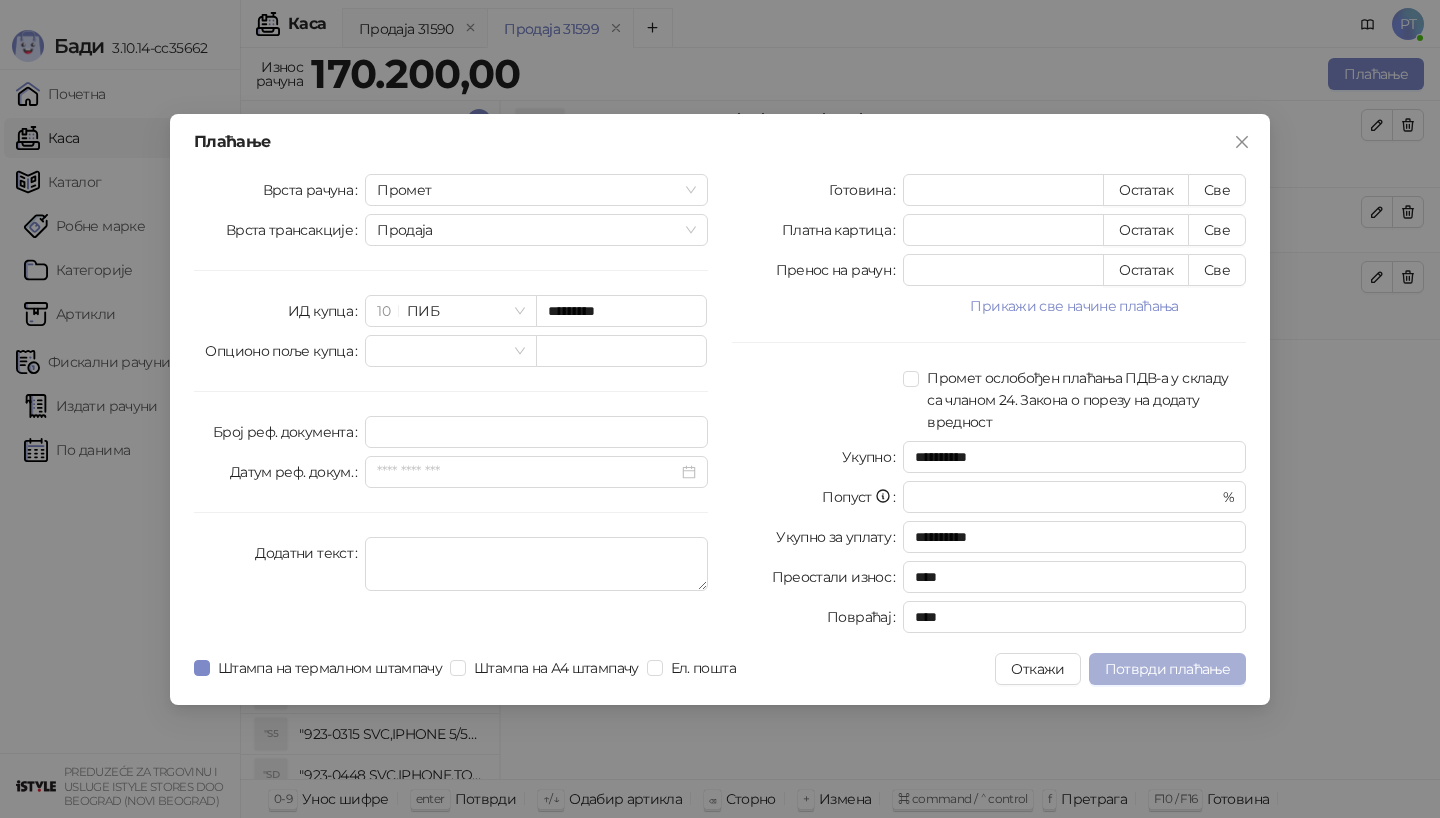 click on "Потврди плаћање" at bounding box center (1167, 669) 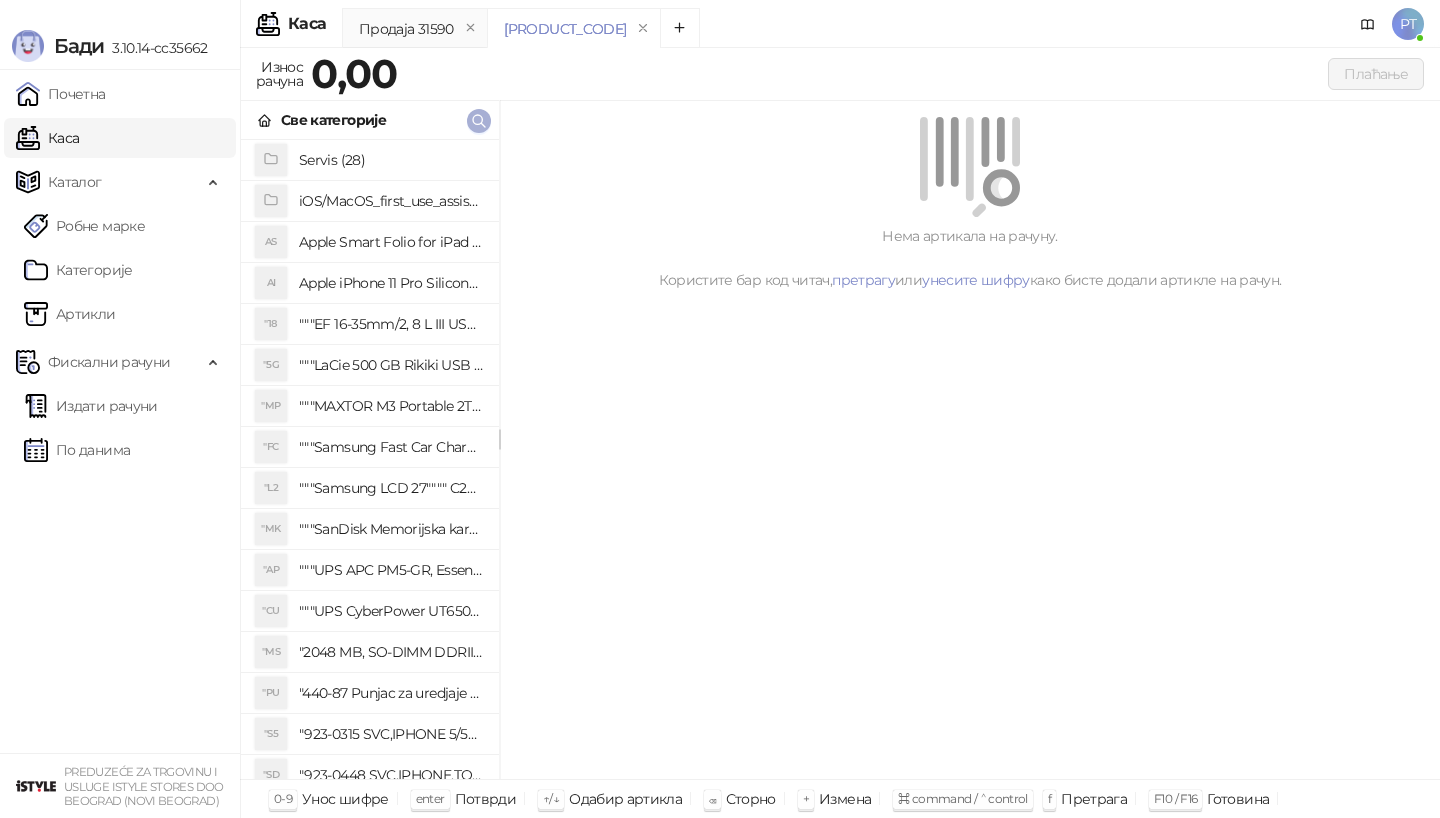 click at bounding box center (479, 120) 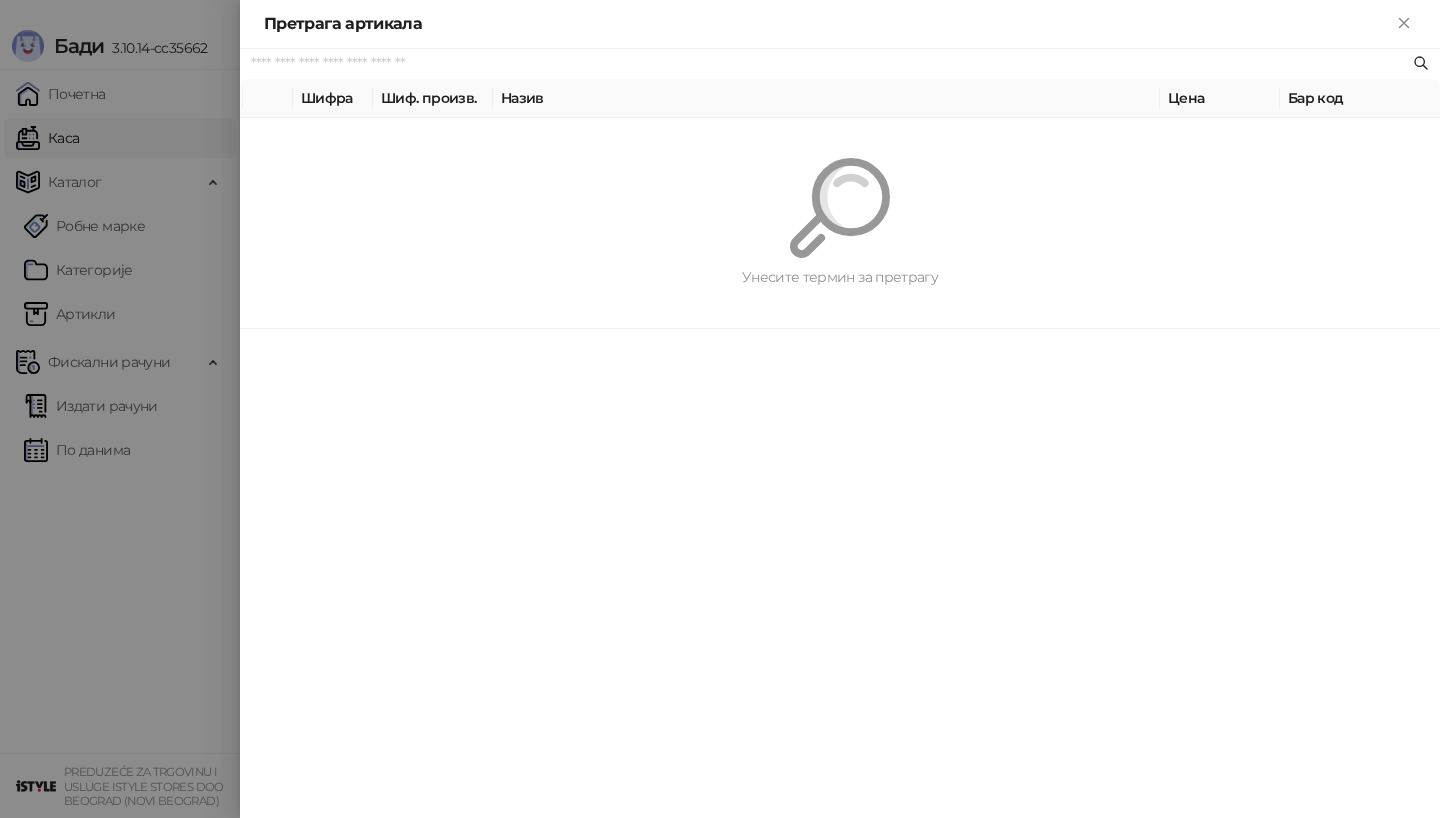 paste on "*********" 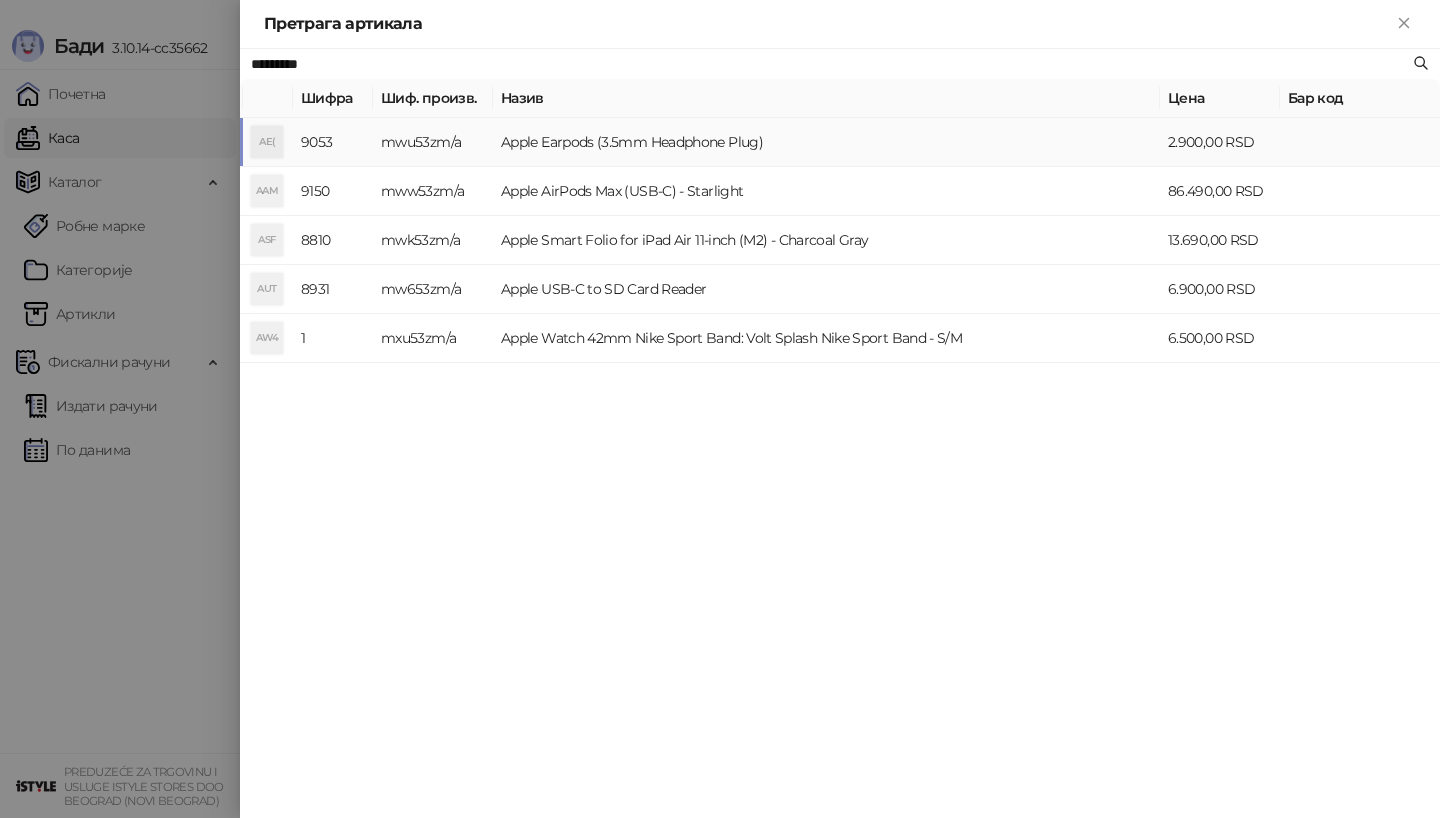 click on "AE(" at bounding box center (267, 142) 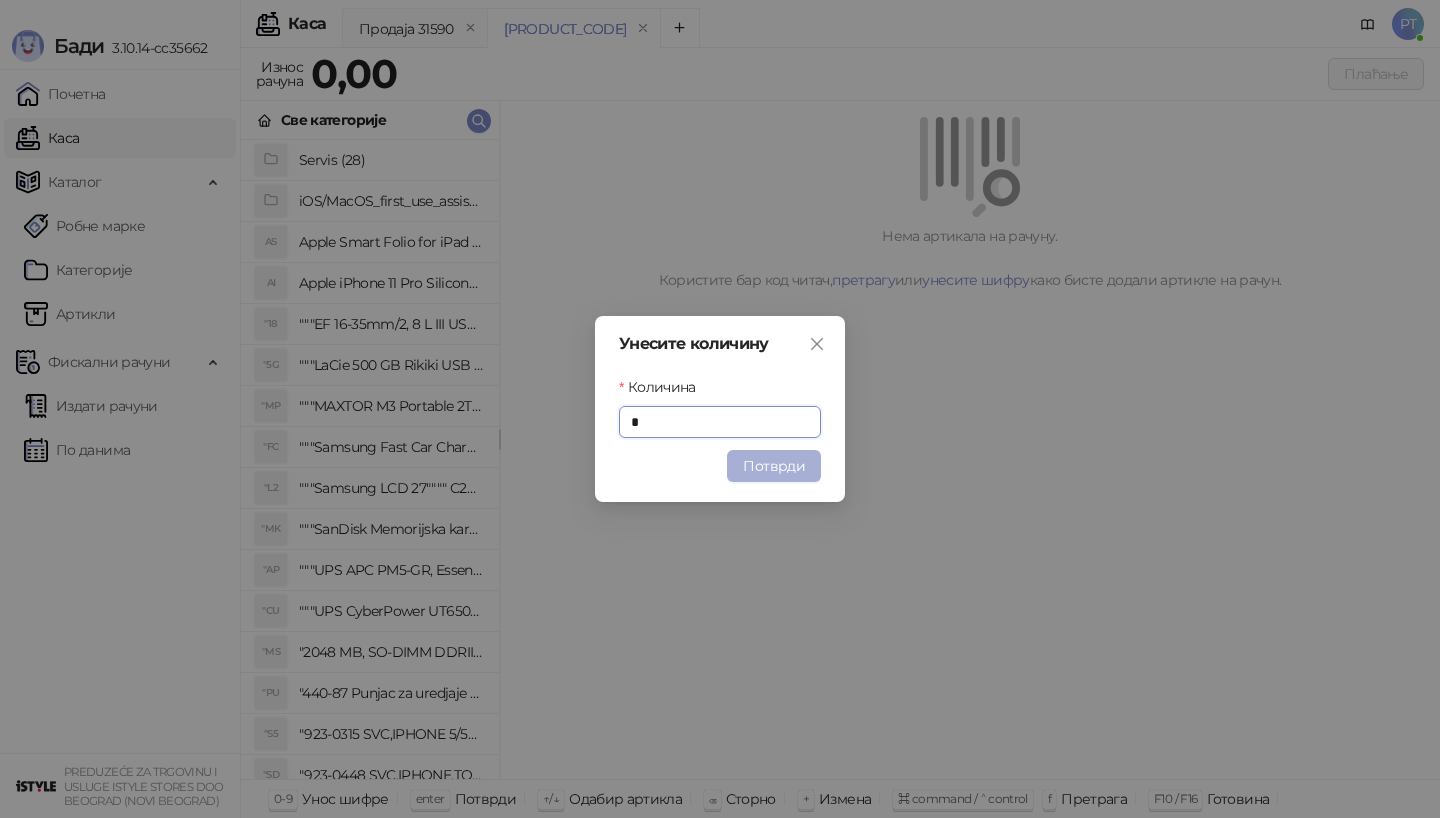 click on "Потврди" at bounding box center [774, 466] 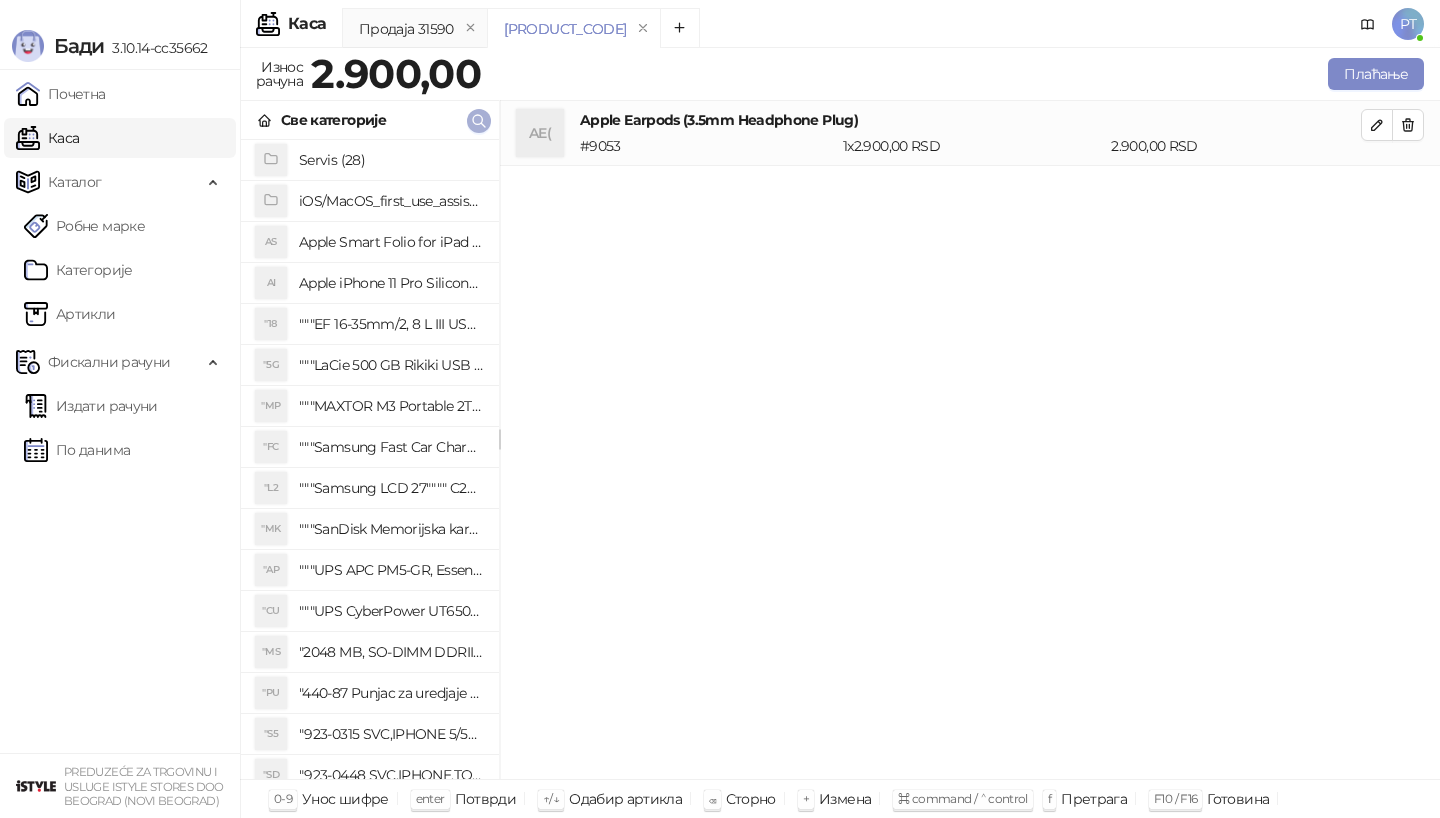 click 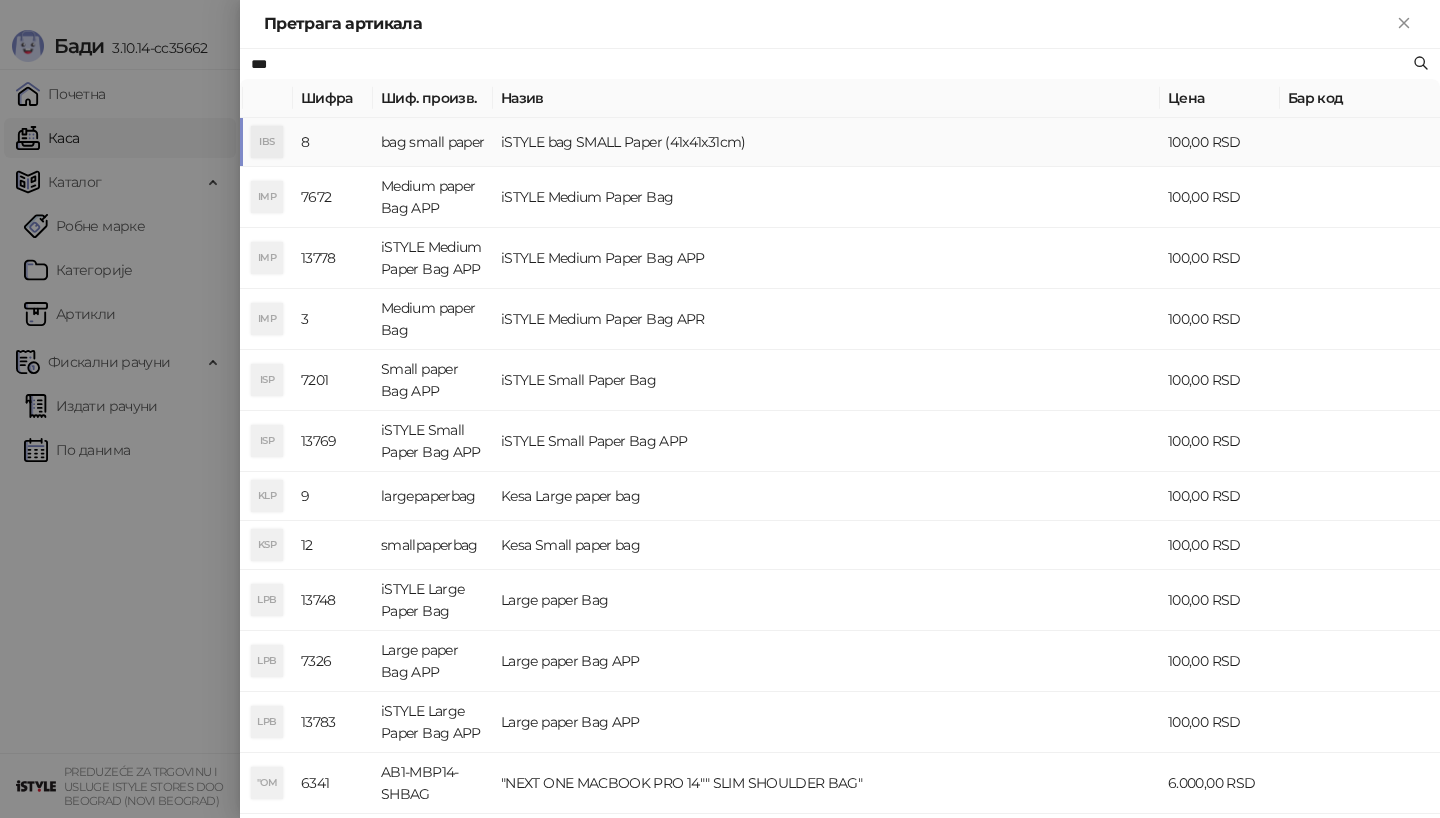 type on "***" 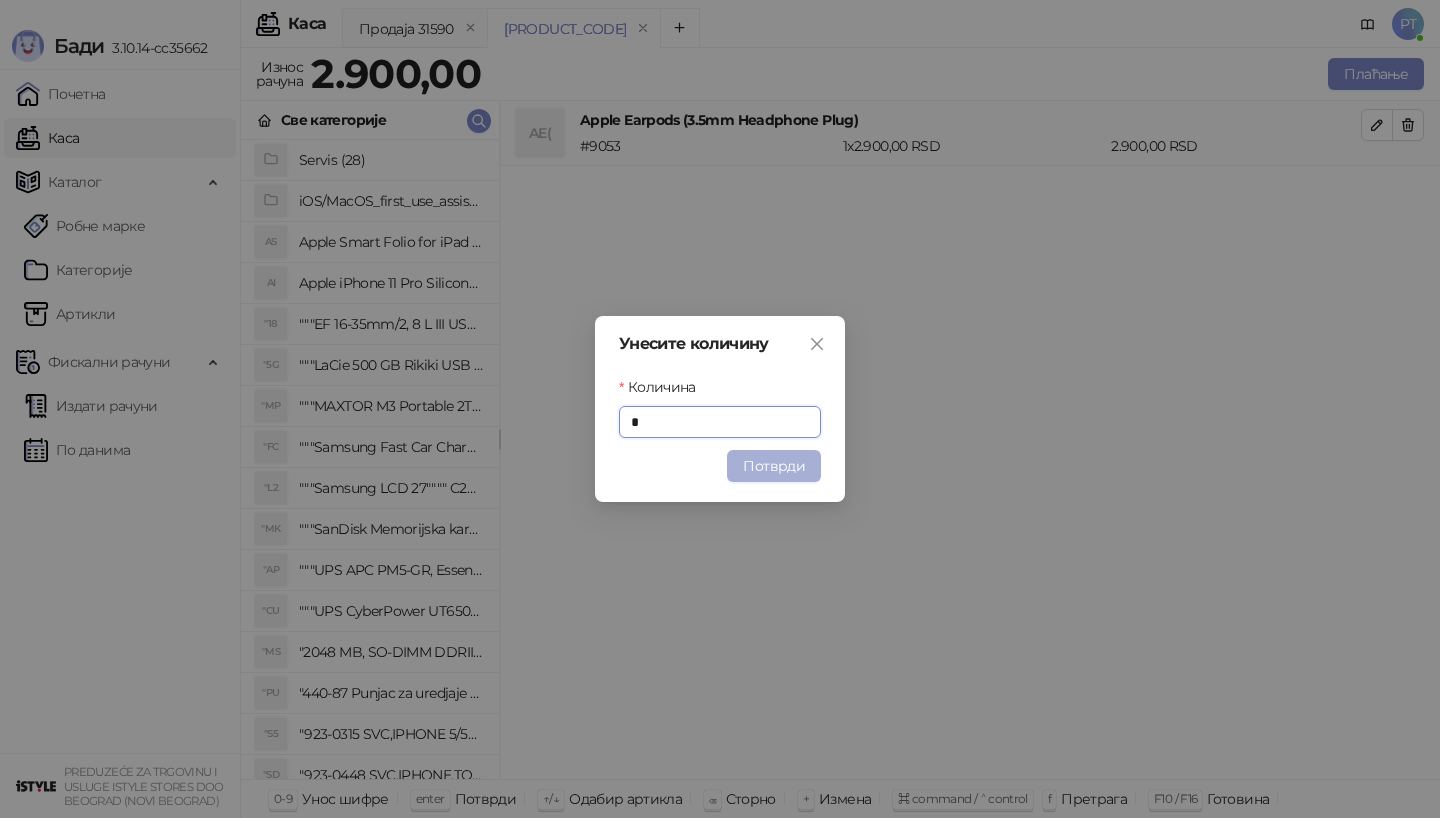 click on "Потврди" at bounding box center [774, 466] 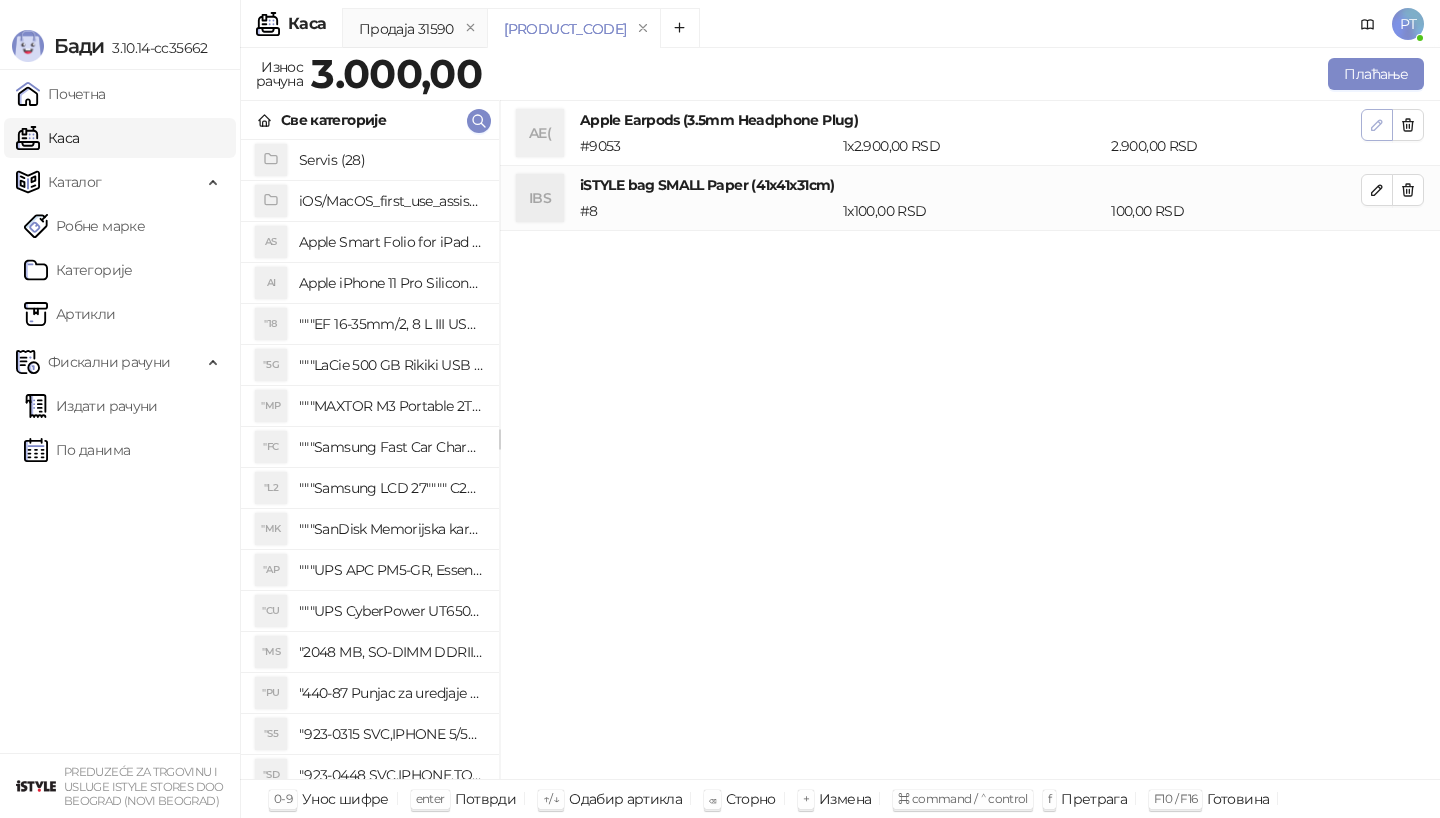 click 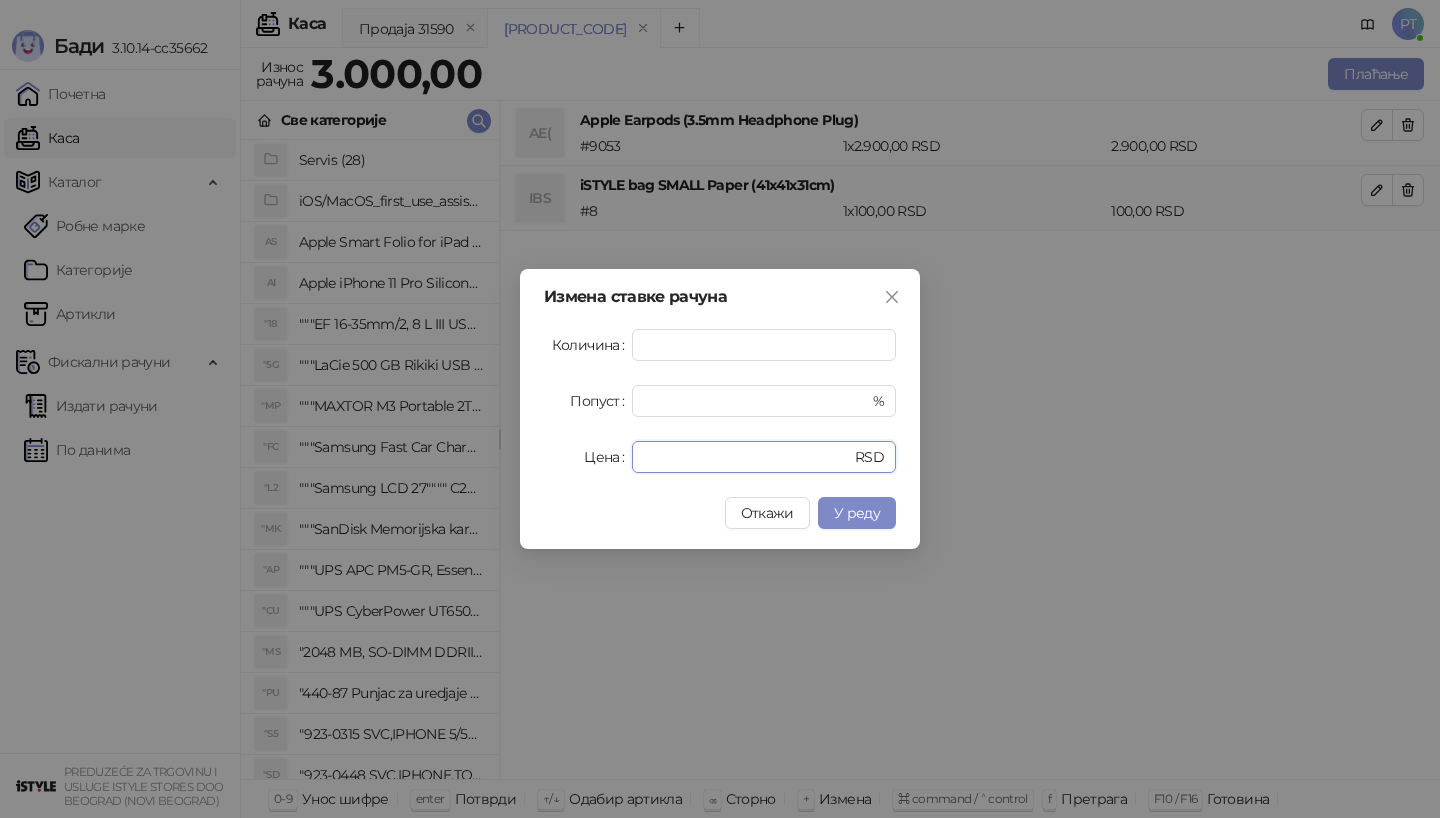 drag, startPoint x: 692, startPoint y: 464, endPoint x: 540, endPoint y: 464, distance: 152 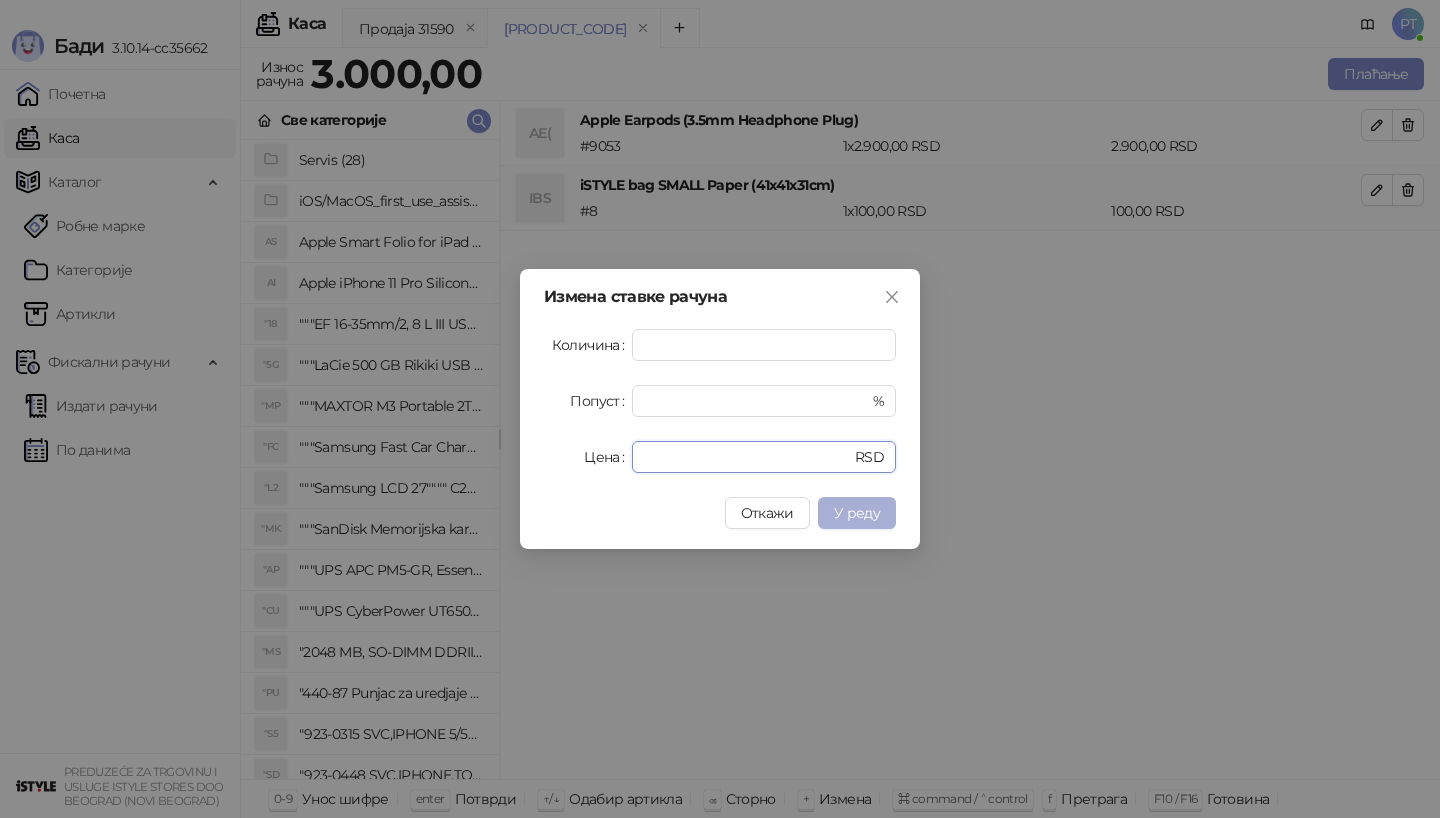 type on "****" 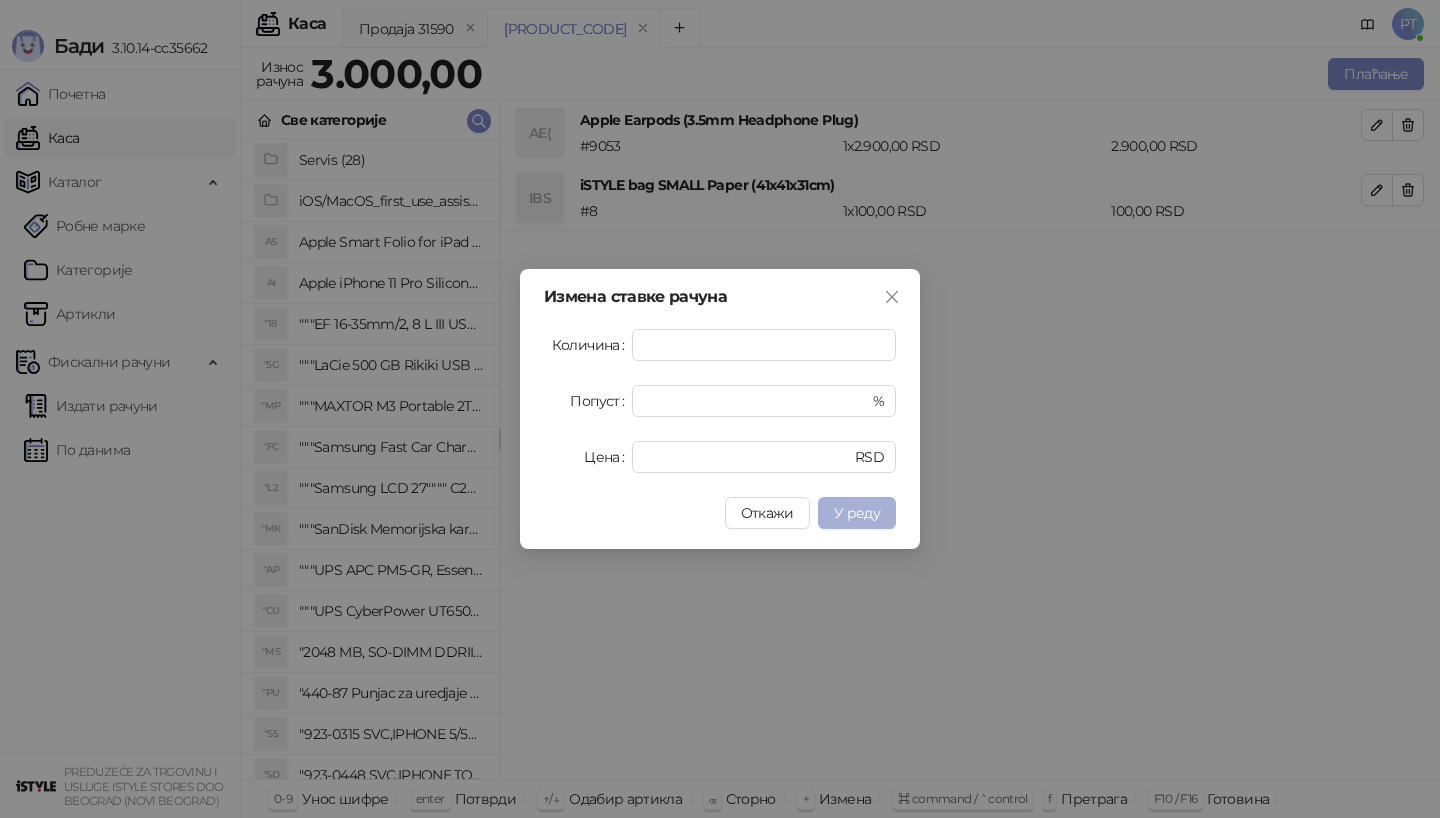 click on "У реду" at bounding box center (857, 513) 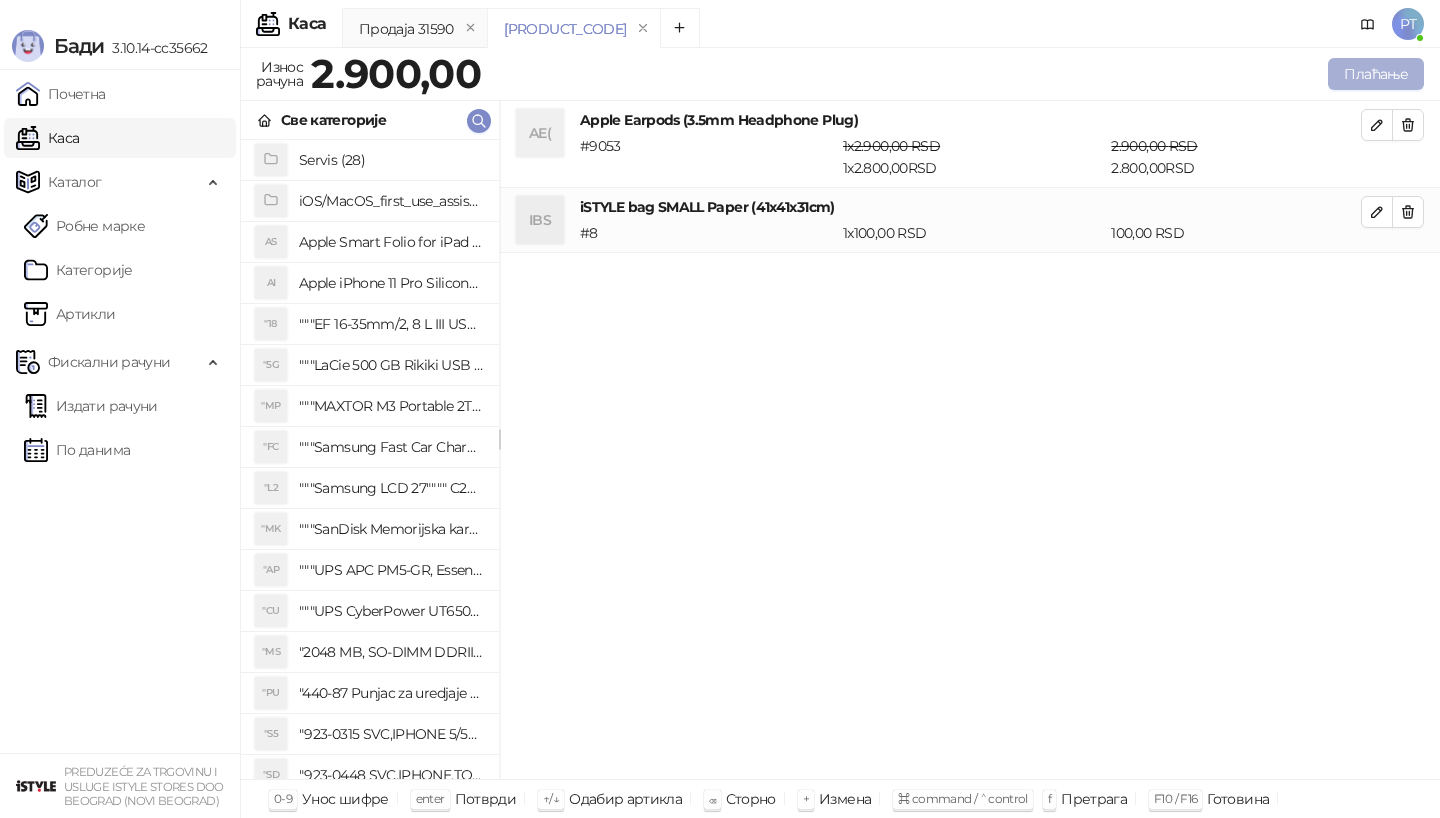 click on "Плаћање" at bounding box center [1376, 74] 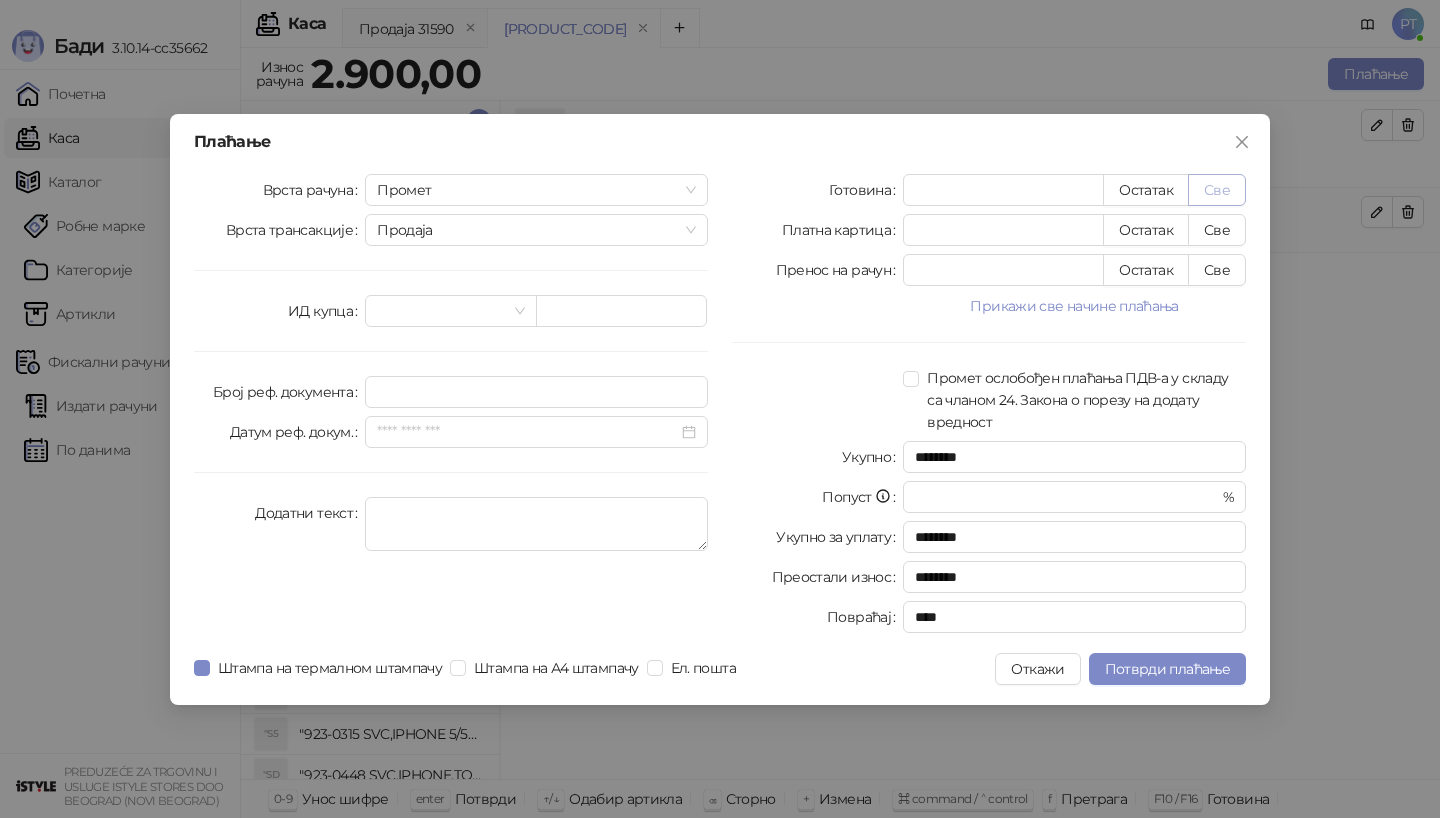 click on "Све" at bounding box center [1217, 190] 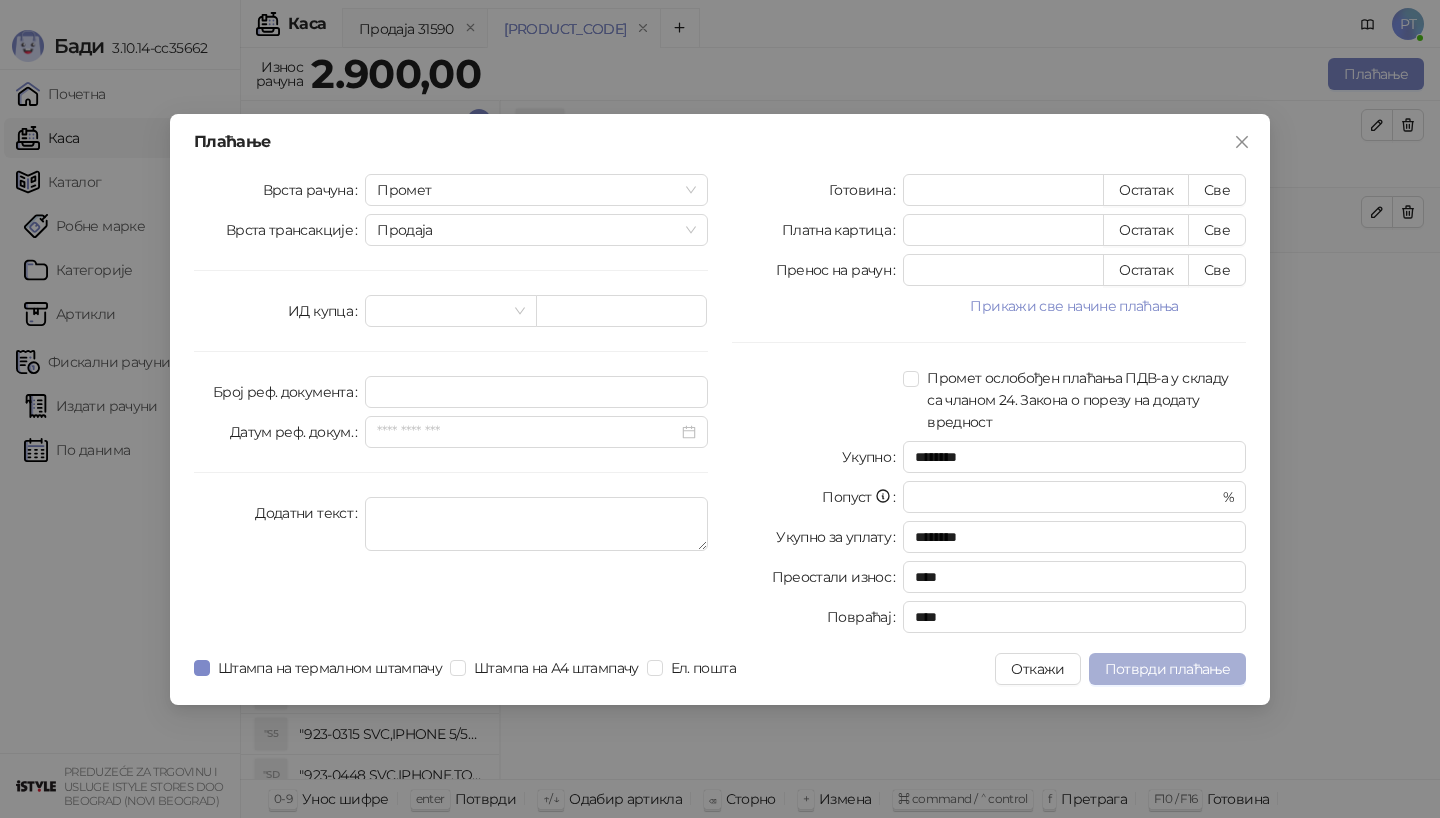 click on "Потврди плаћање" at bounding box center (1167, 669) 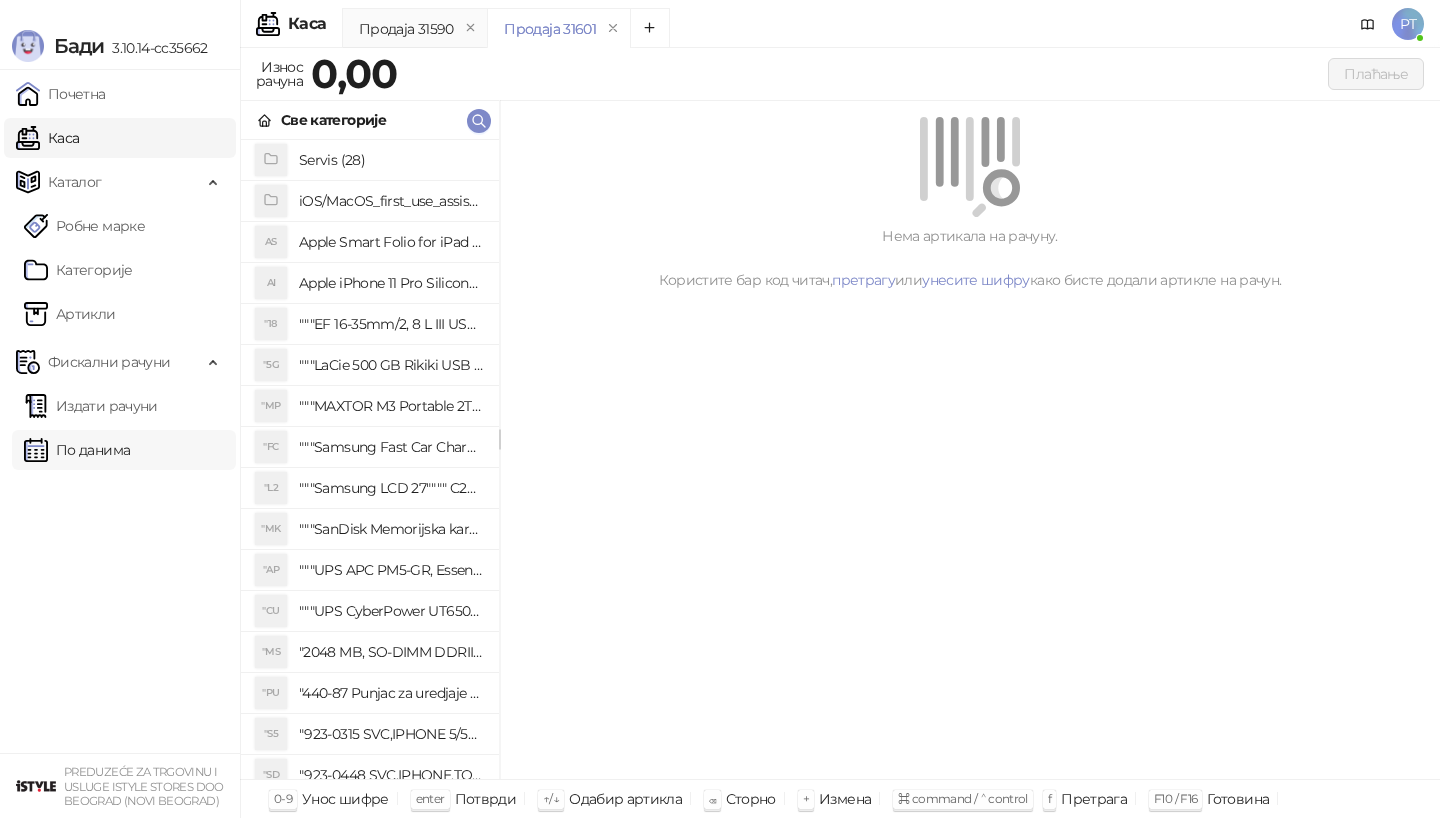 click on "По данима" at bounding box center (77, 450) 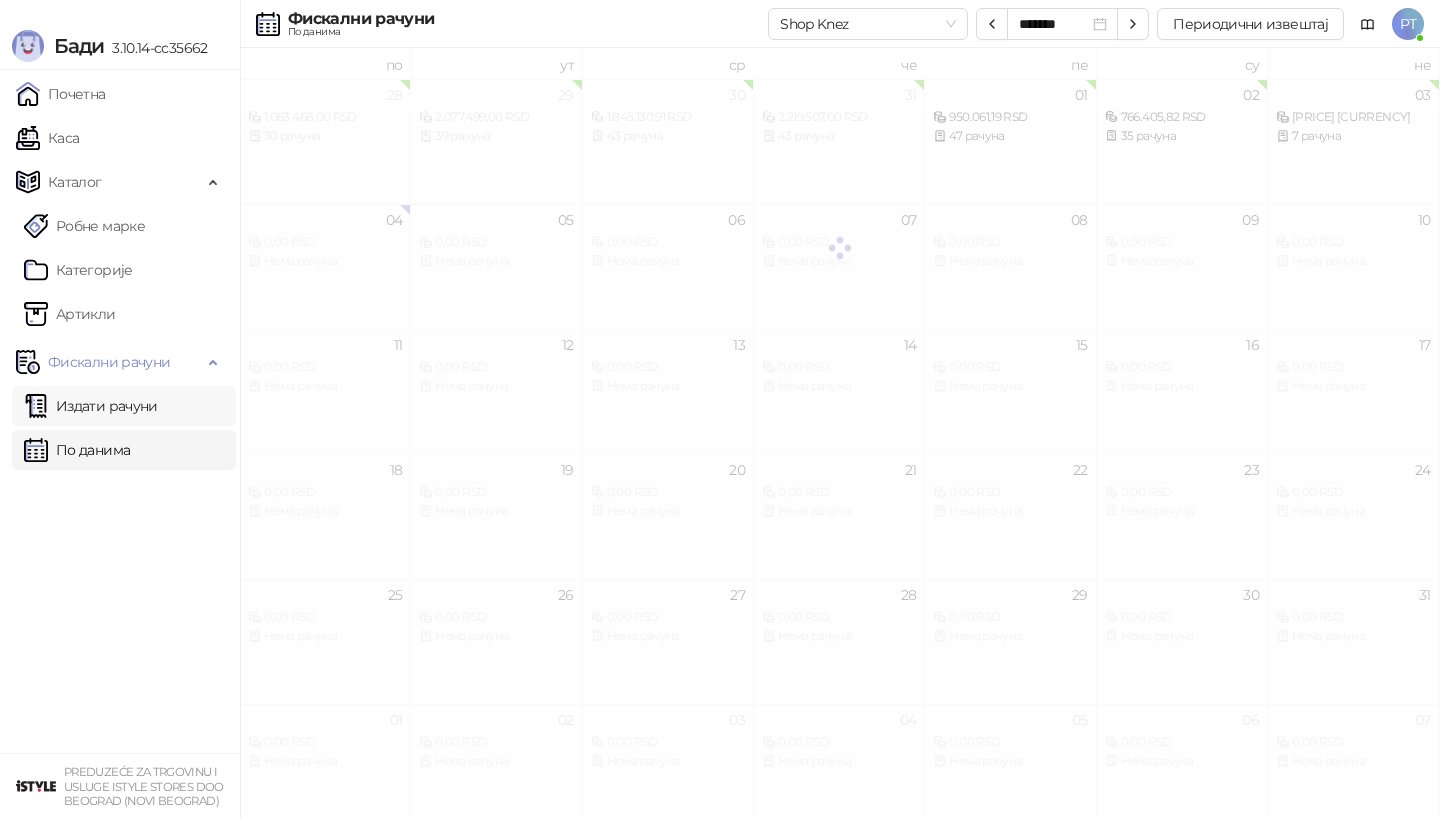 click on "Издати рачуни" at bounding box center (91, 406) 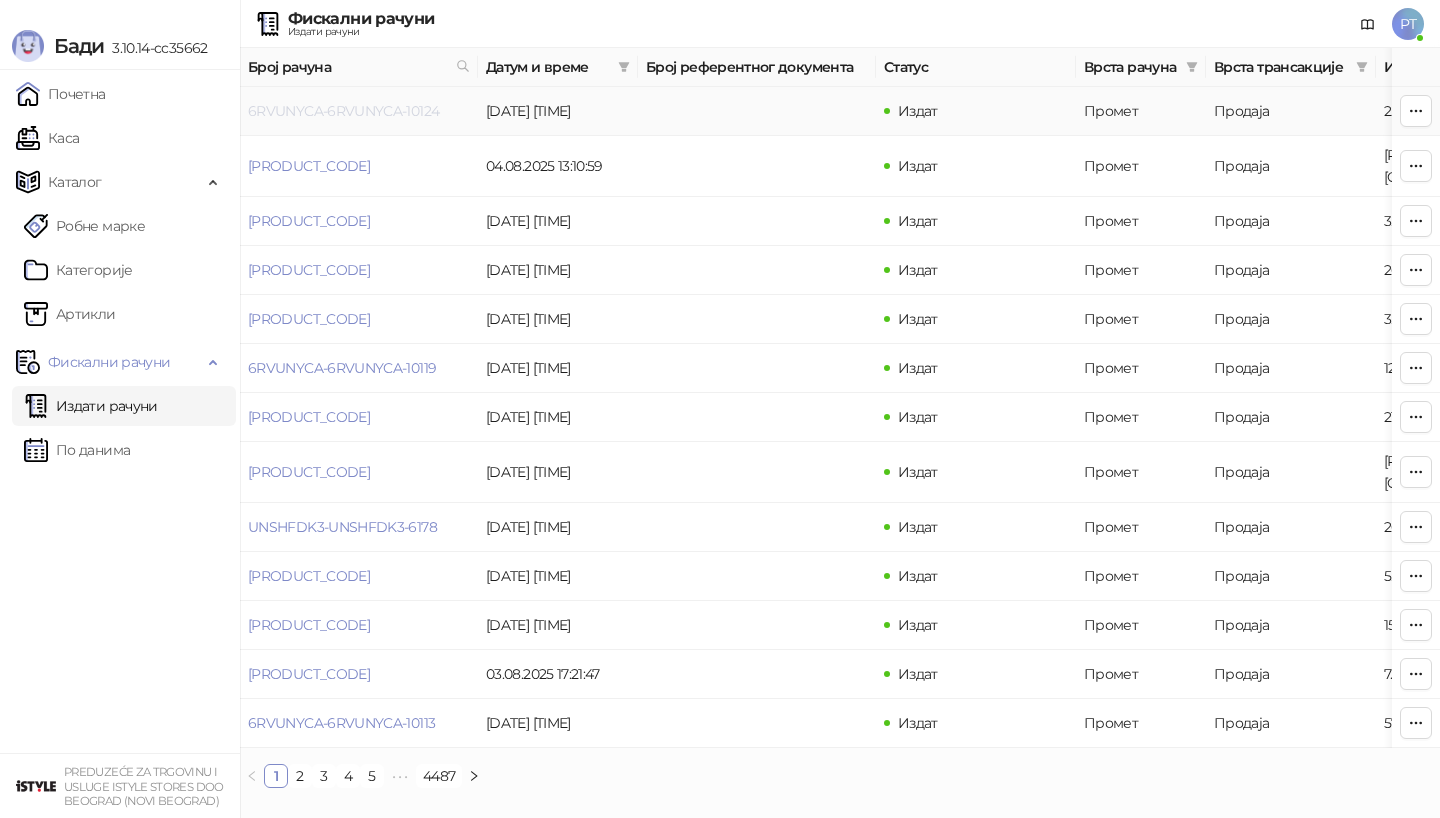 click on "6RVUNYCA-6RVUNYCA-10124" at bounding box center (343, 111) 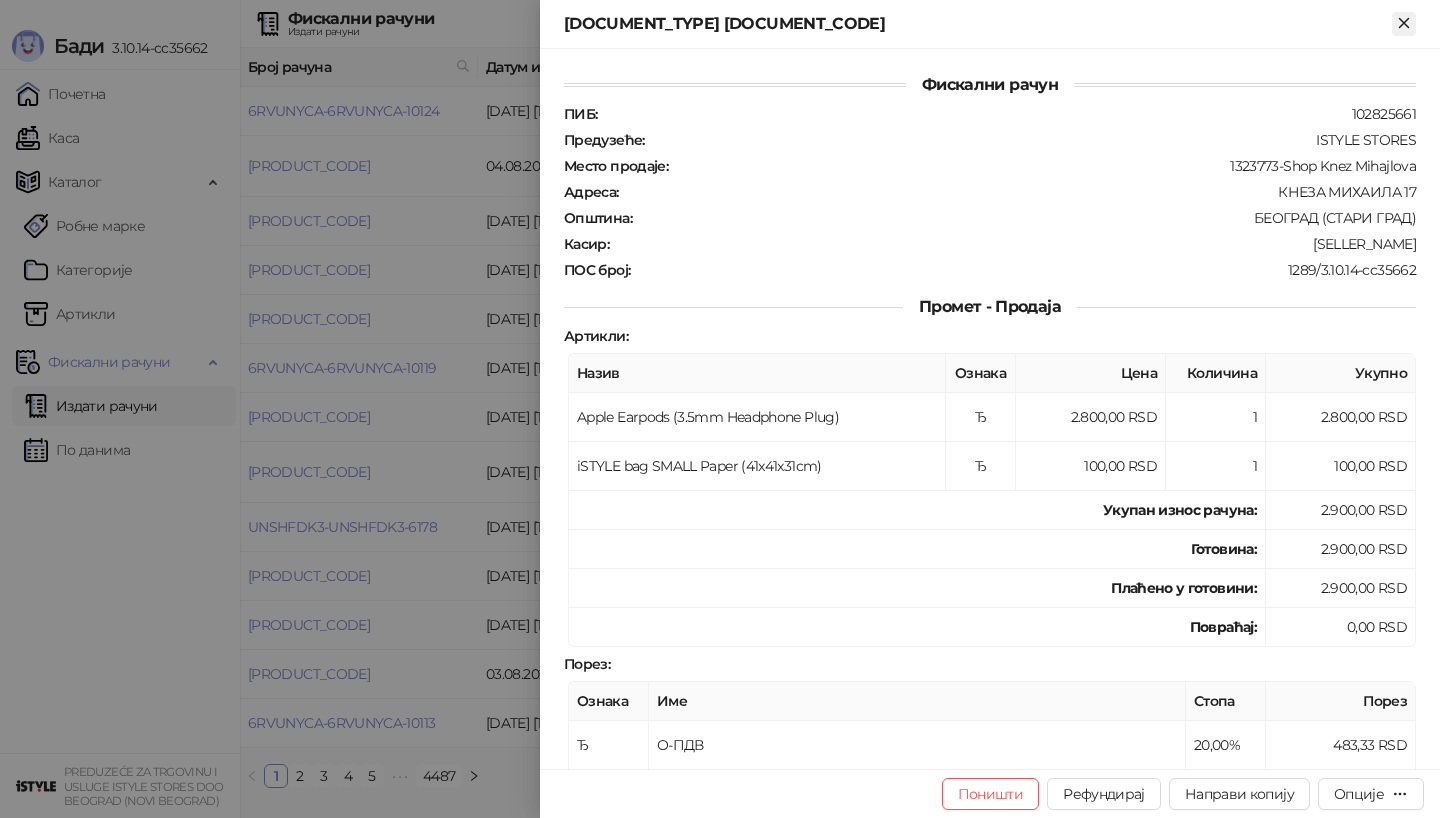click 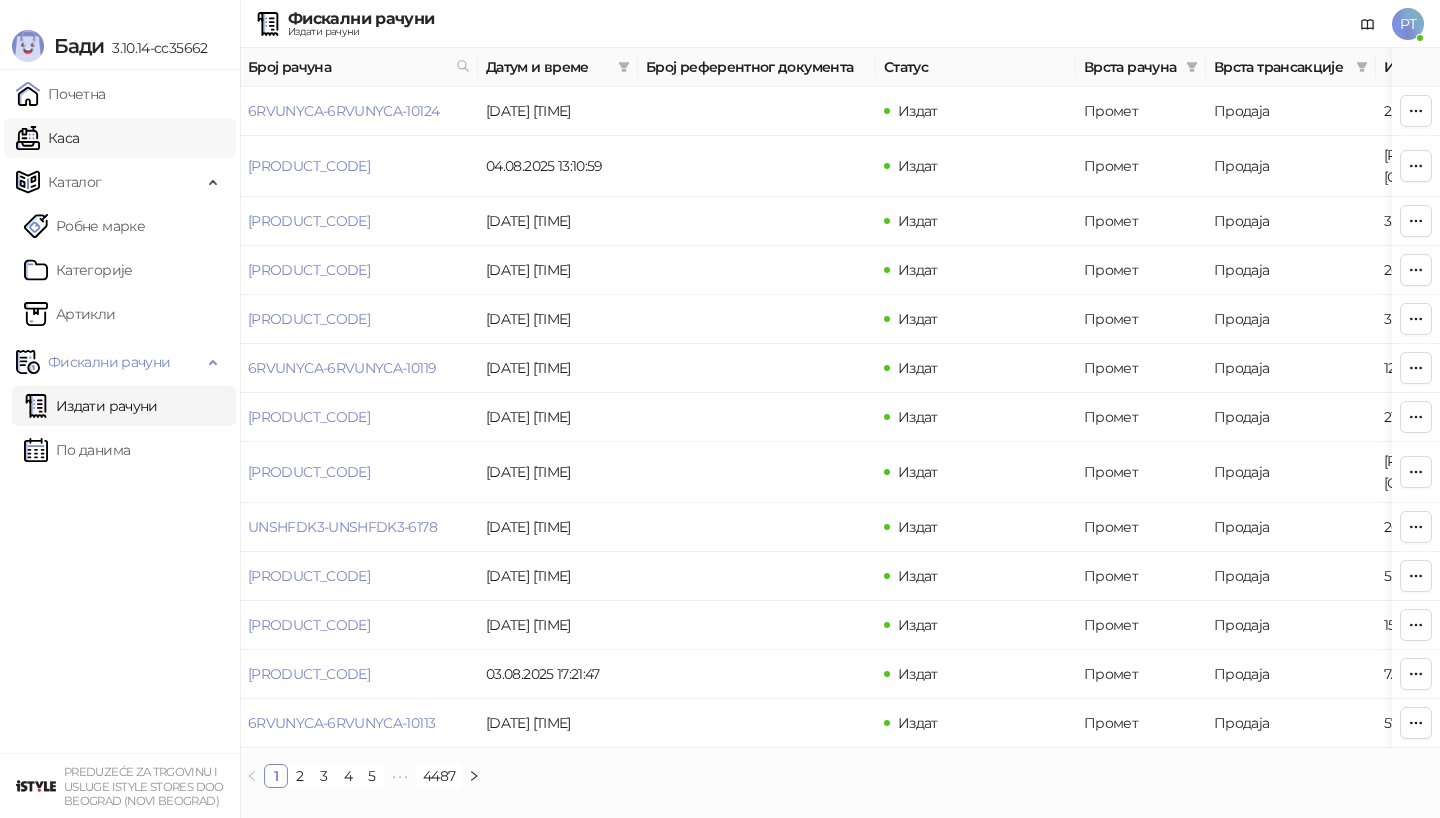 click on "Каса" at bounding box center (47, 138) 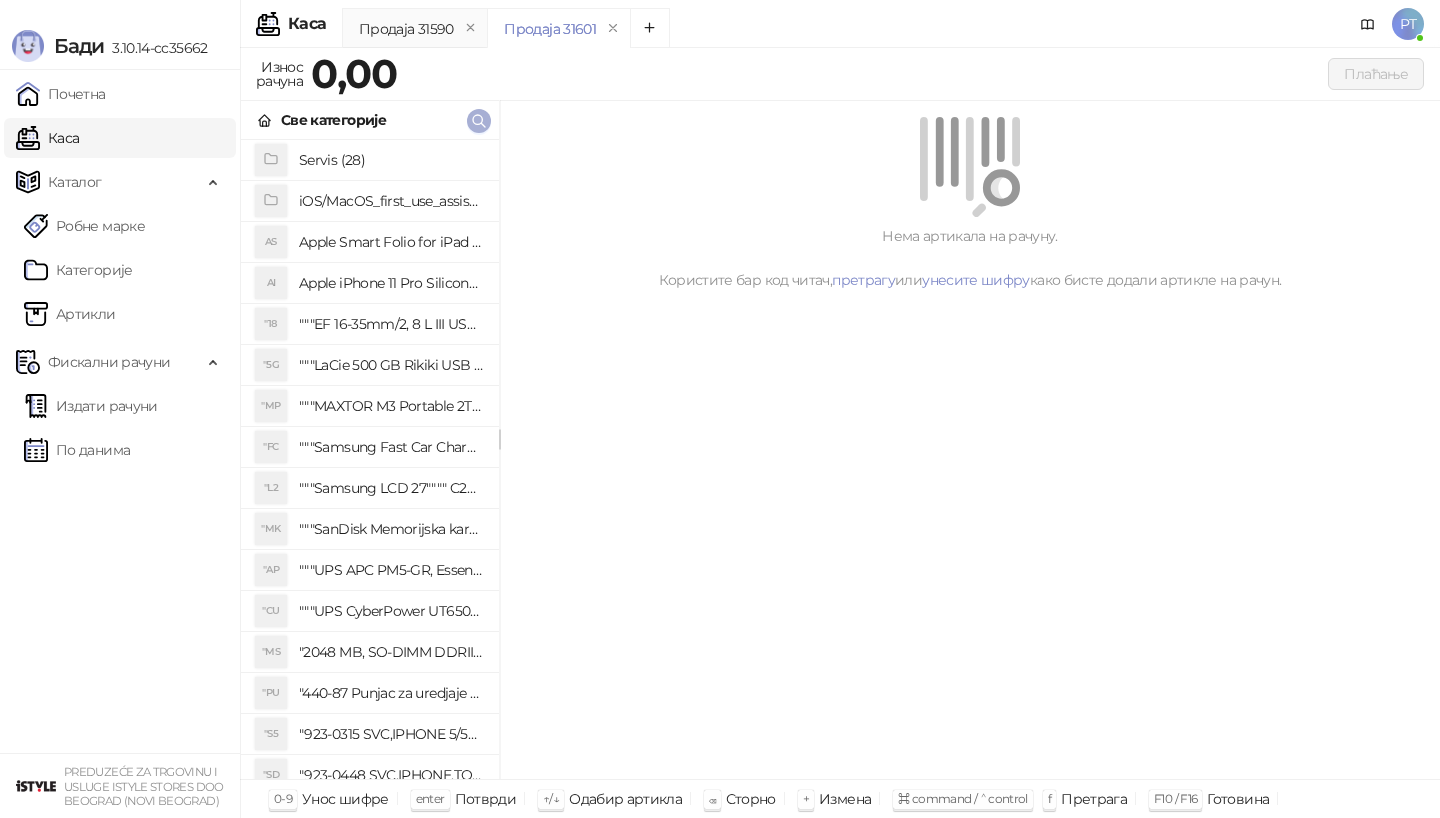 click 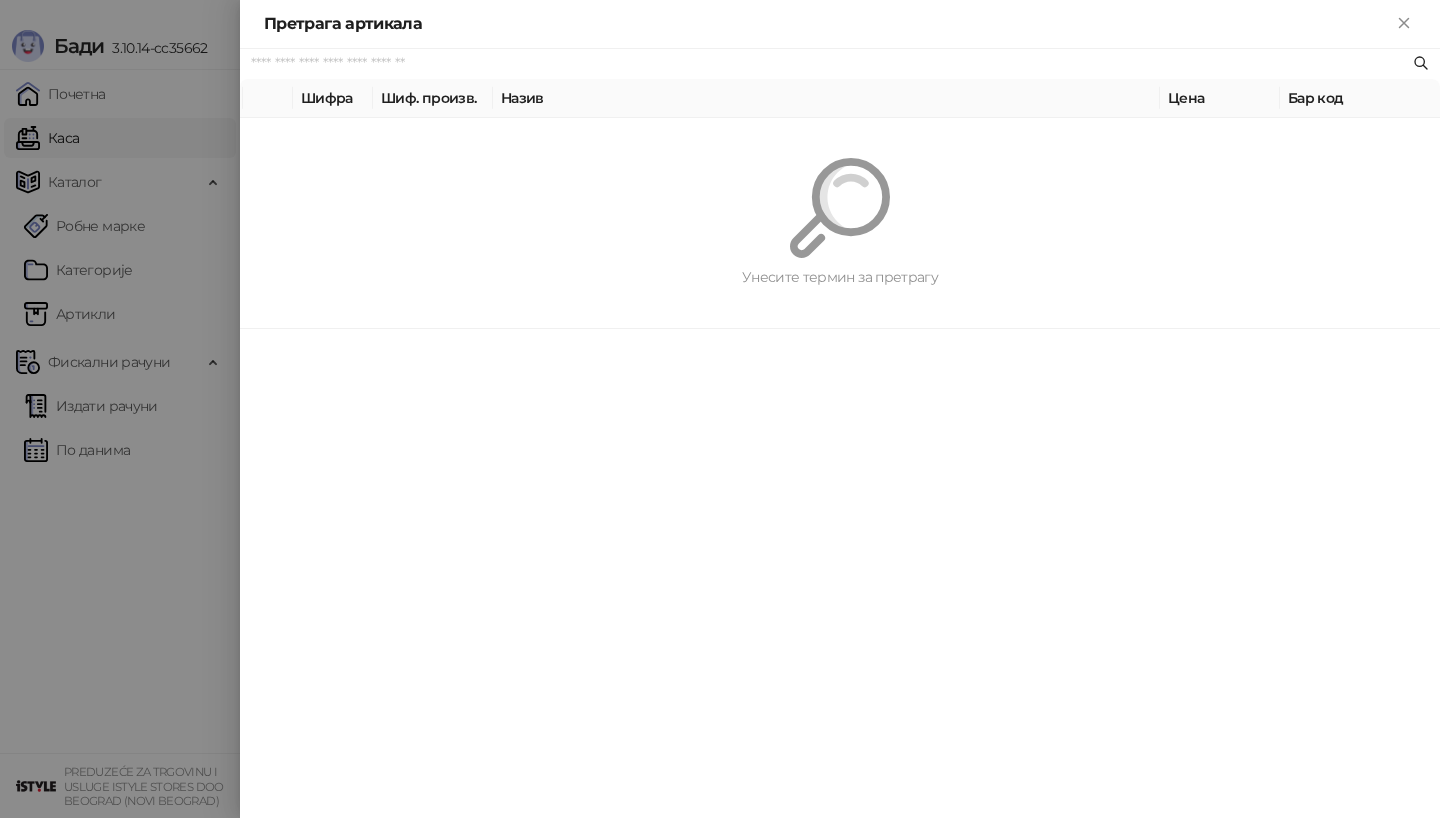 paste on "*********" 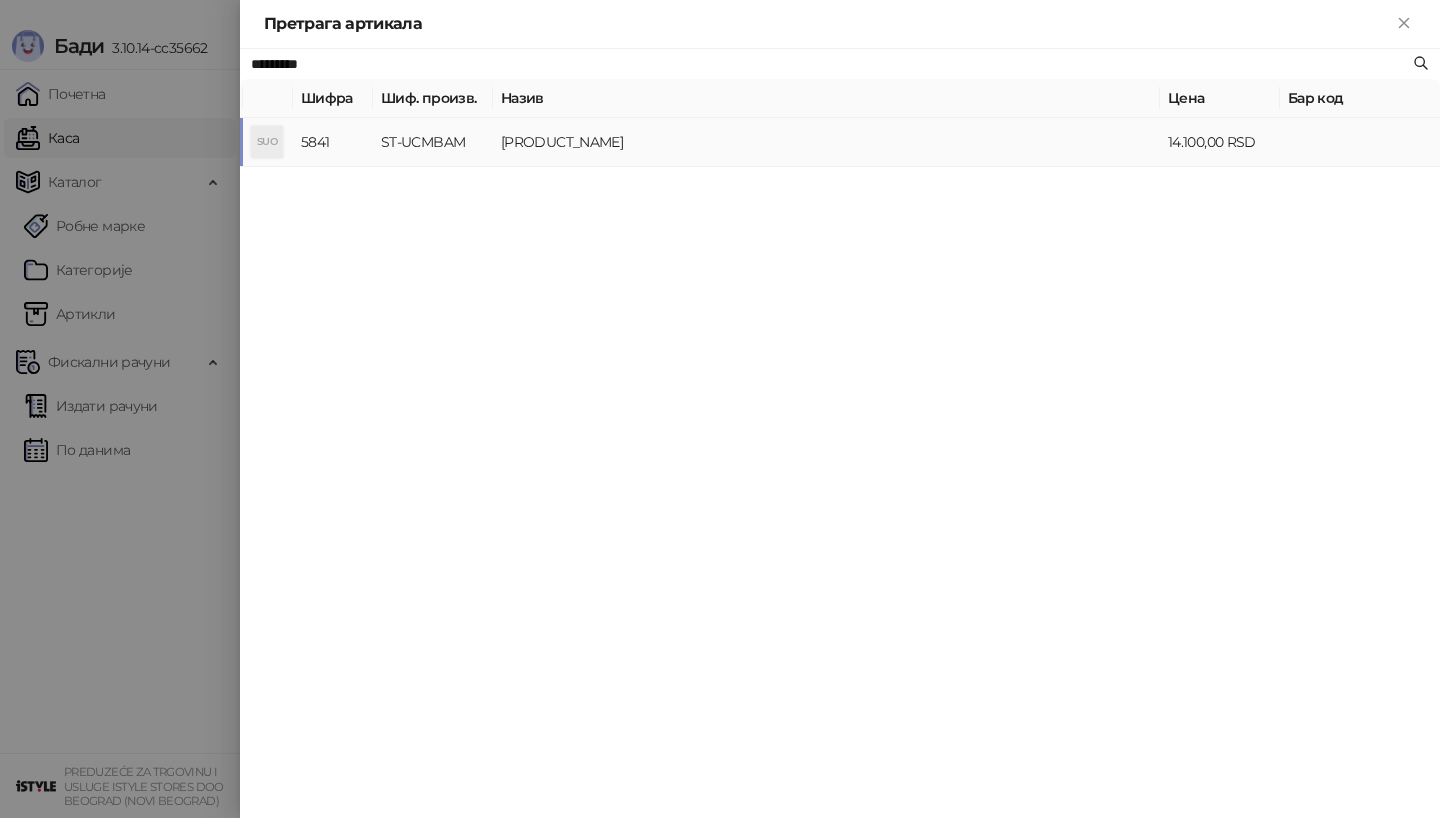 click on "SUO" at bounding box center (267, 142) 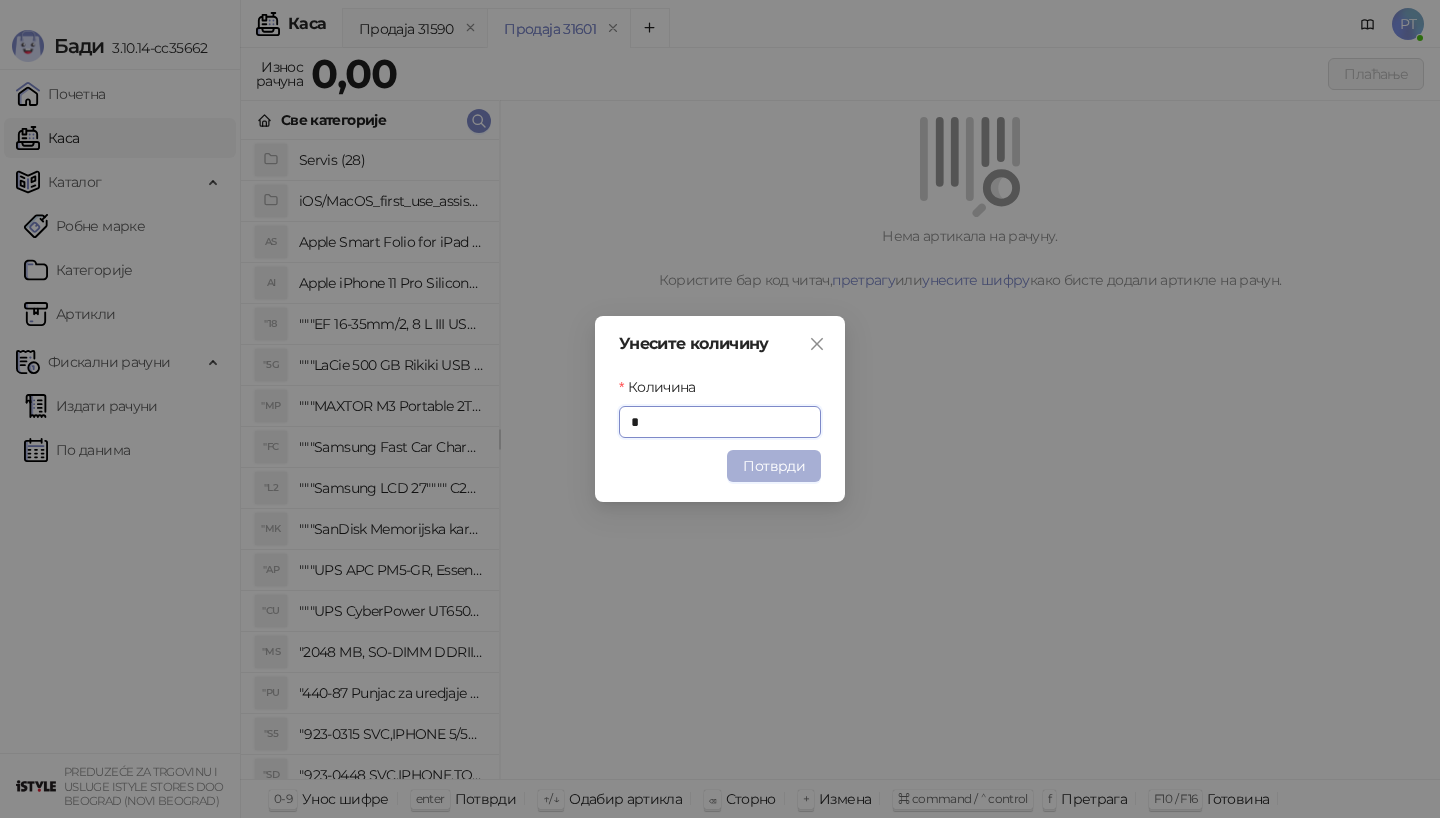 click on "Потврди" at bounding box center (774, 466) 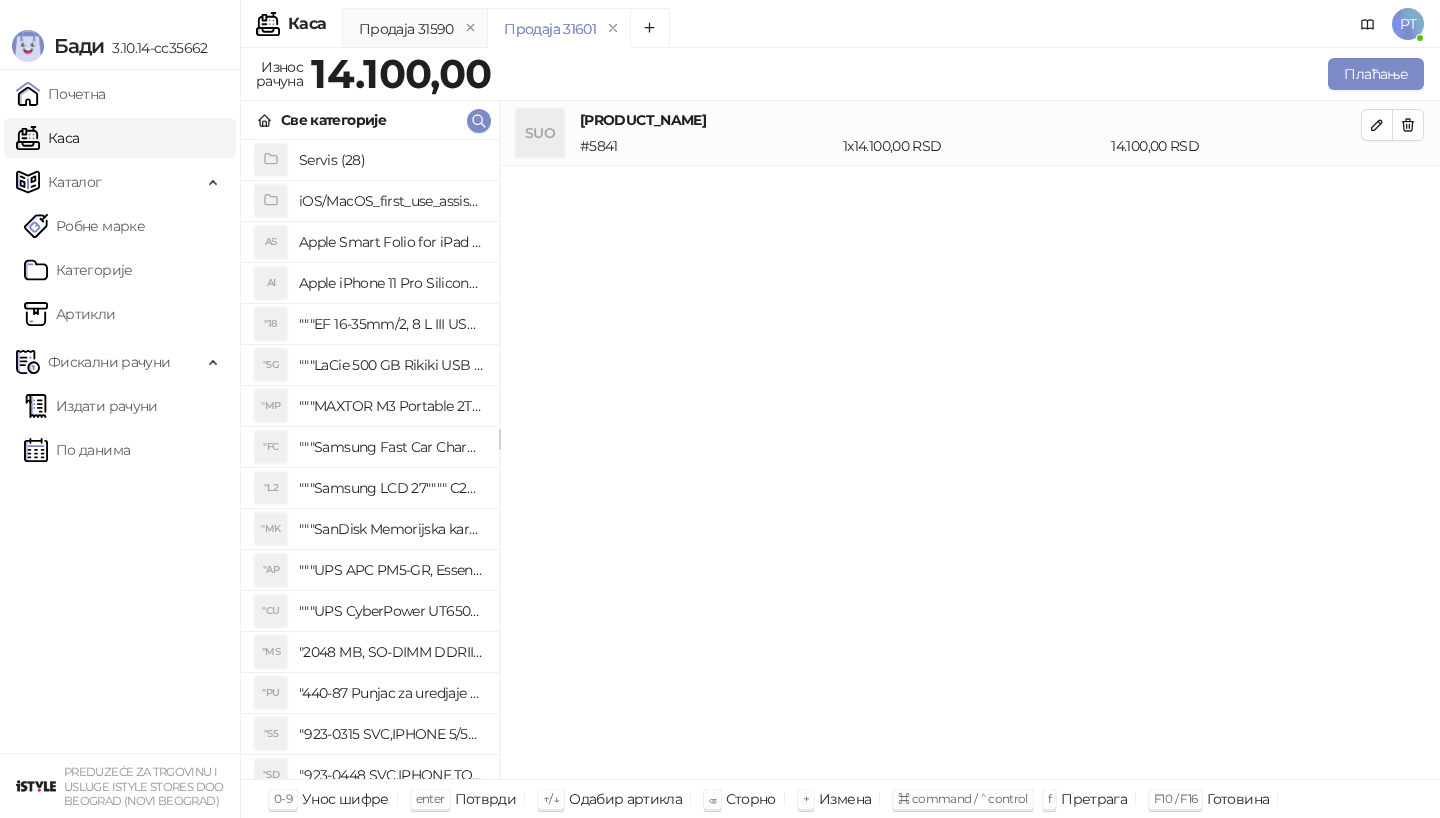 click on "Све категорије" at bounding box center [370, 120] 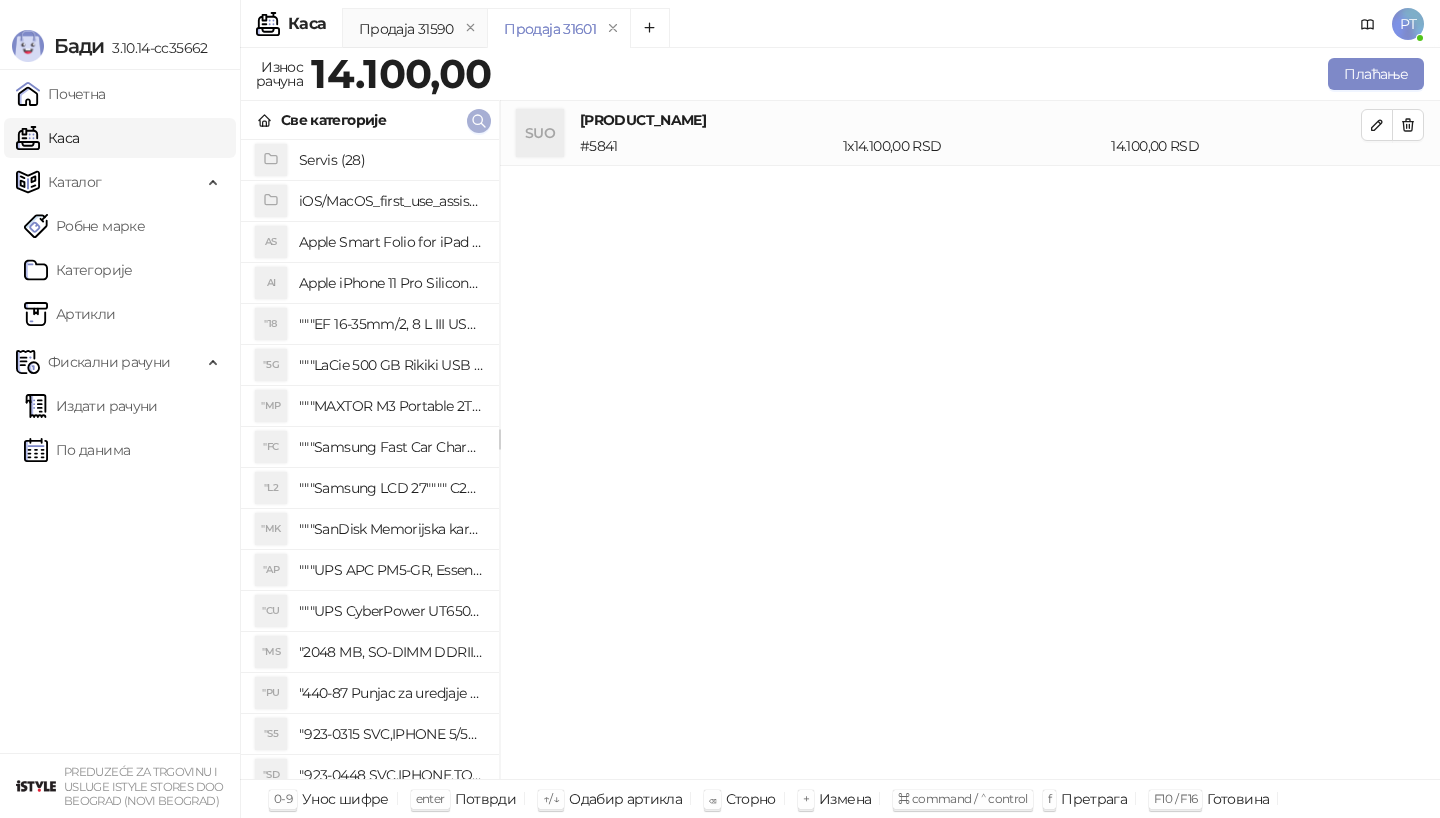 click 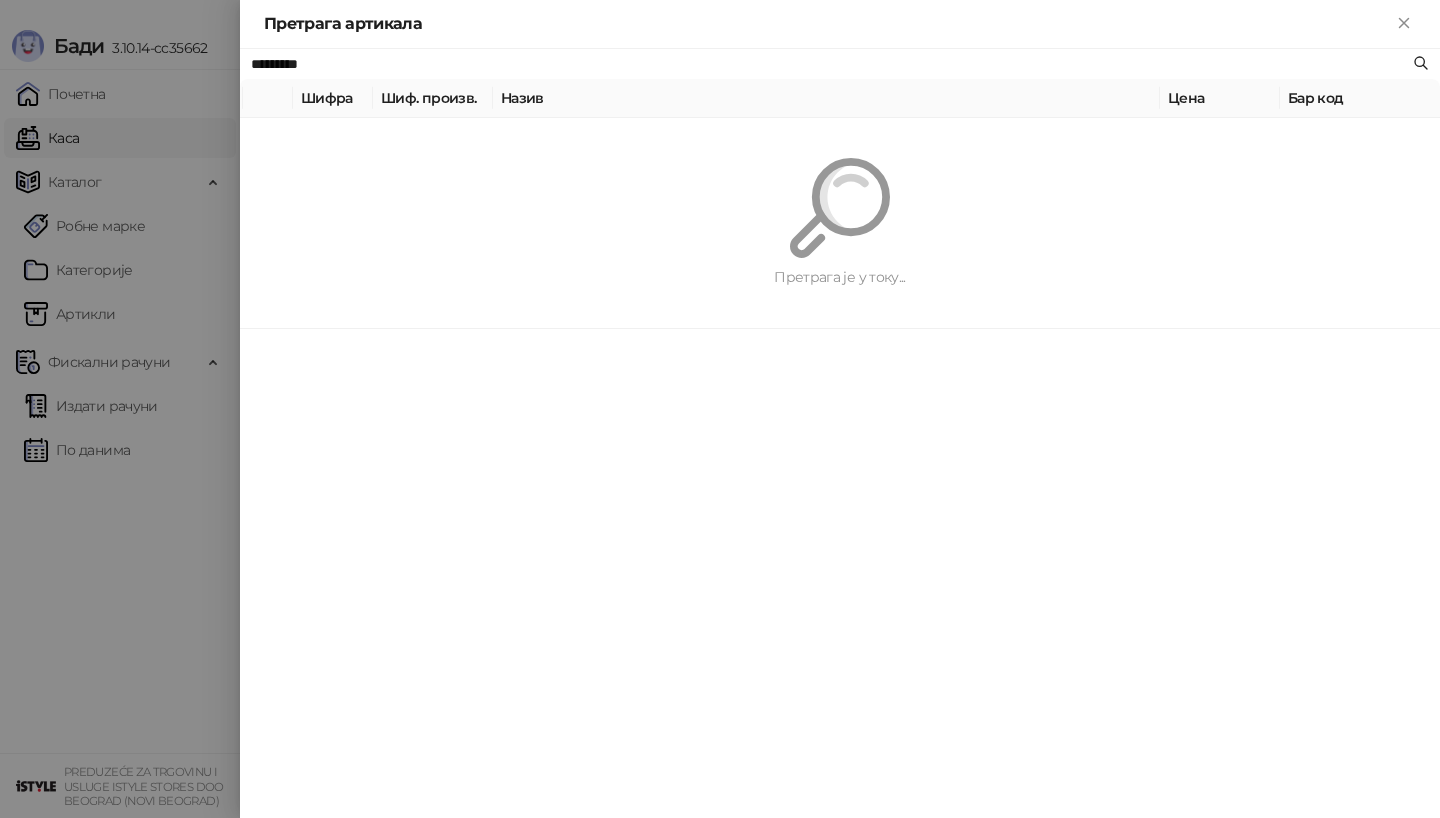 paste on "******" 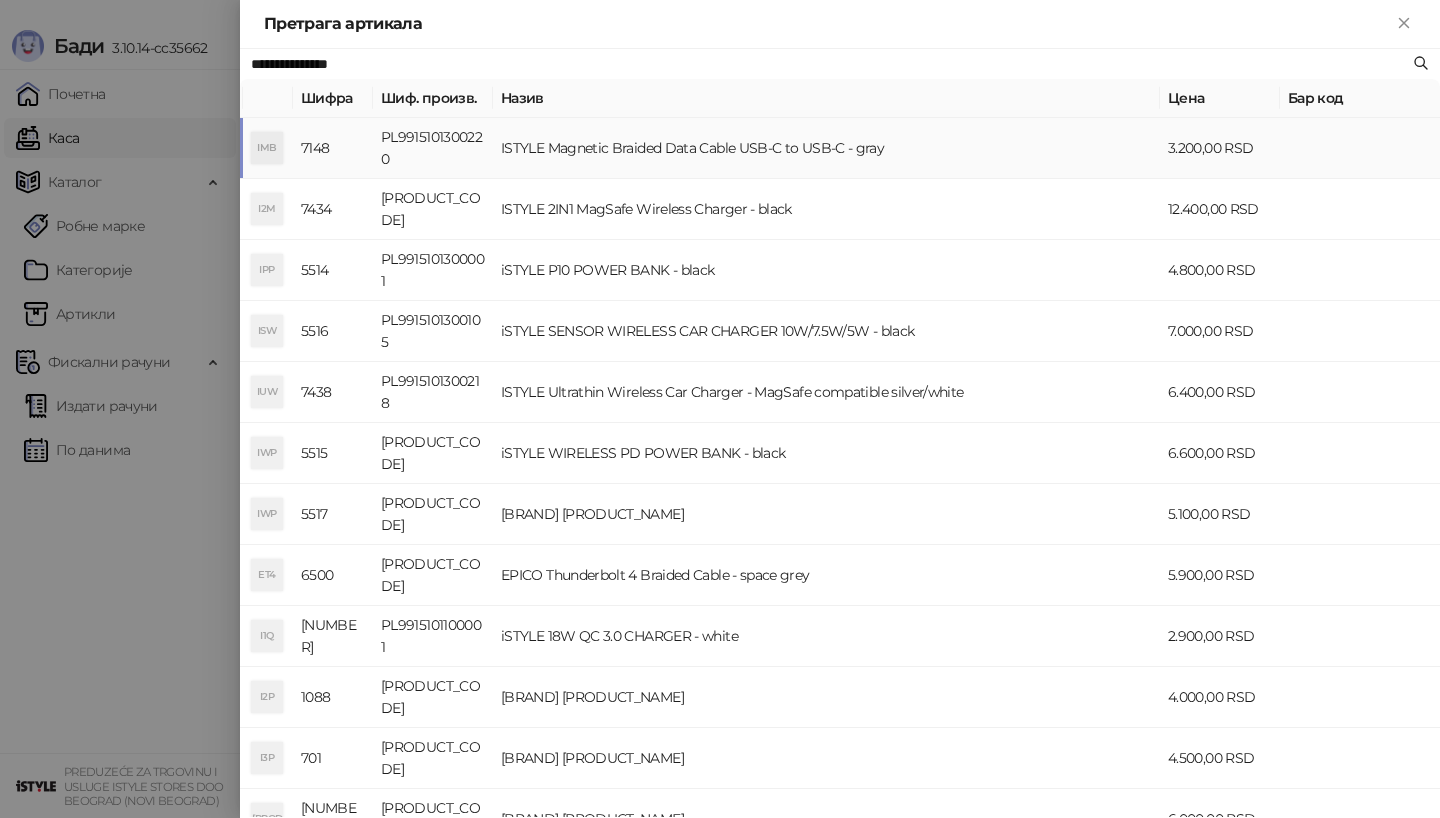 type on "**********" 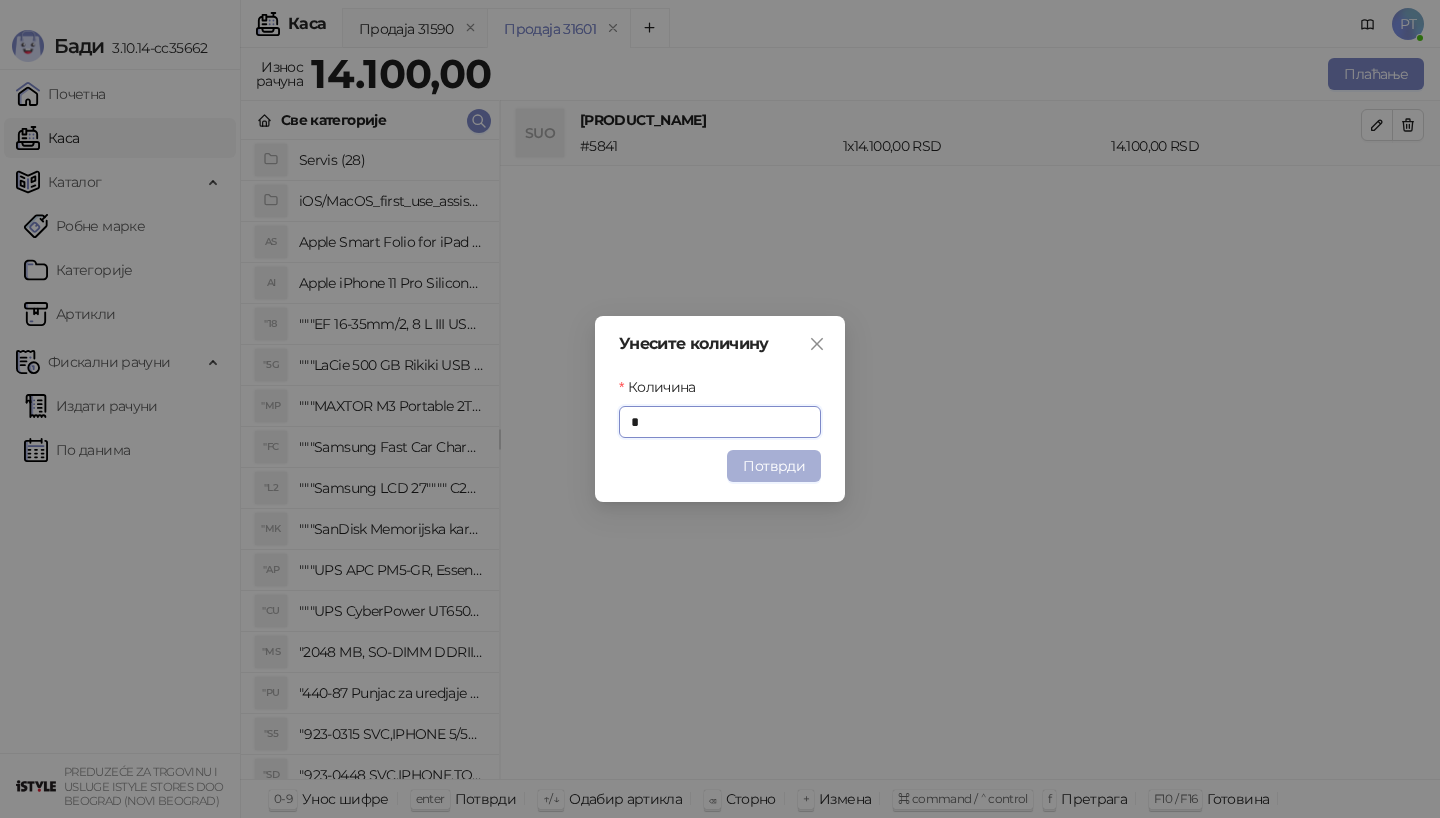 click on "Потврди" at bounding box center [774, 466] 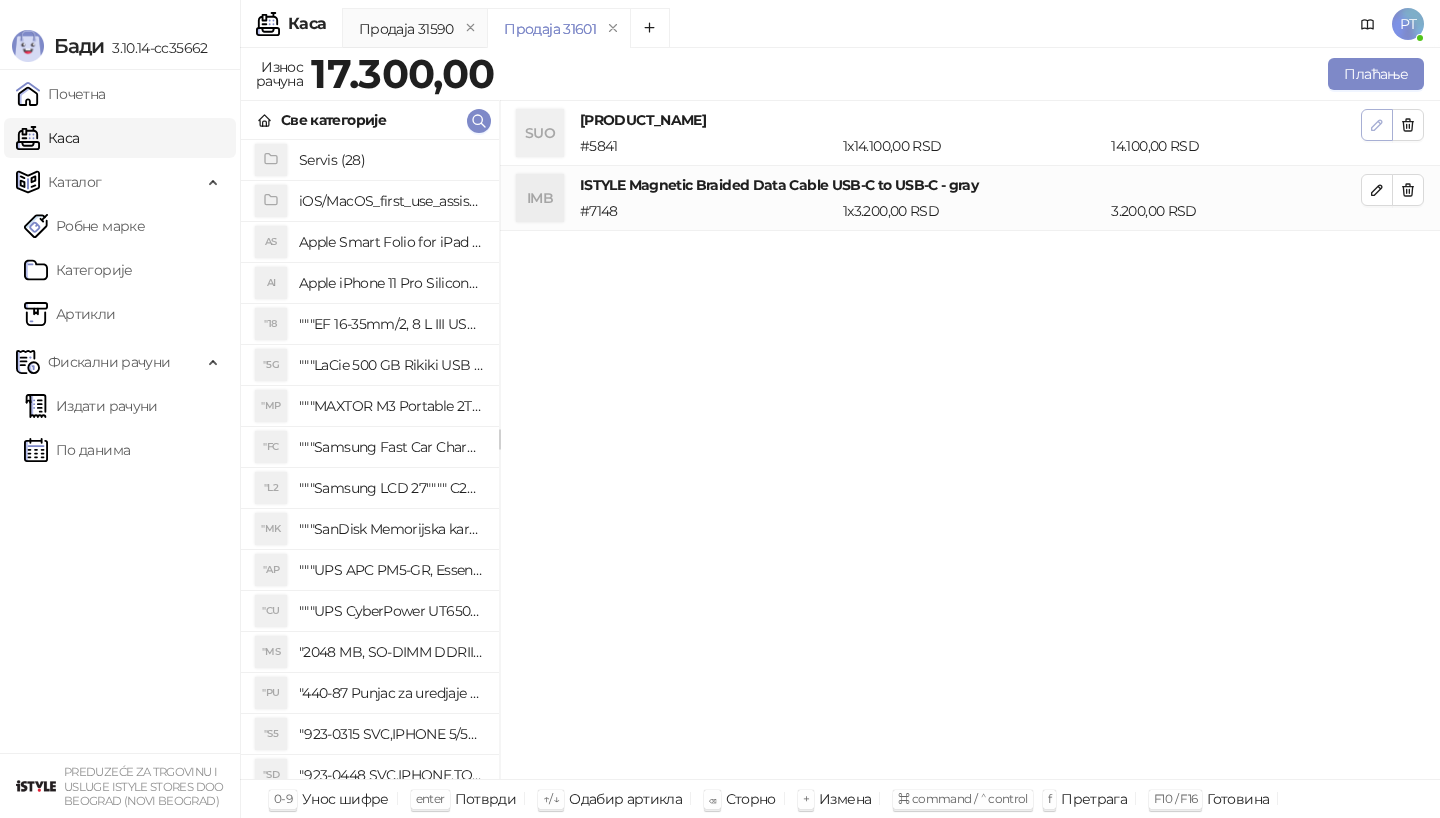click 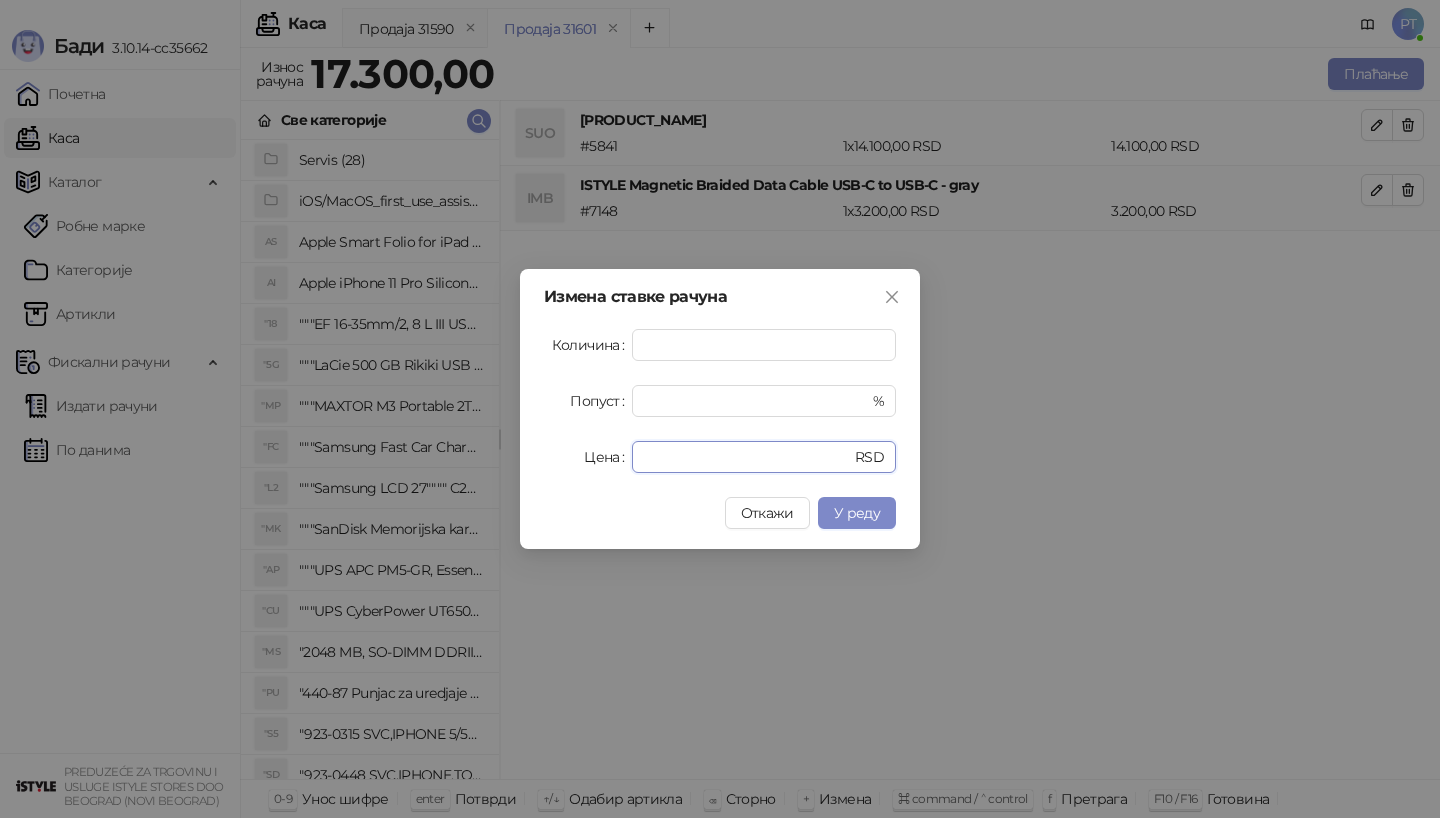 drag, startPoint x: 711, startPoint y: 469, endPoint x: 556, endPoint y: 468, distance: 155.00322 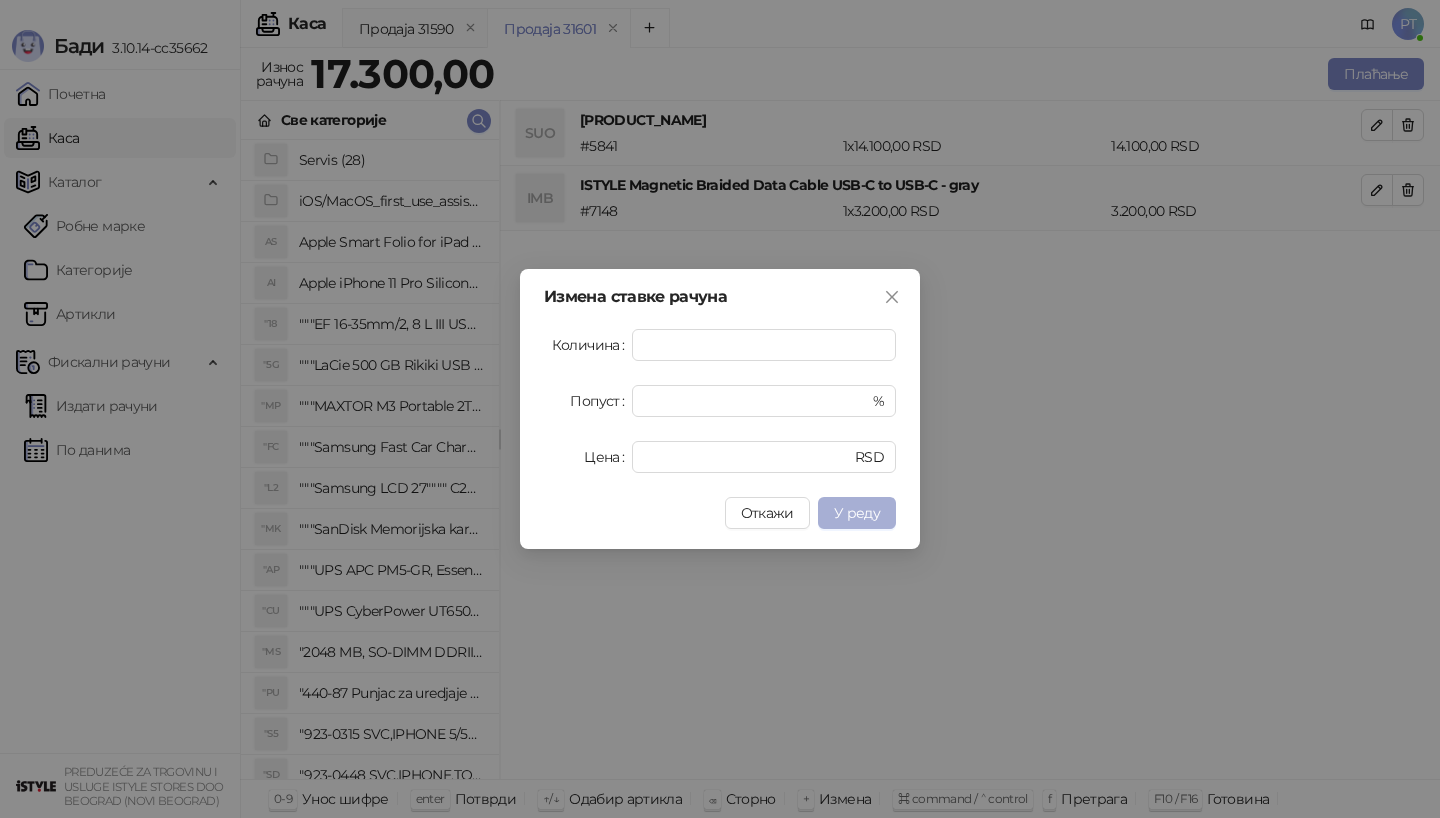 type on "*****" 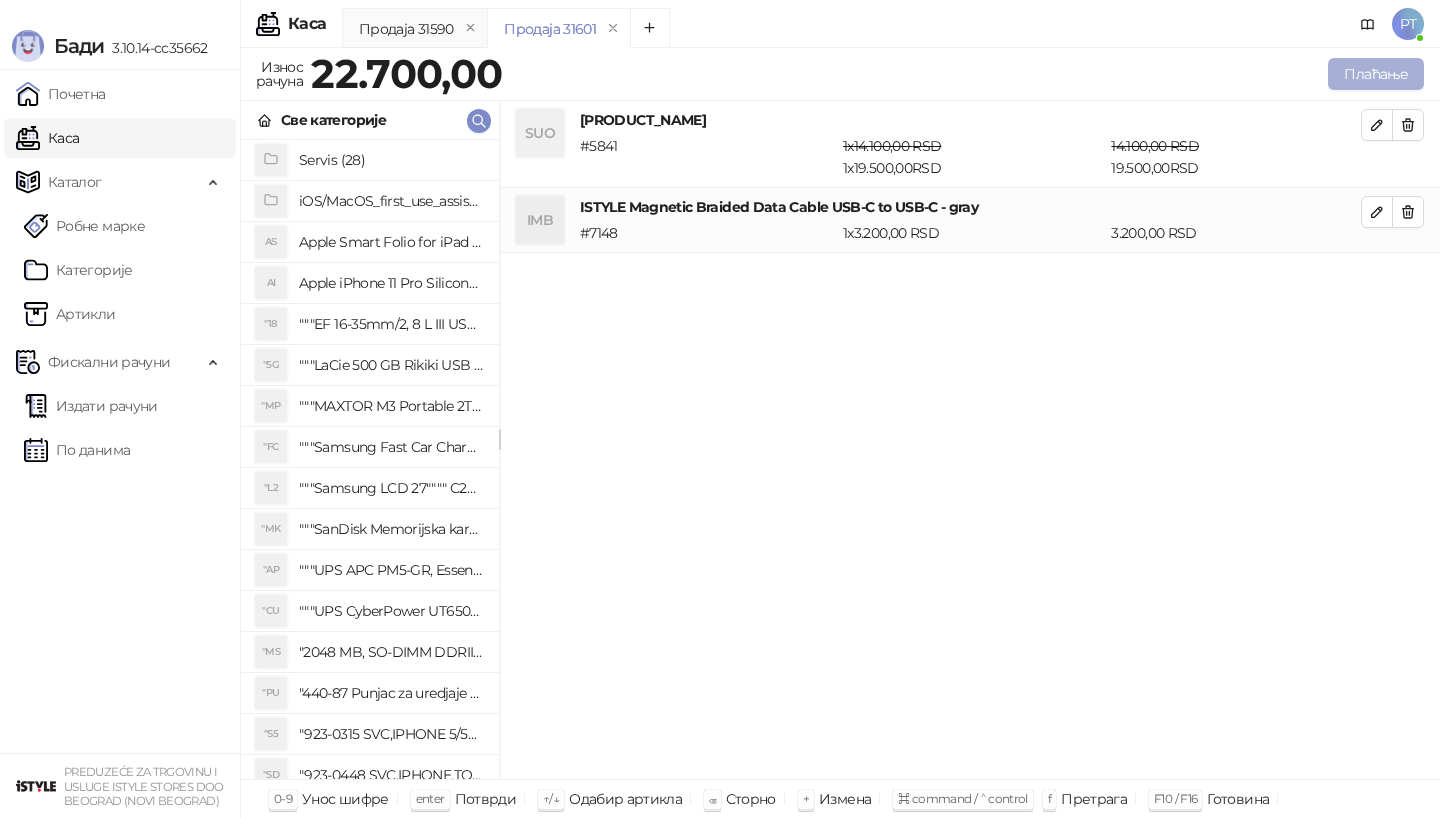 click on "Плаћање" at bounding box center (1376, 74) 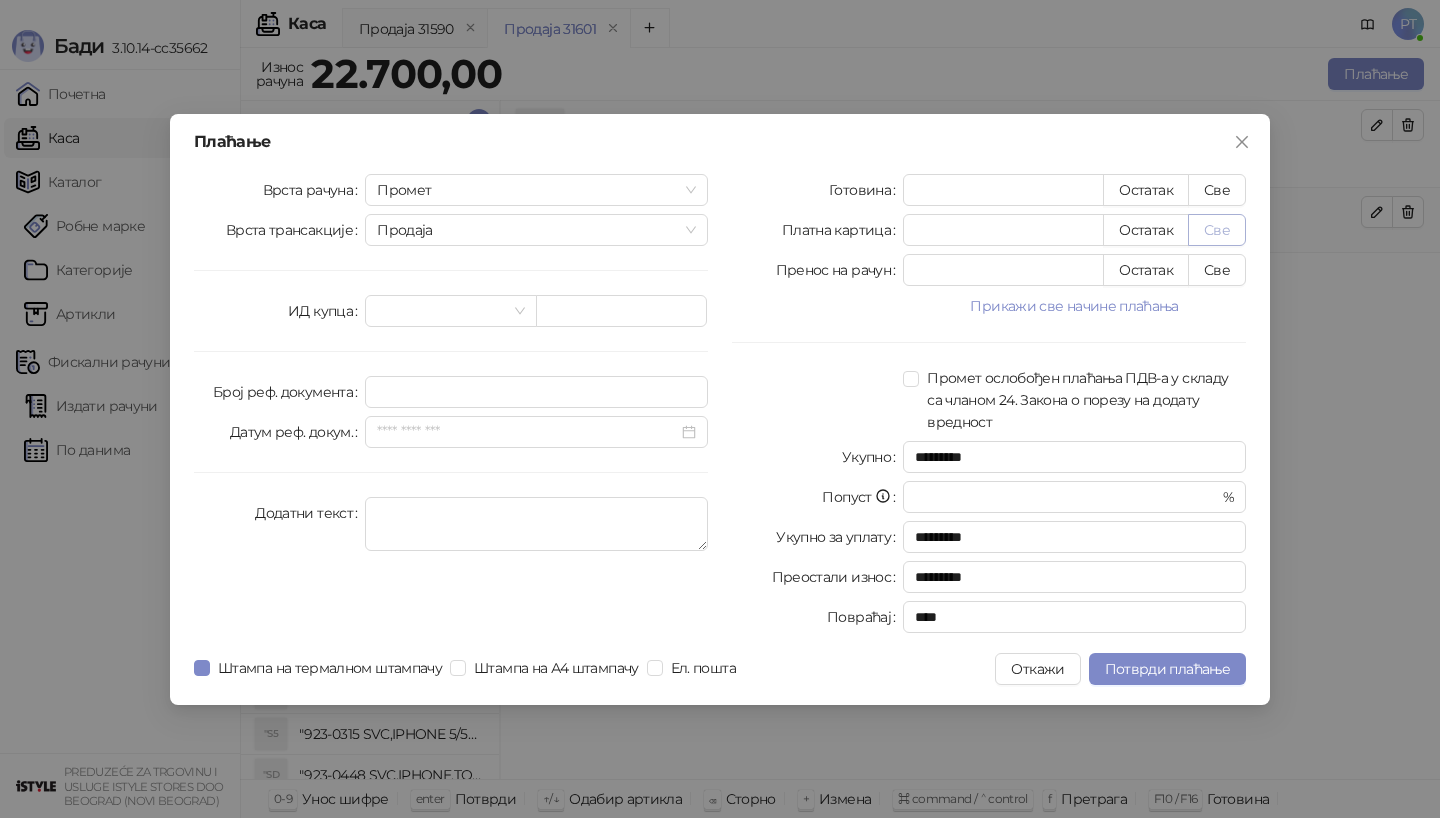 click on "Све" at bounding box center (1217, 230) 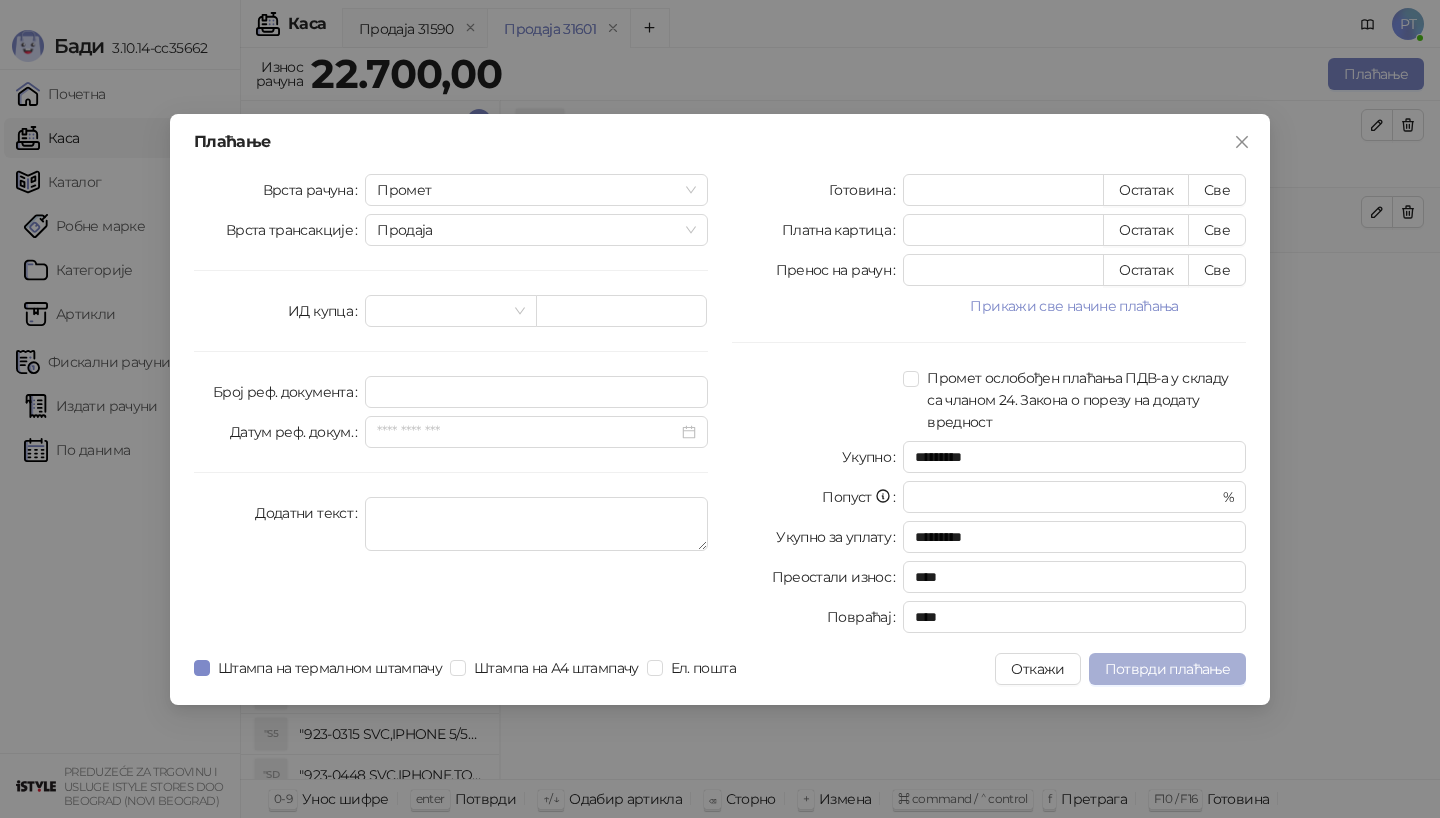 click on "Потврди плаћање" at bounding box center [1167, 669] 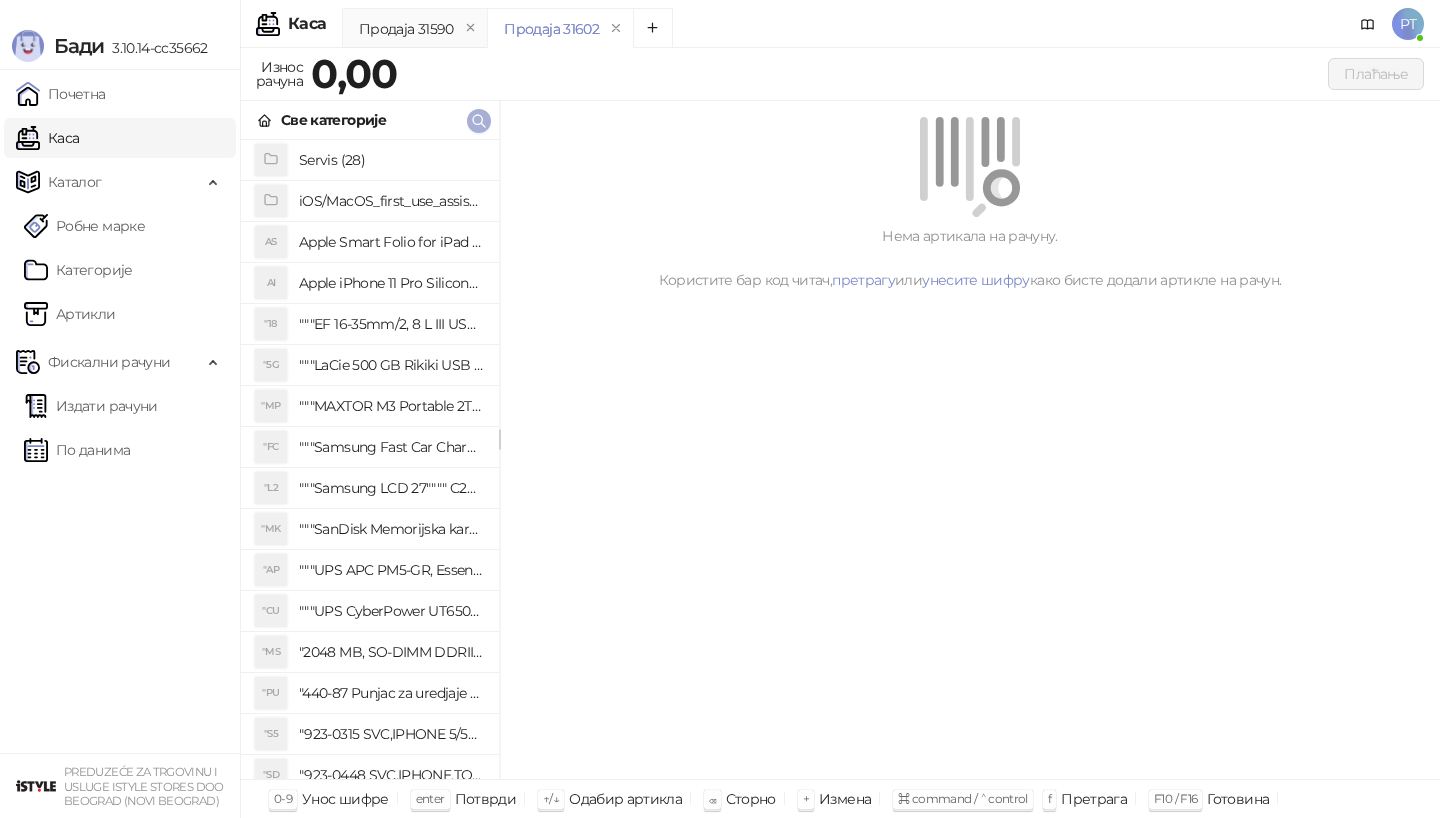 click 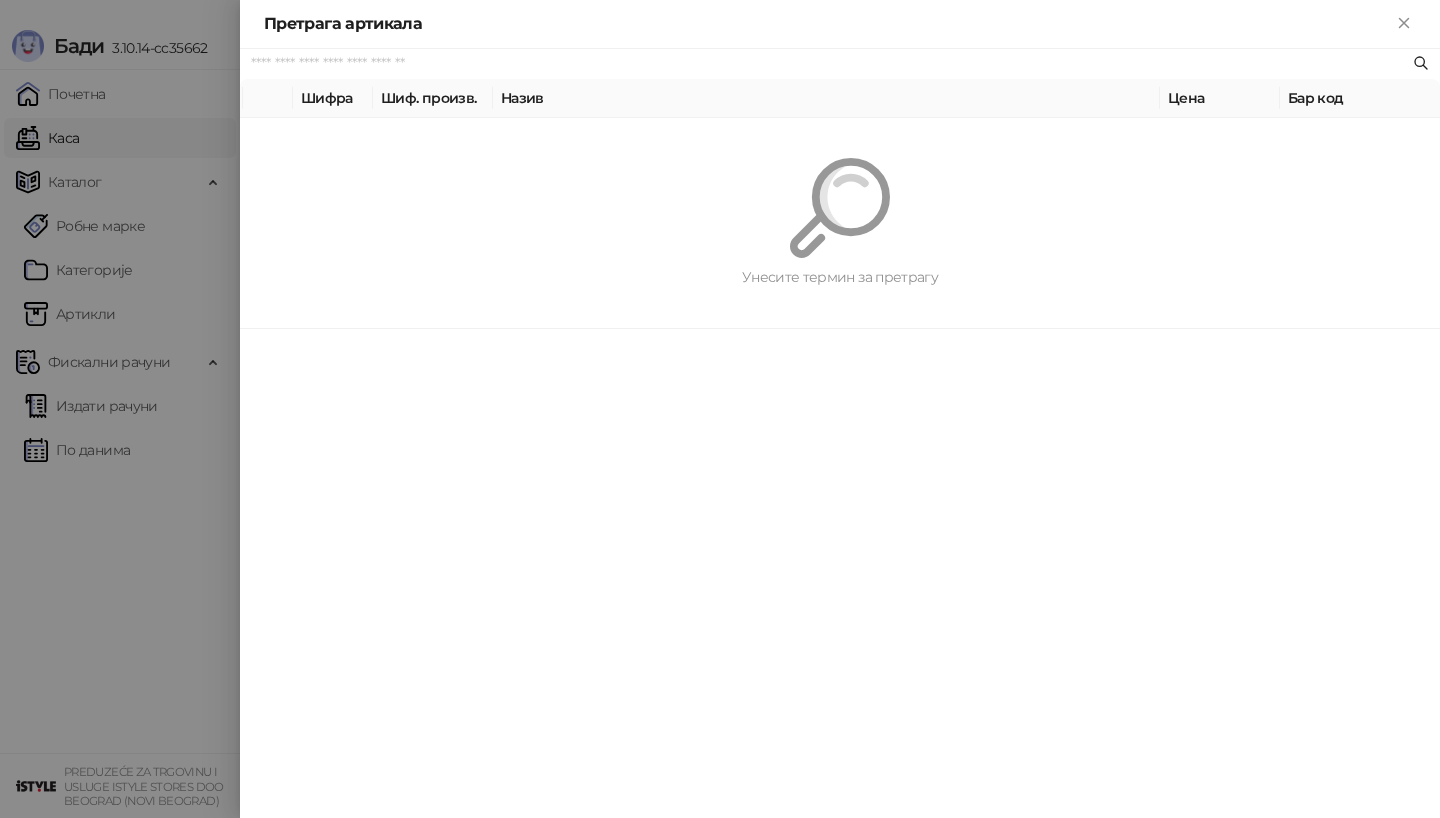 paste on "*********" 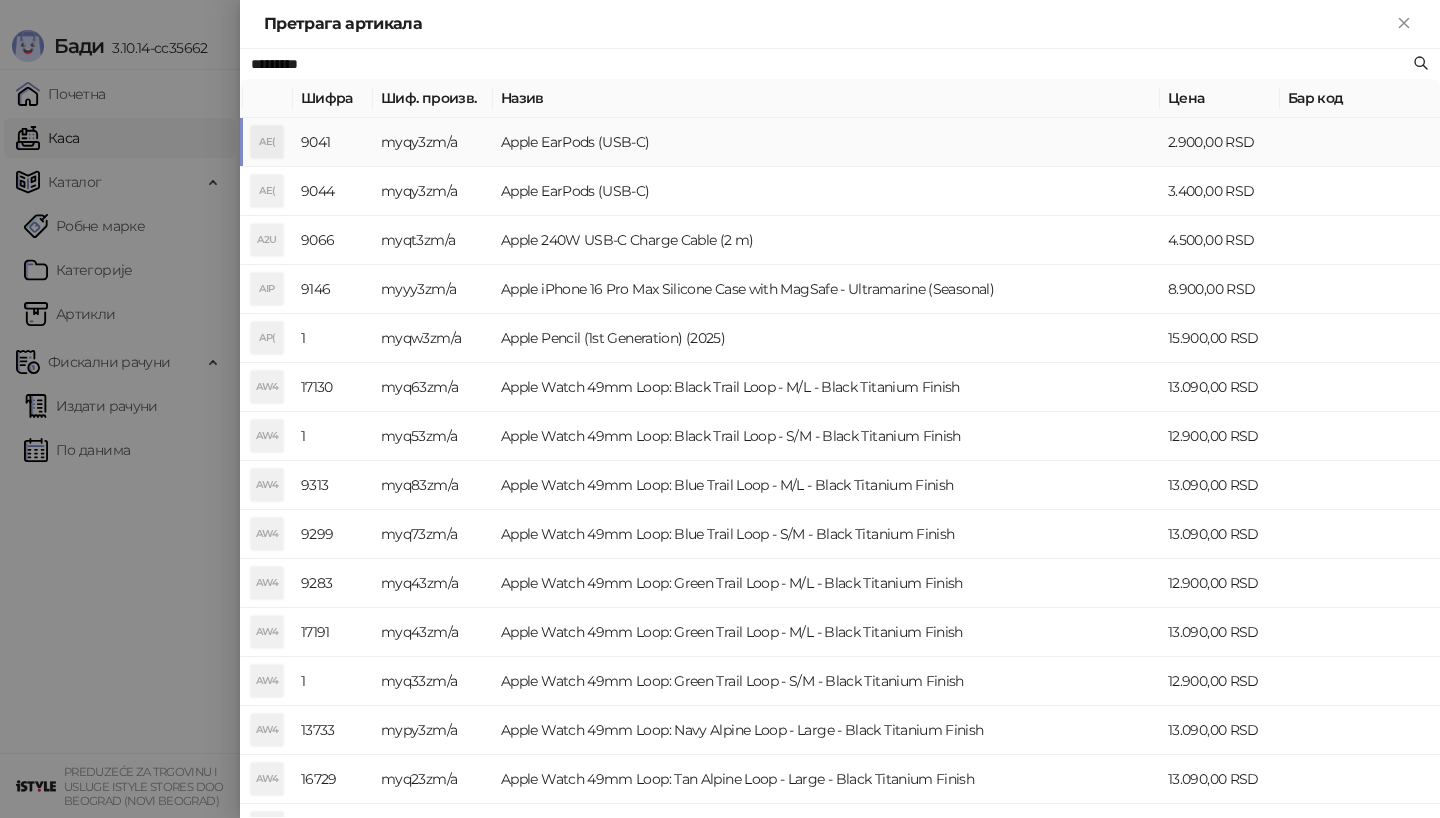 click on "AE(" at bounding box center [267, 142] 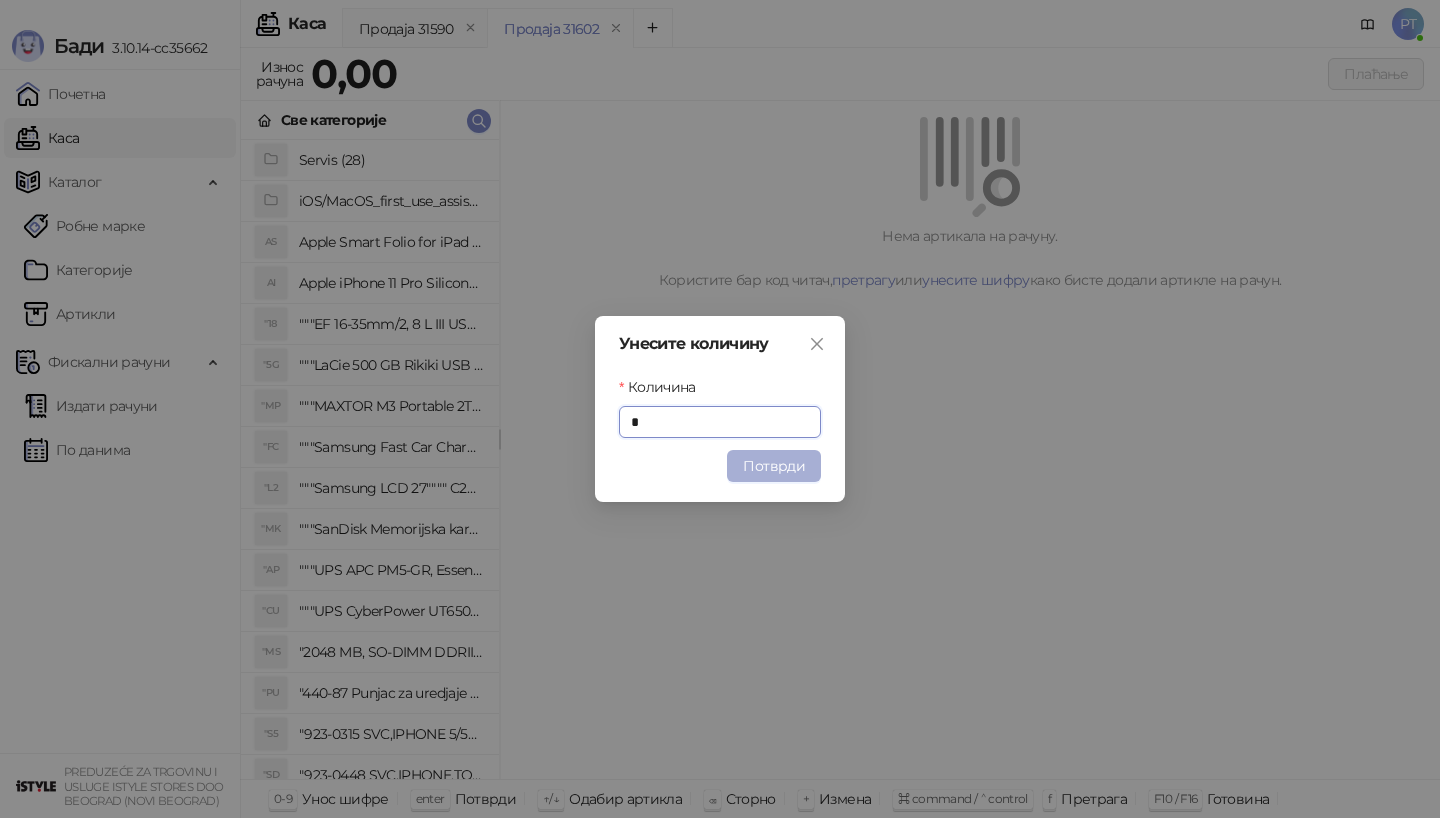 click on "Потврди" at bounding box center (774, 466) 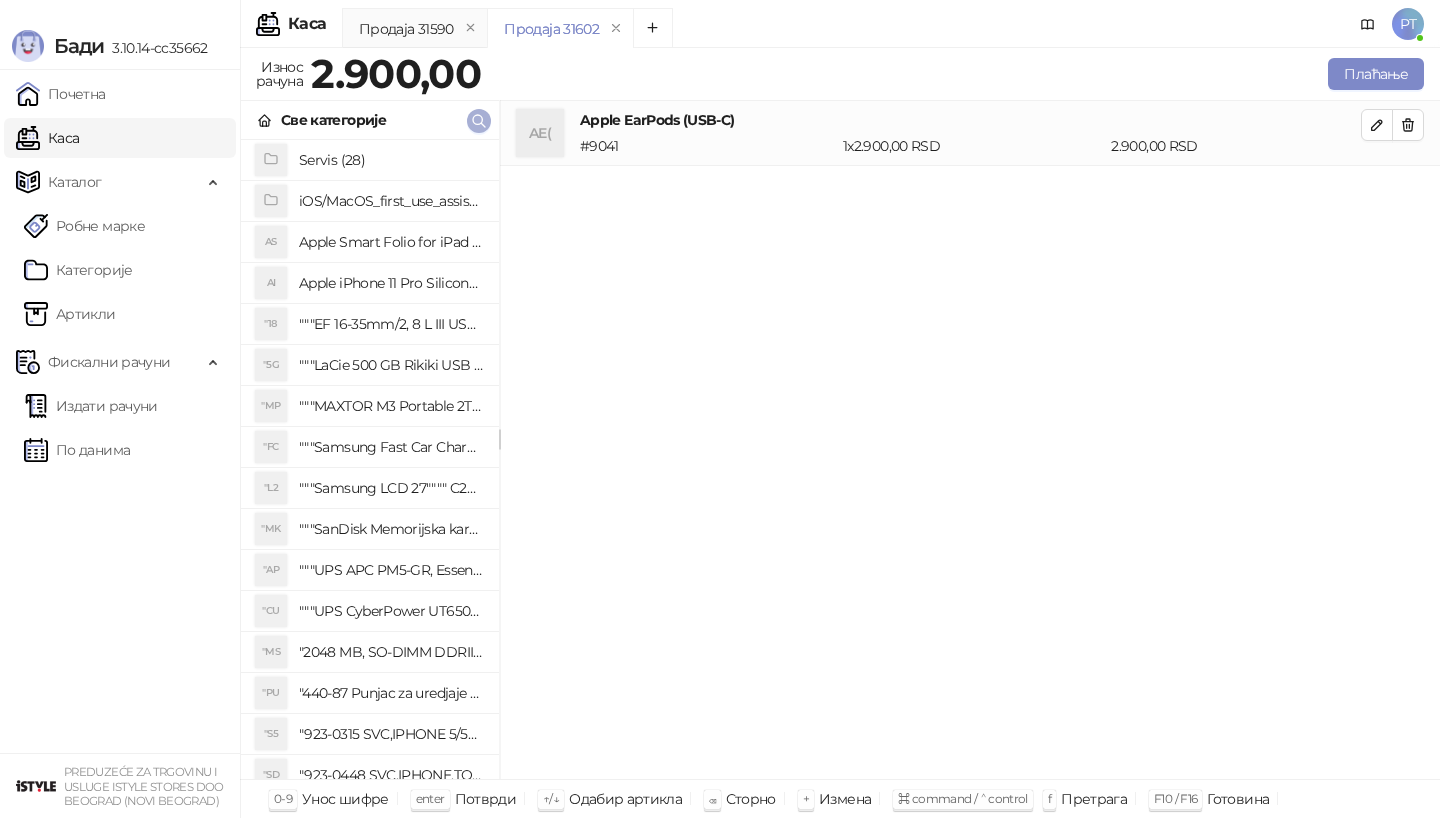 click 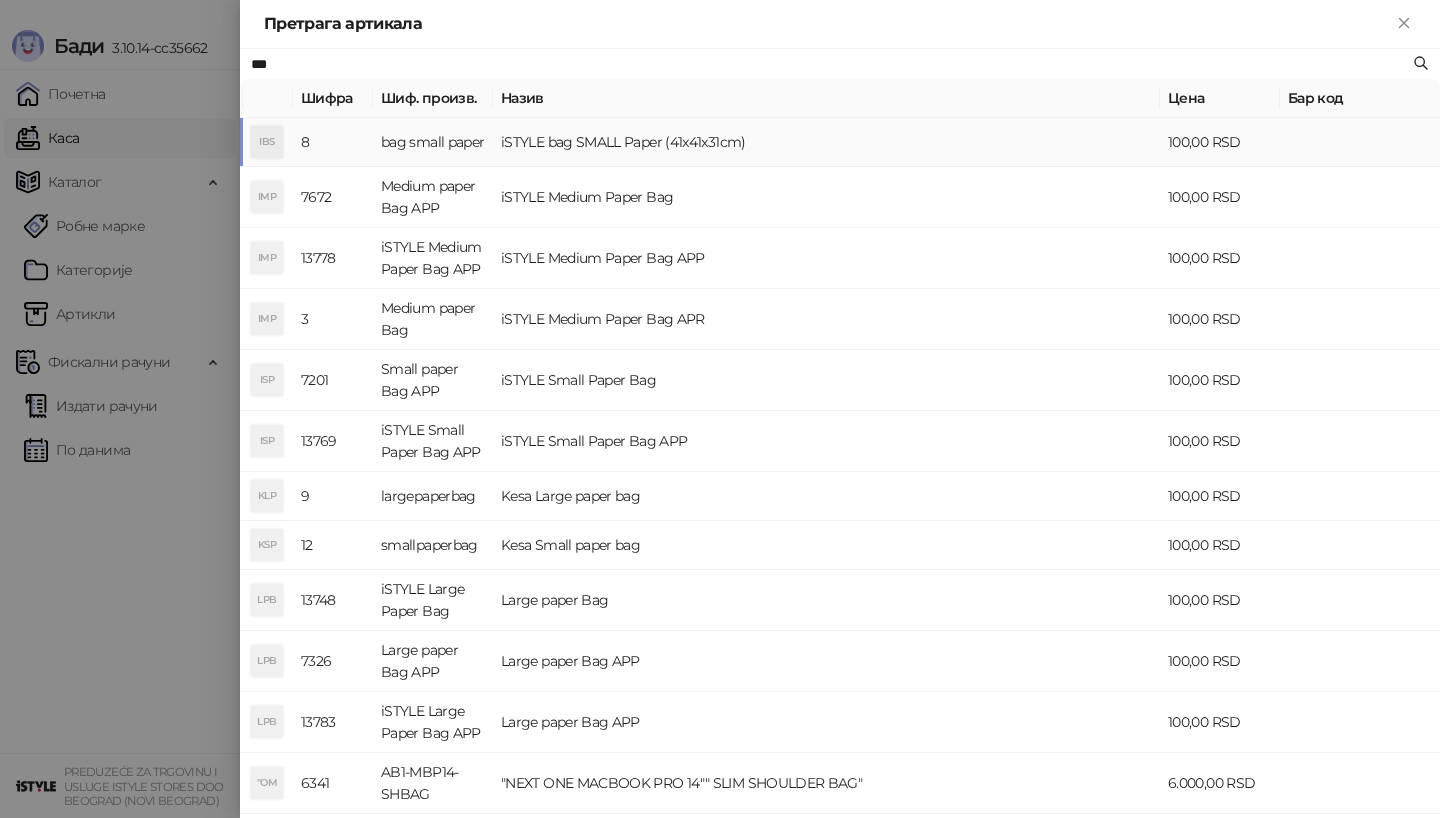 type on "***" 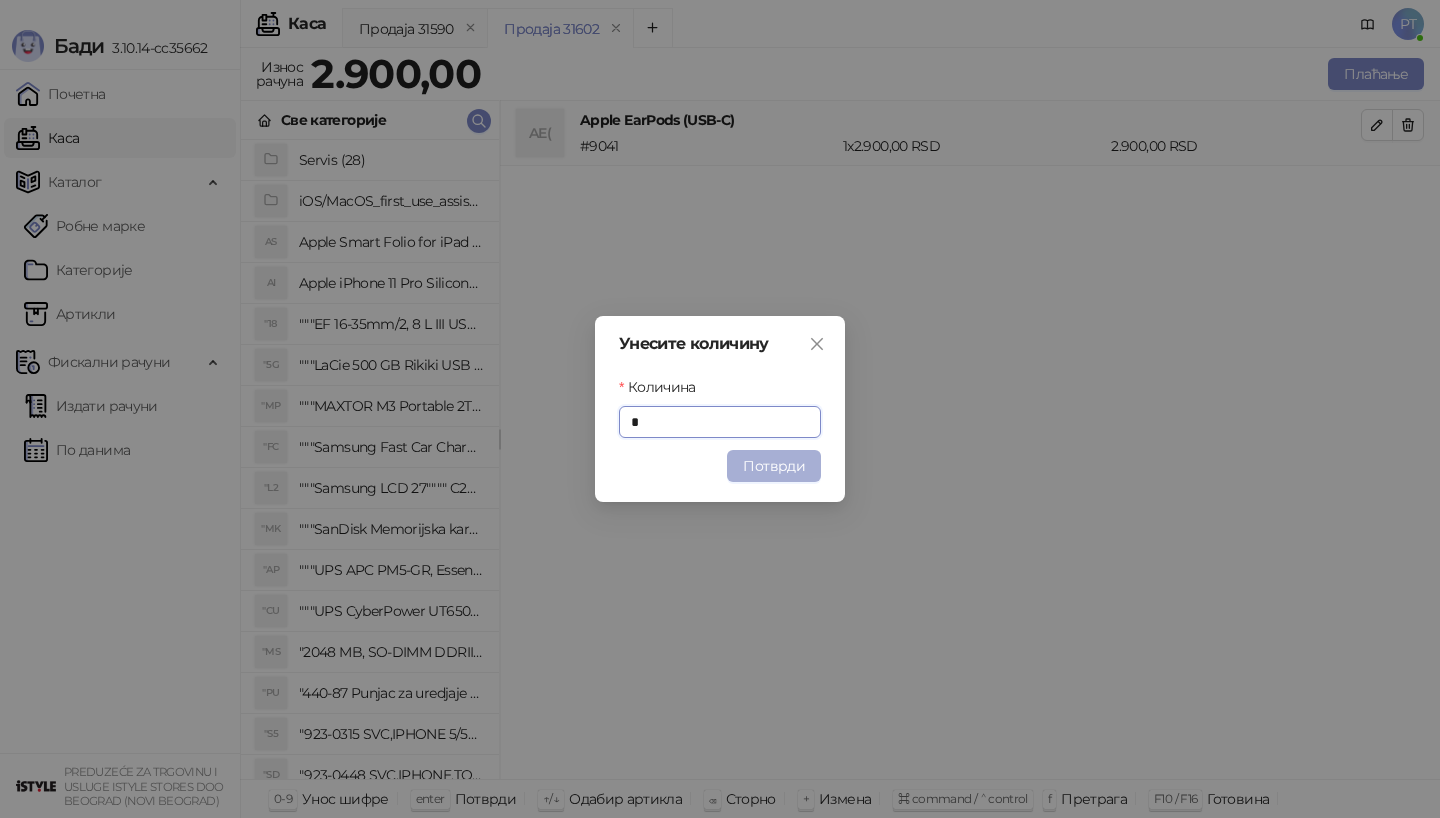 click on "Потврди" at bounding box center (774, 466) 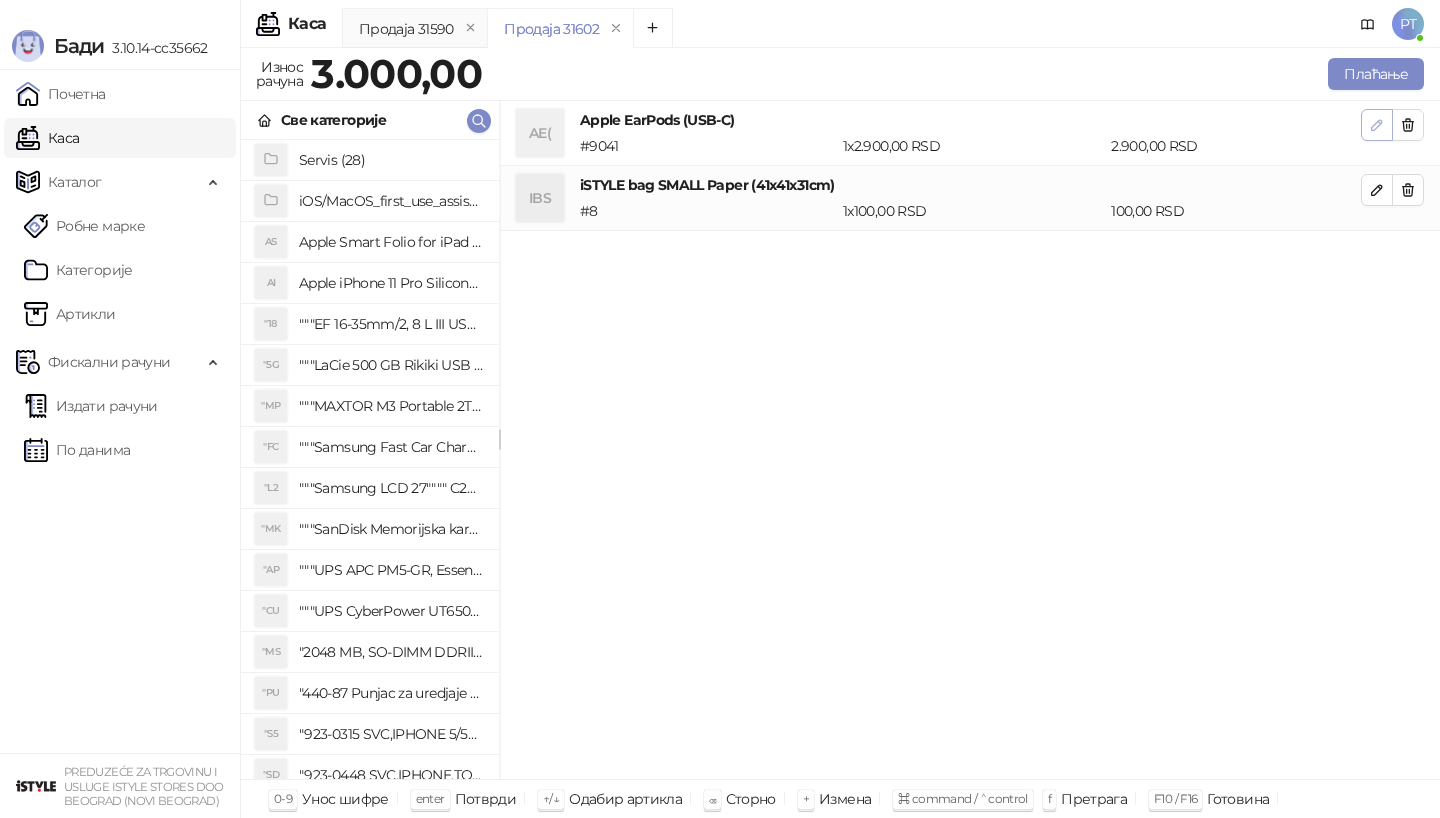 click 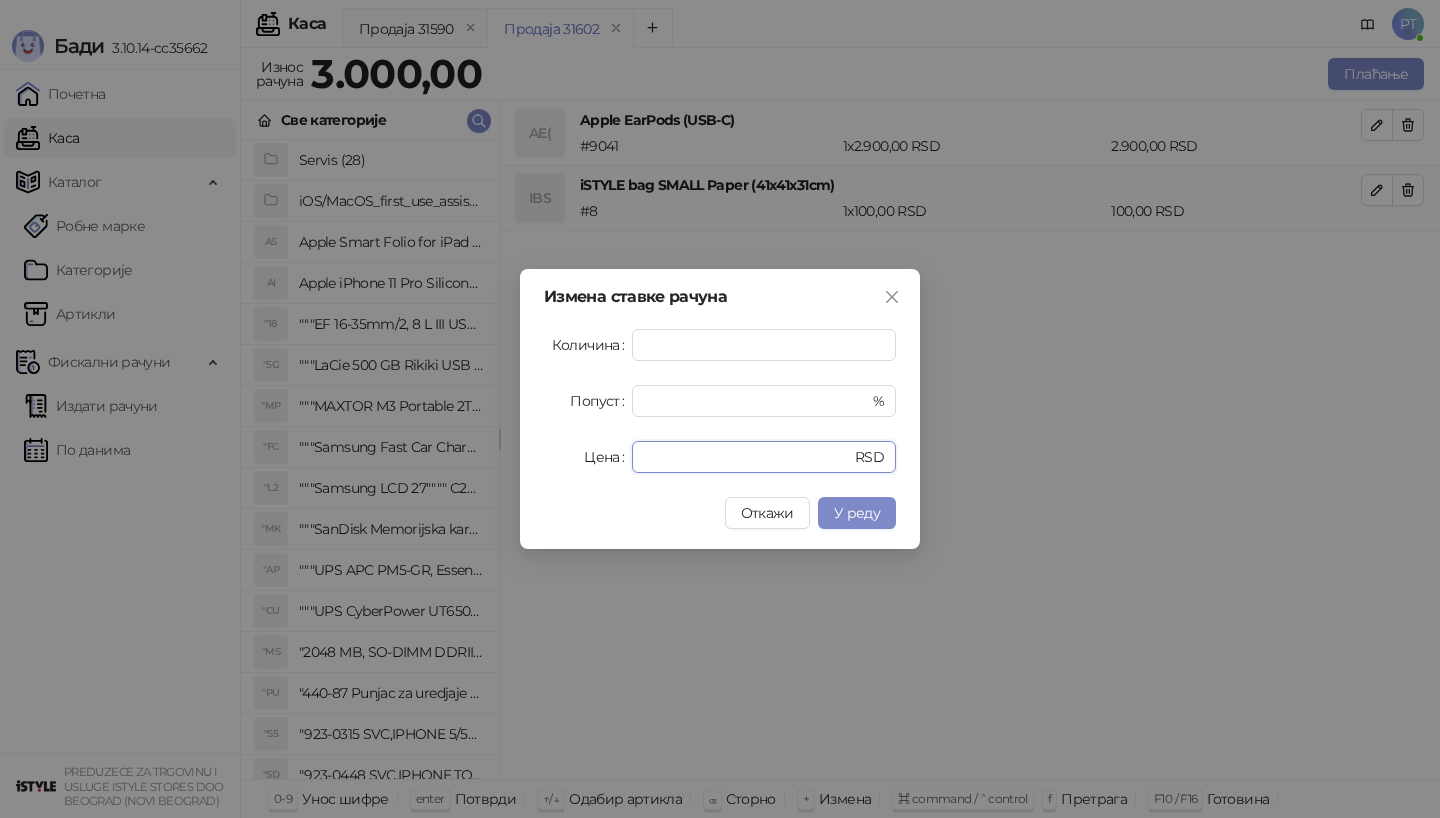 drag, startPoint x: 702, startPoint y: 454, endPoint x: 556, endPoint y: 454, distance: 146 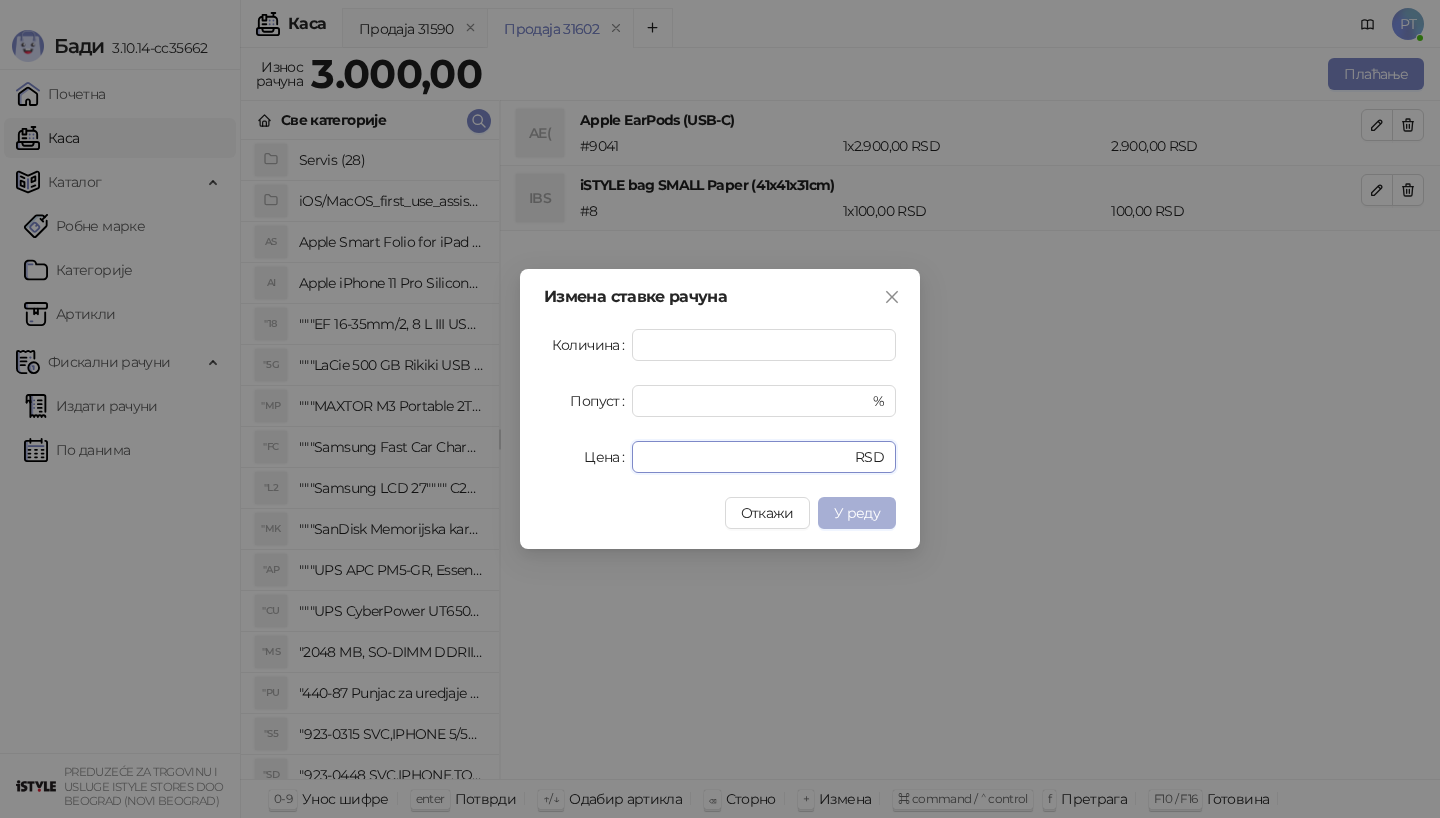 type on "****" 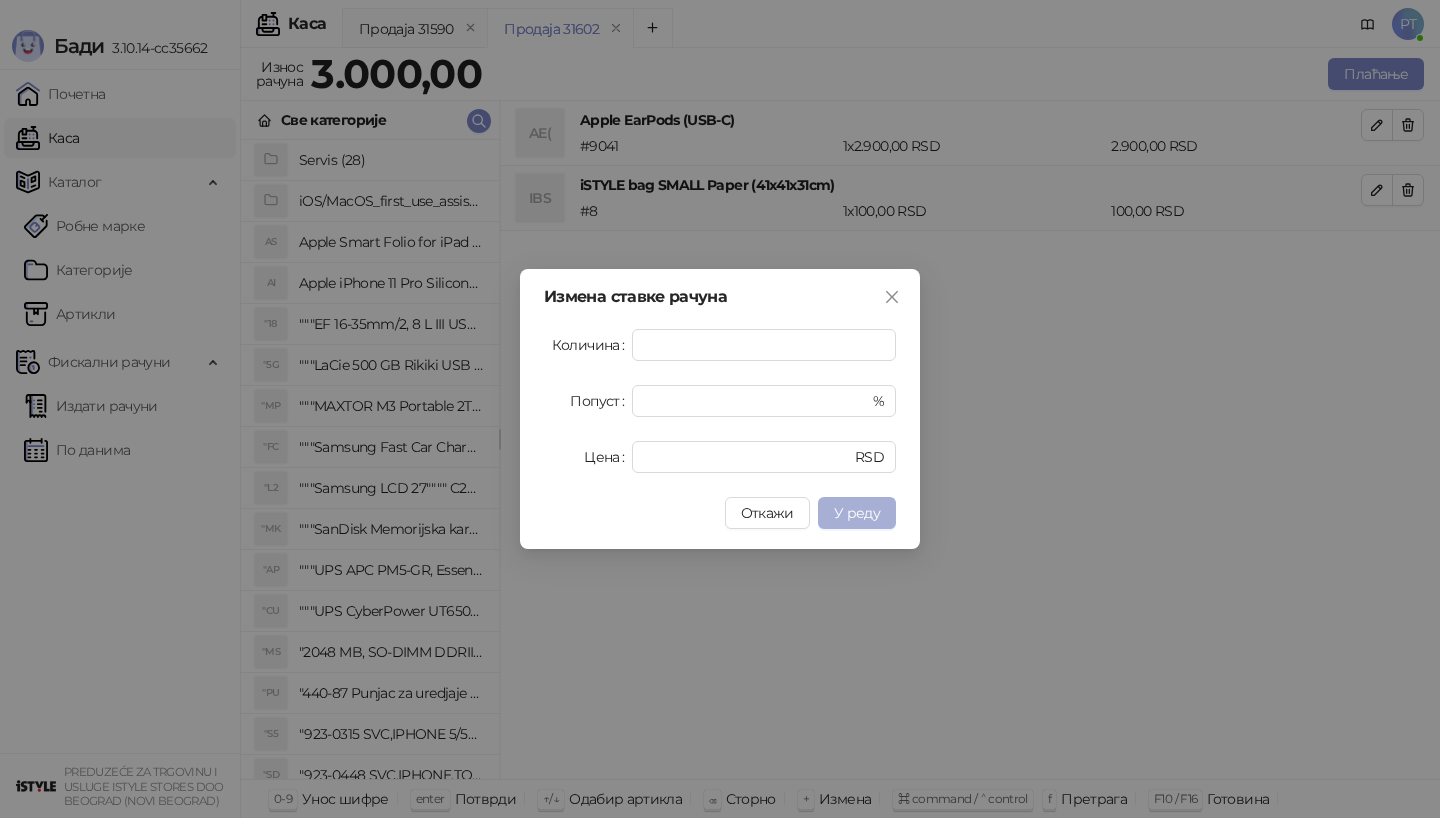 click on "У реду" at bounding box center [857, 513] 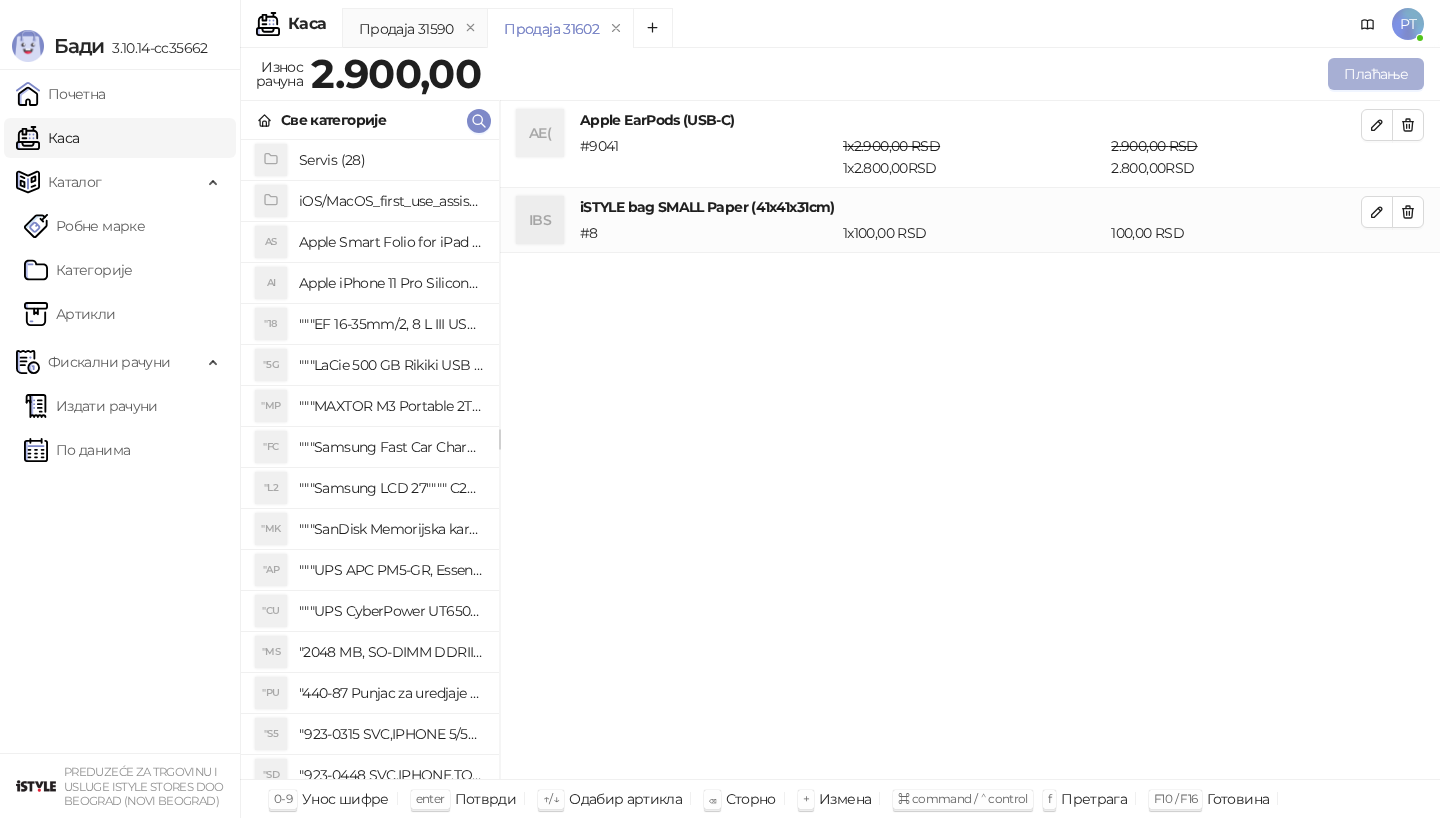 click on "Плаћање" at bounding box center (1376, 74) 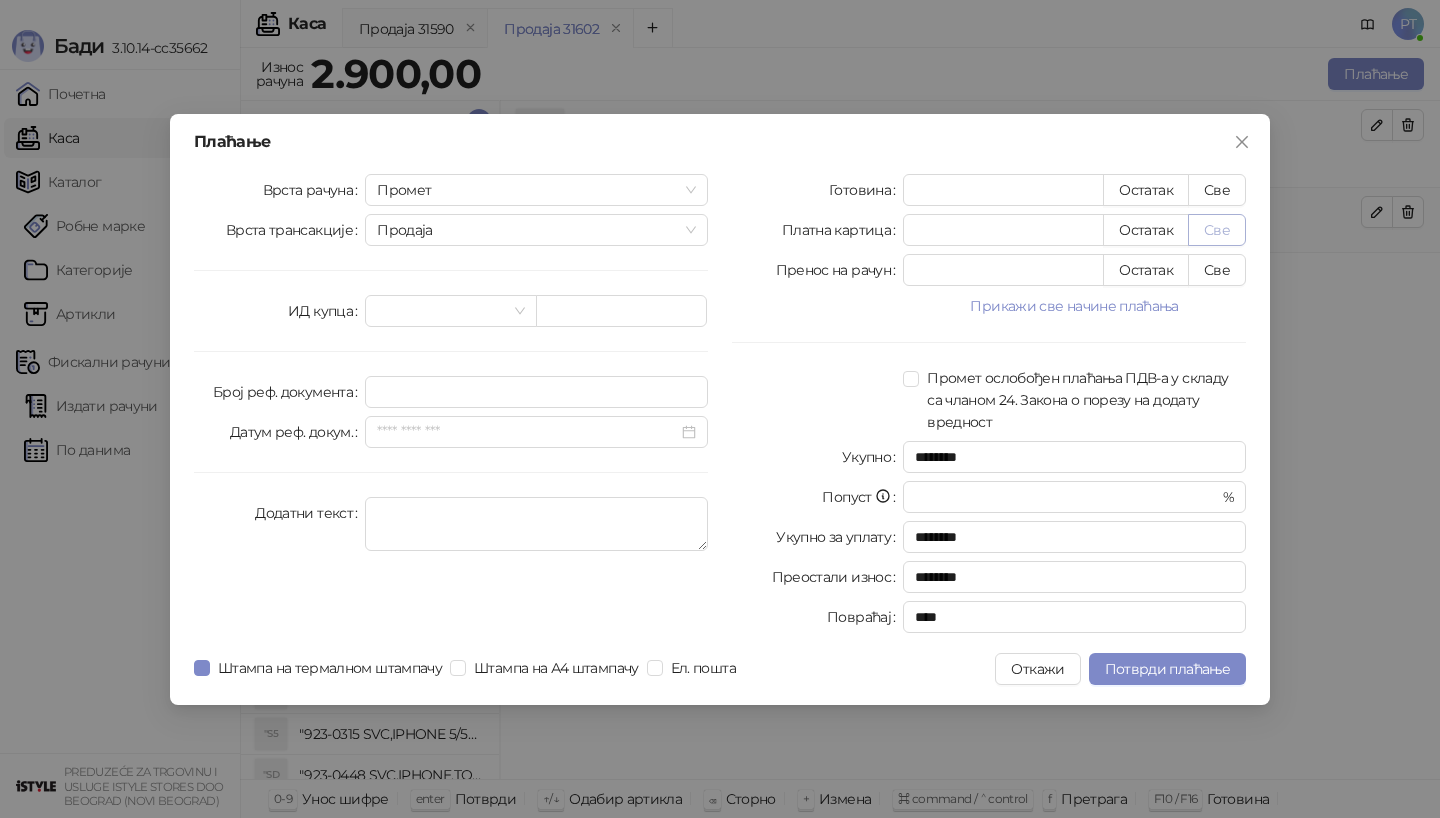 click on "Све" at bounding box center [1217, 230] 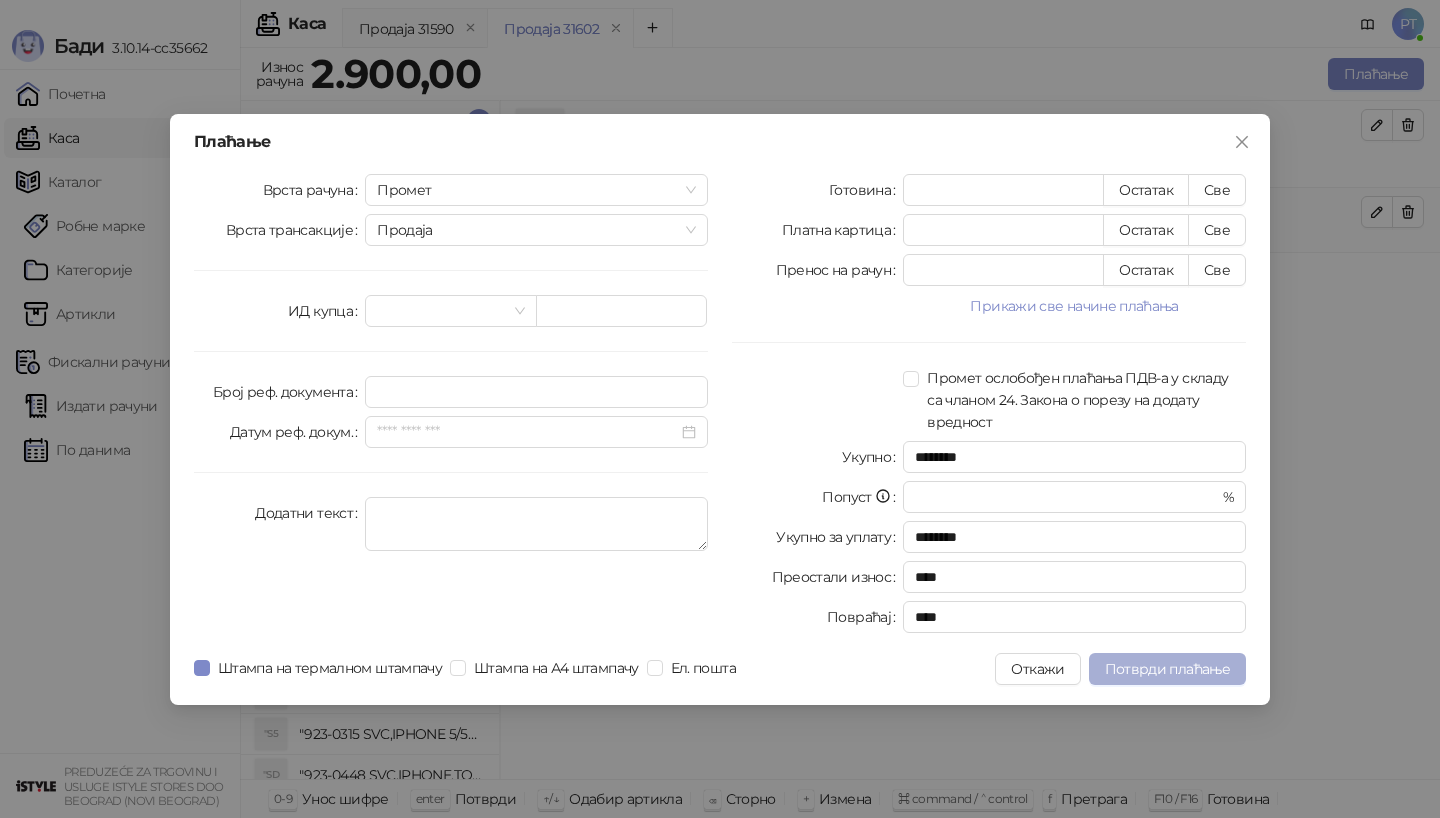 click on "Потврди плаћање" at bounding box center [1167, 669] 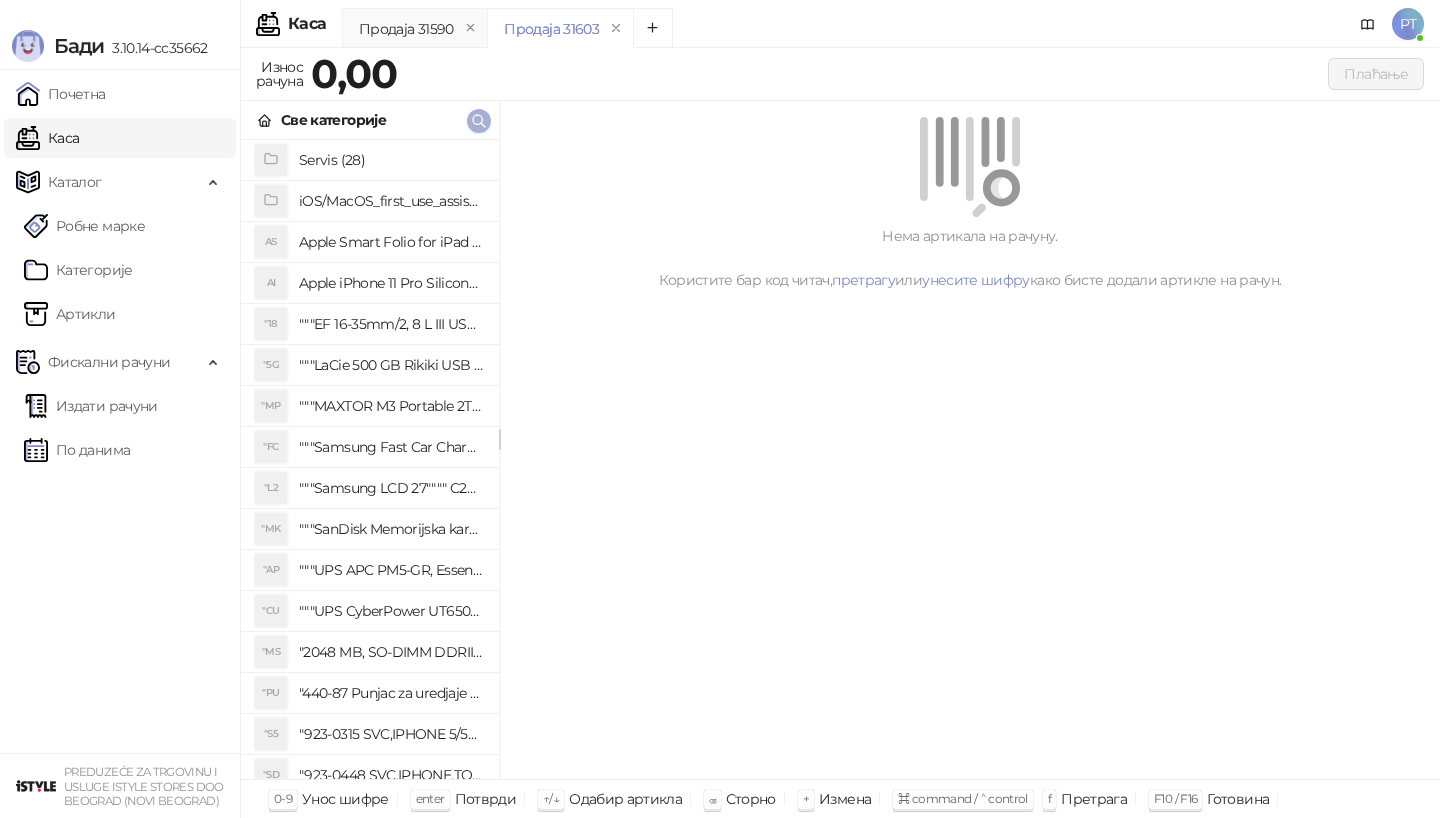 click 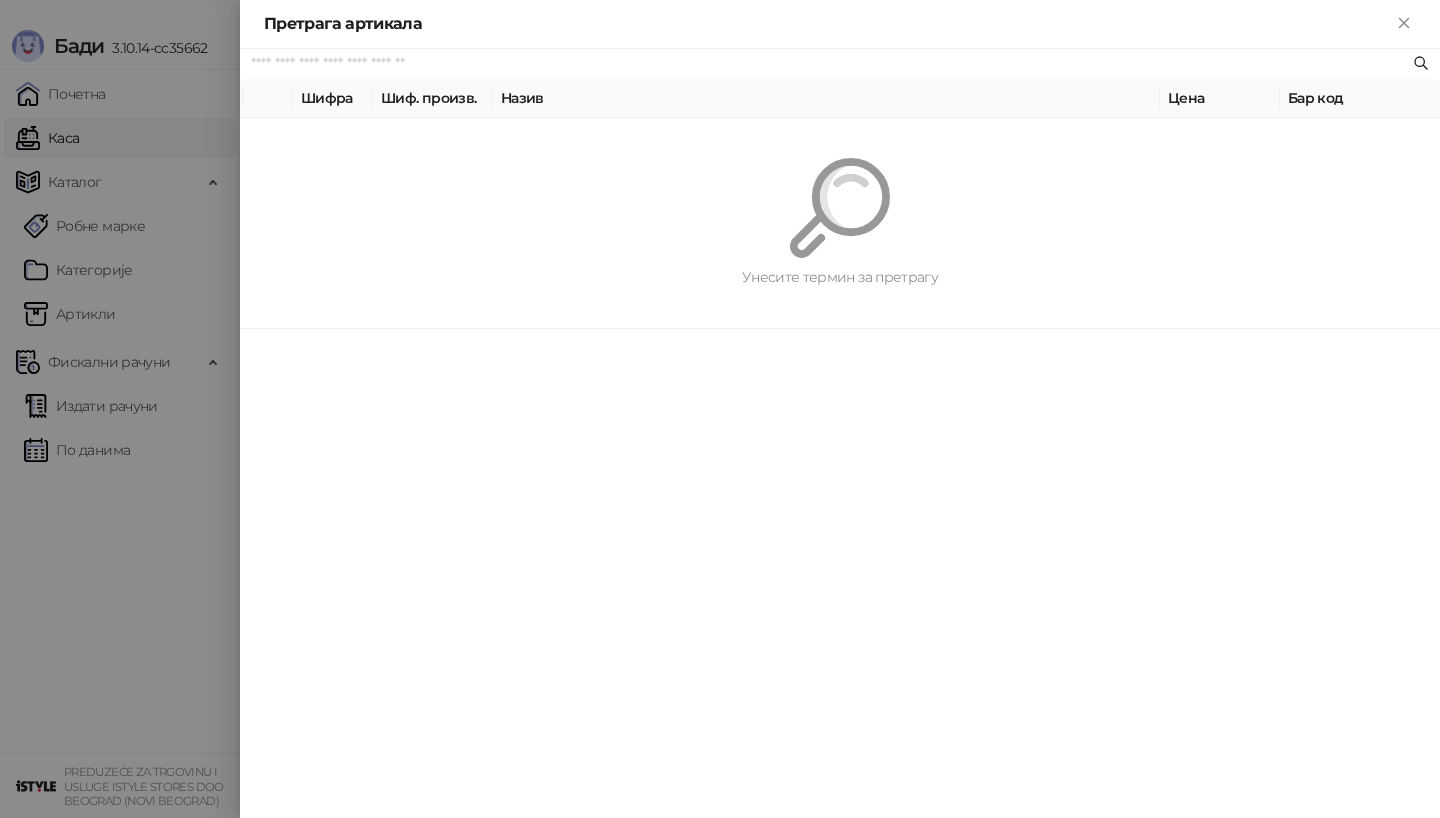 paste on "*********" 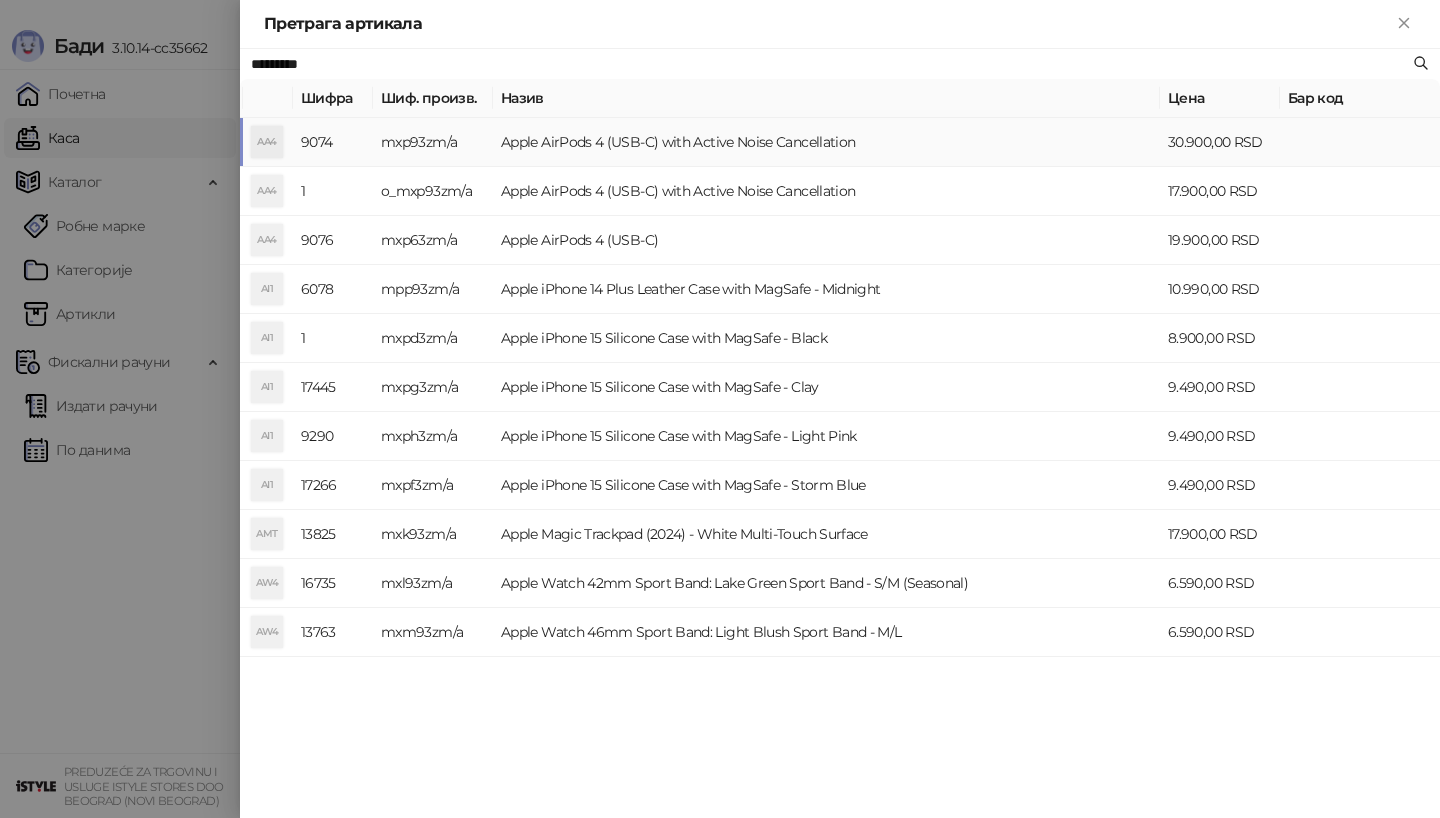 click on "AA4" at bounding box center [267, 142] 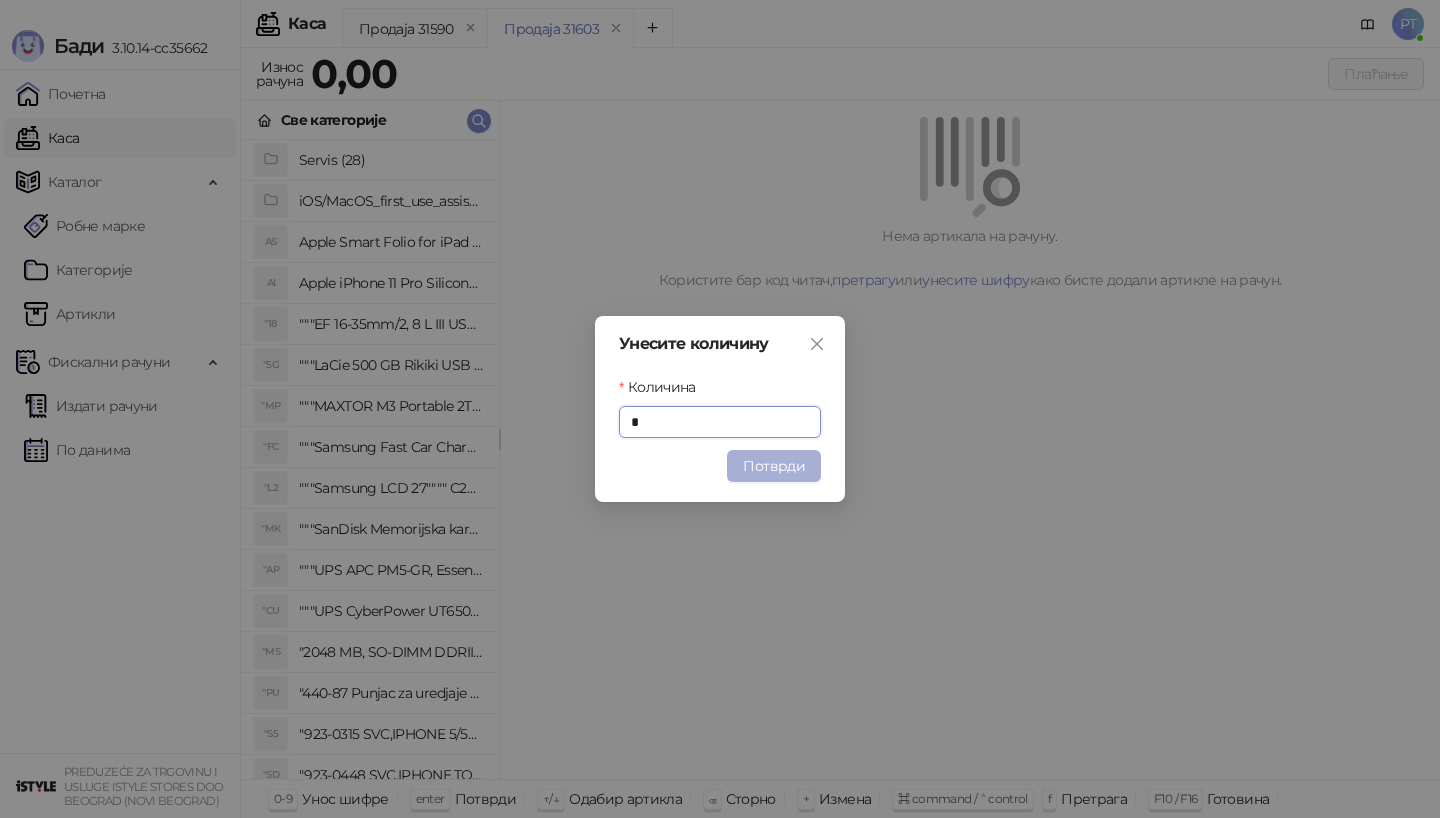 click on "Потврди" at bounding box center (774, 466) 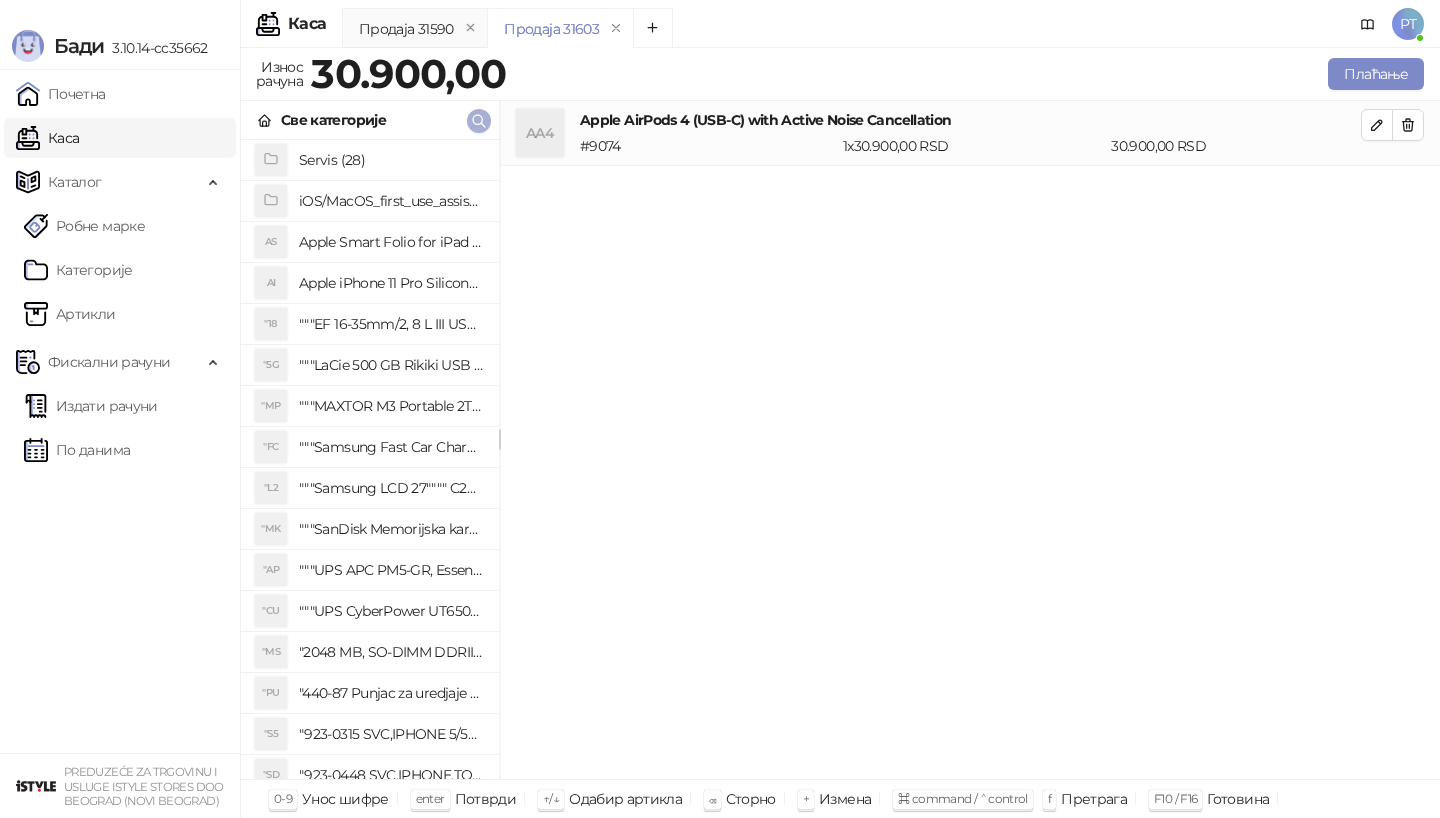 click 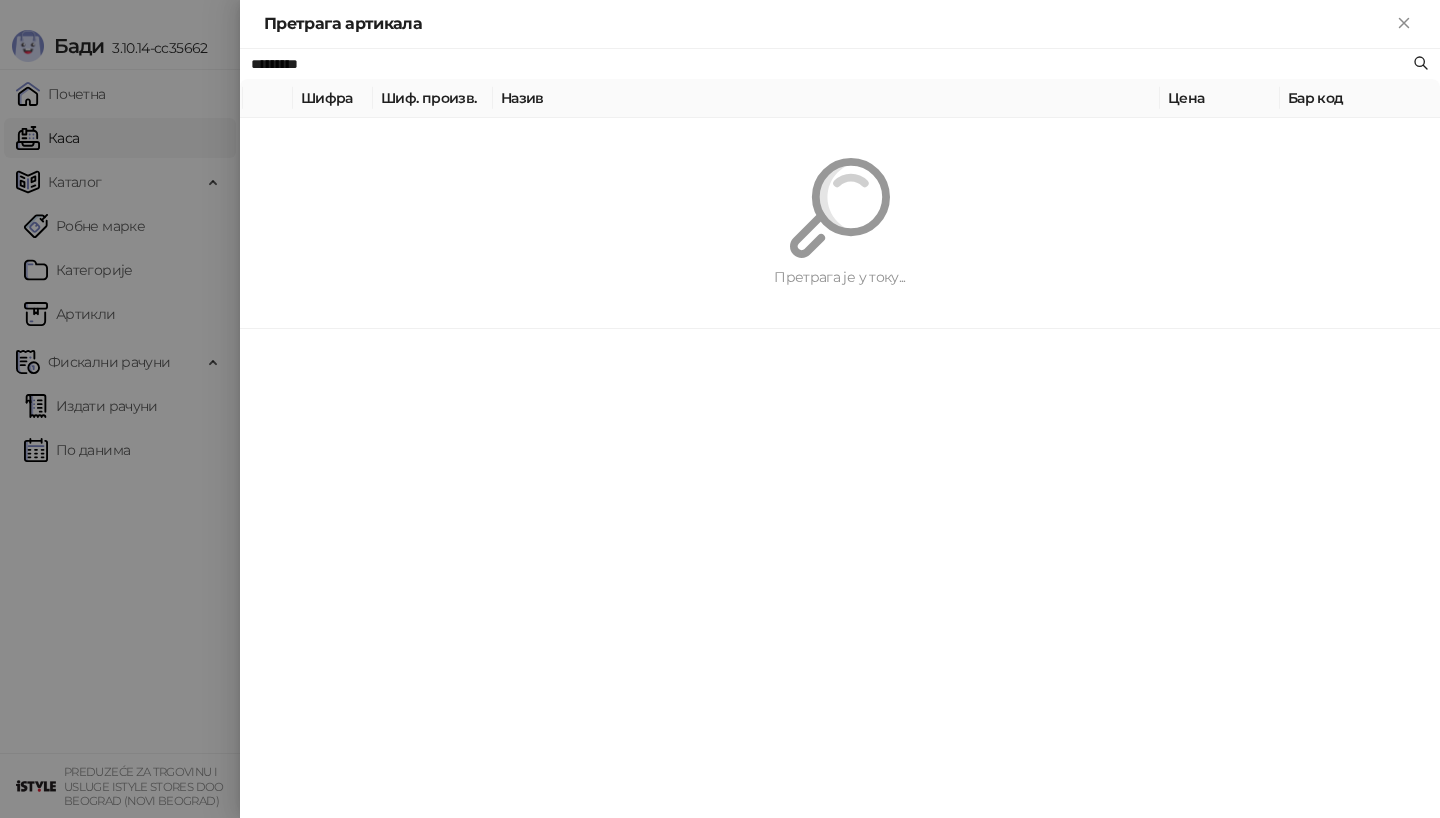 paste on "**********" 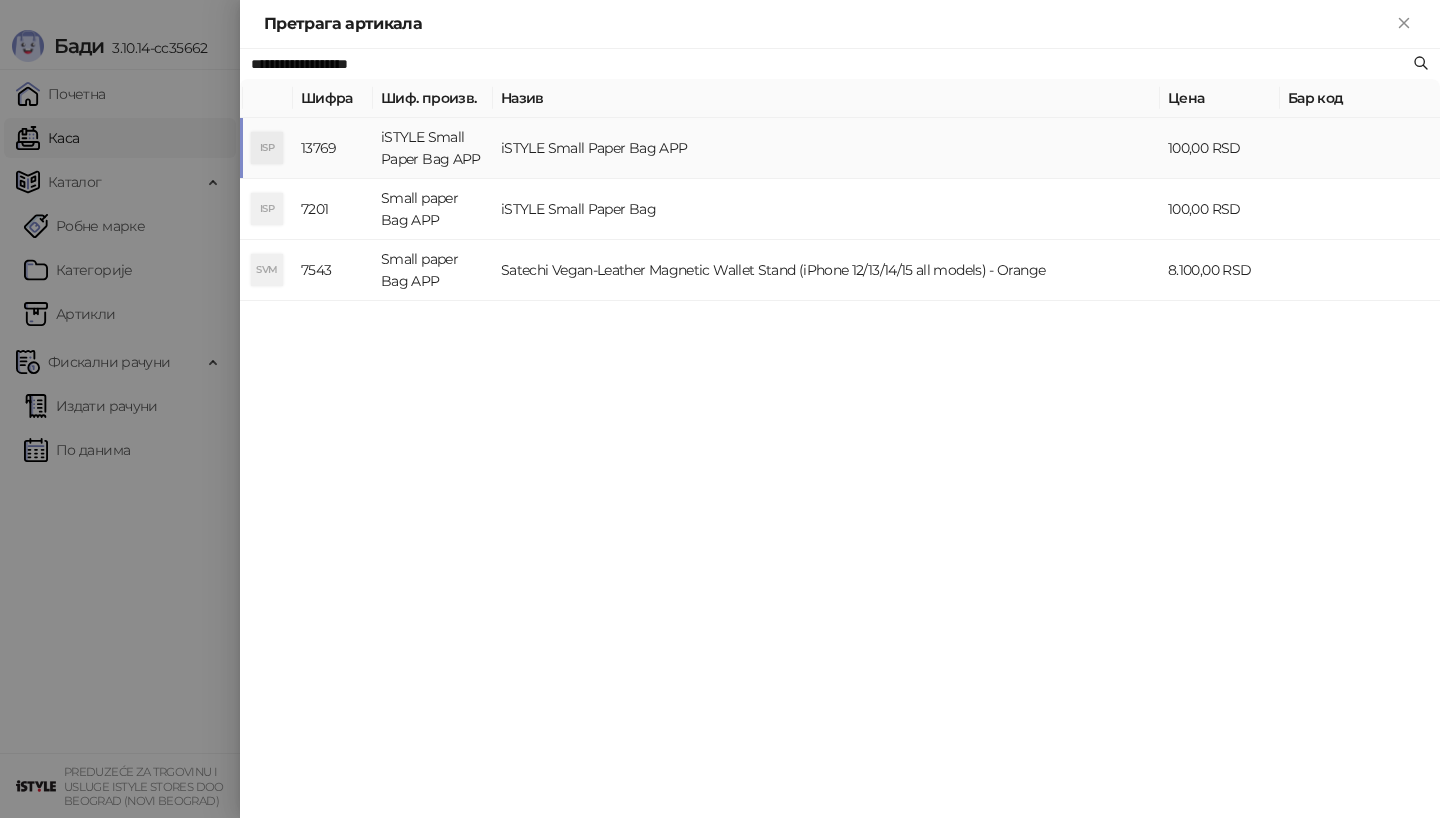 type on "**********" 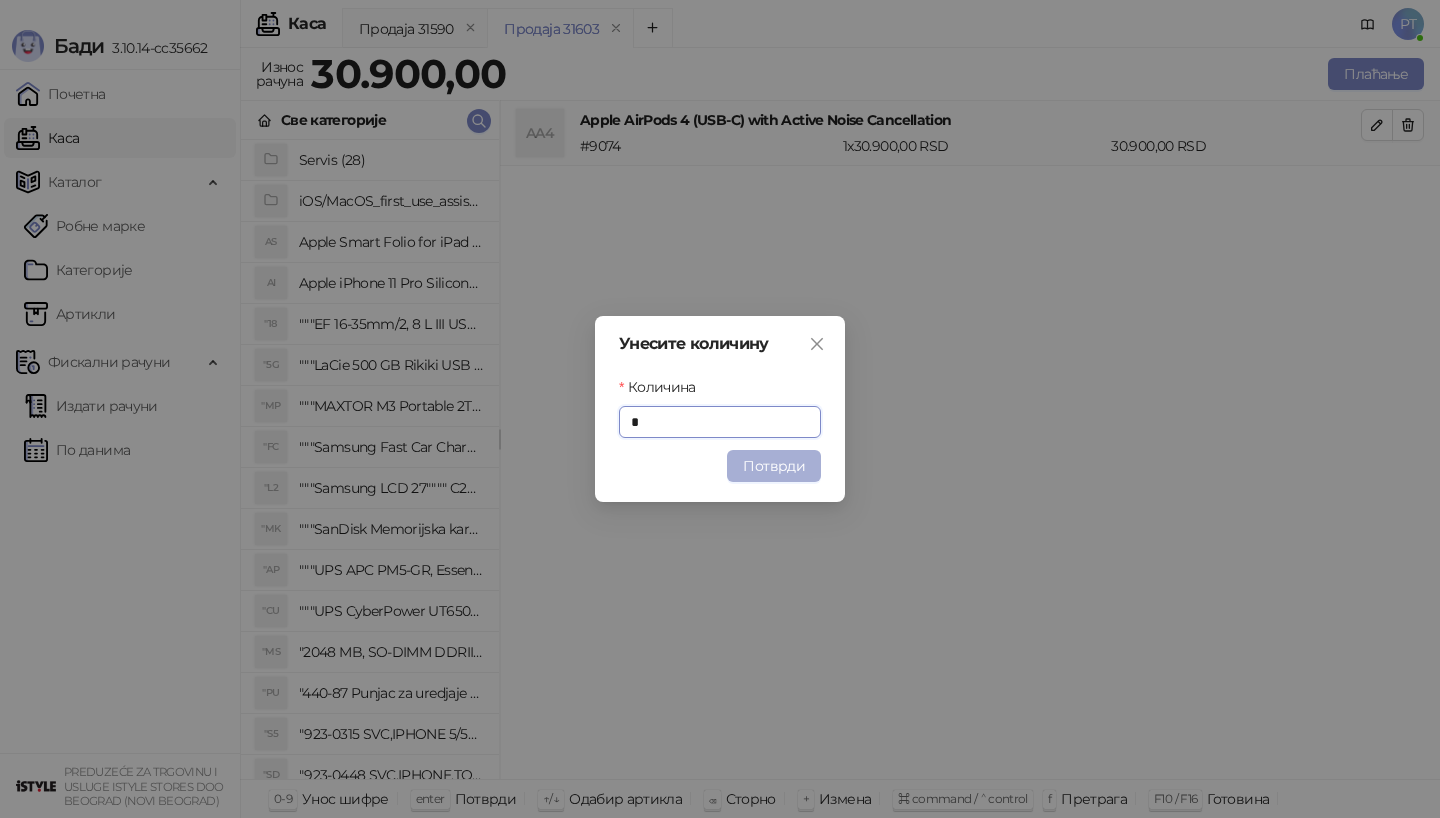 click on "Потврди" at bounding box center (774, 466) 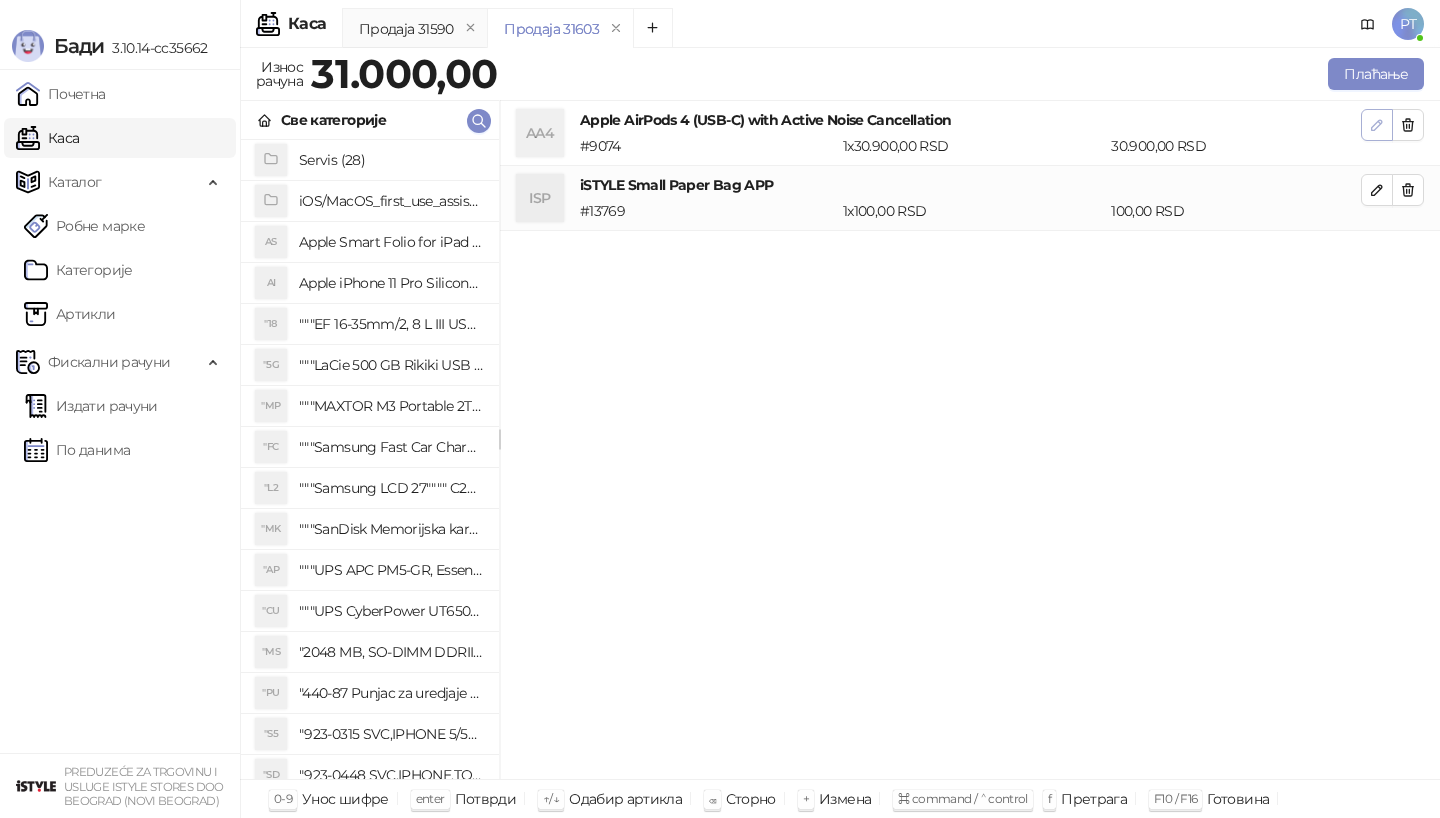 click 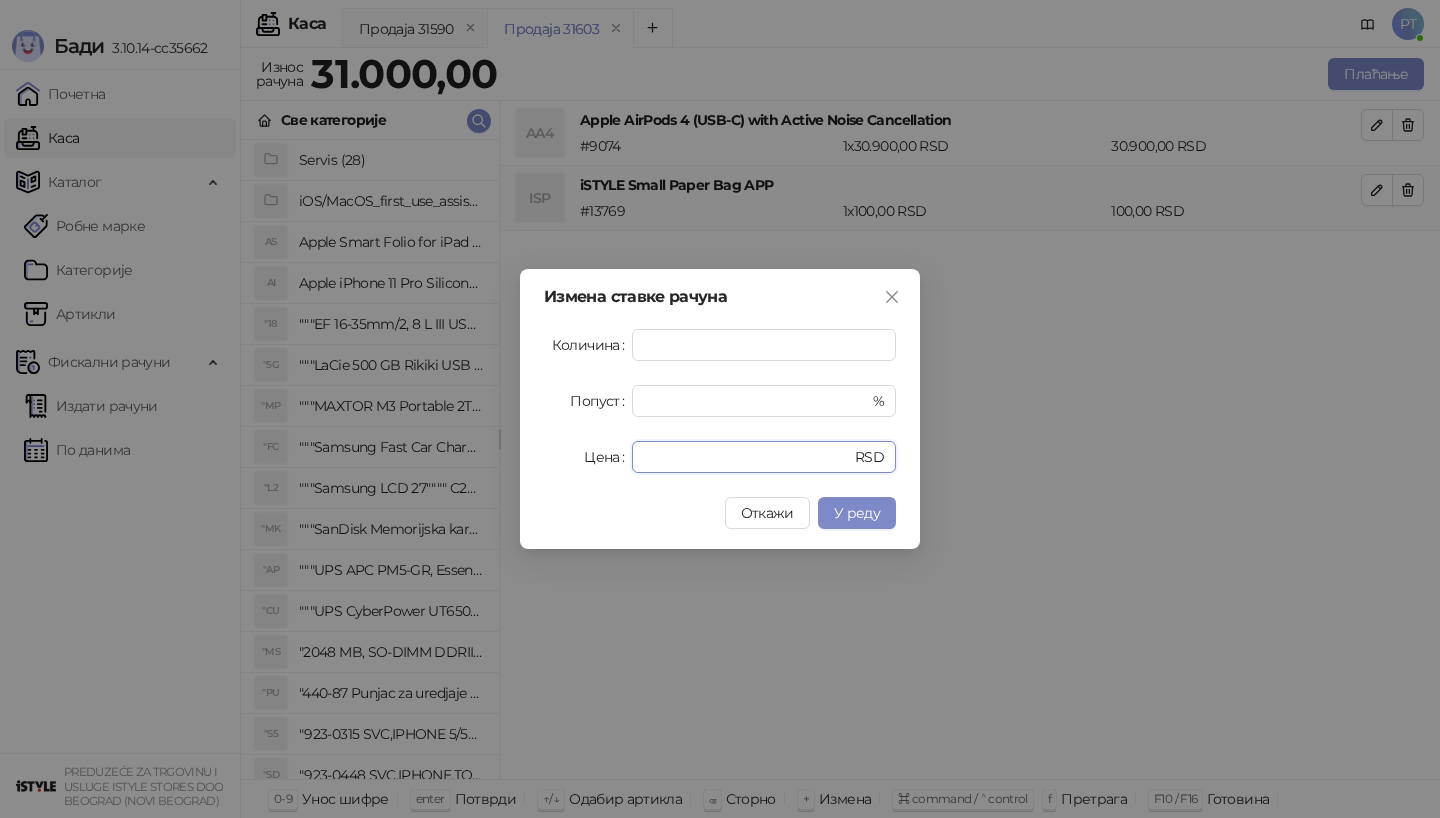drag, startPoint x: 705, startPoint y: 452, endPoint x: 569, endPoint y: 452, distance: 136 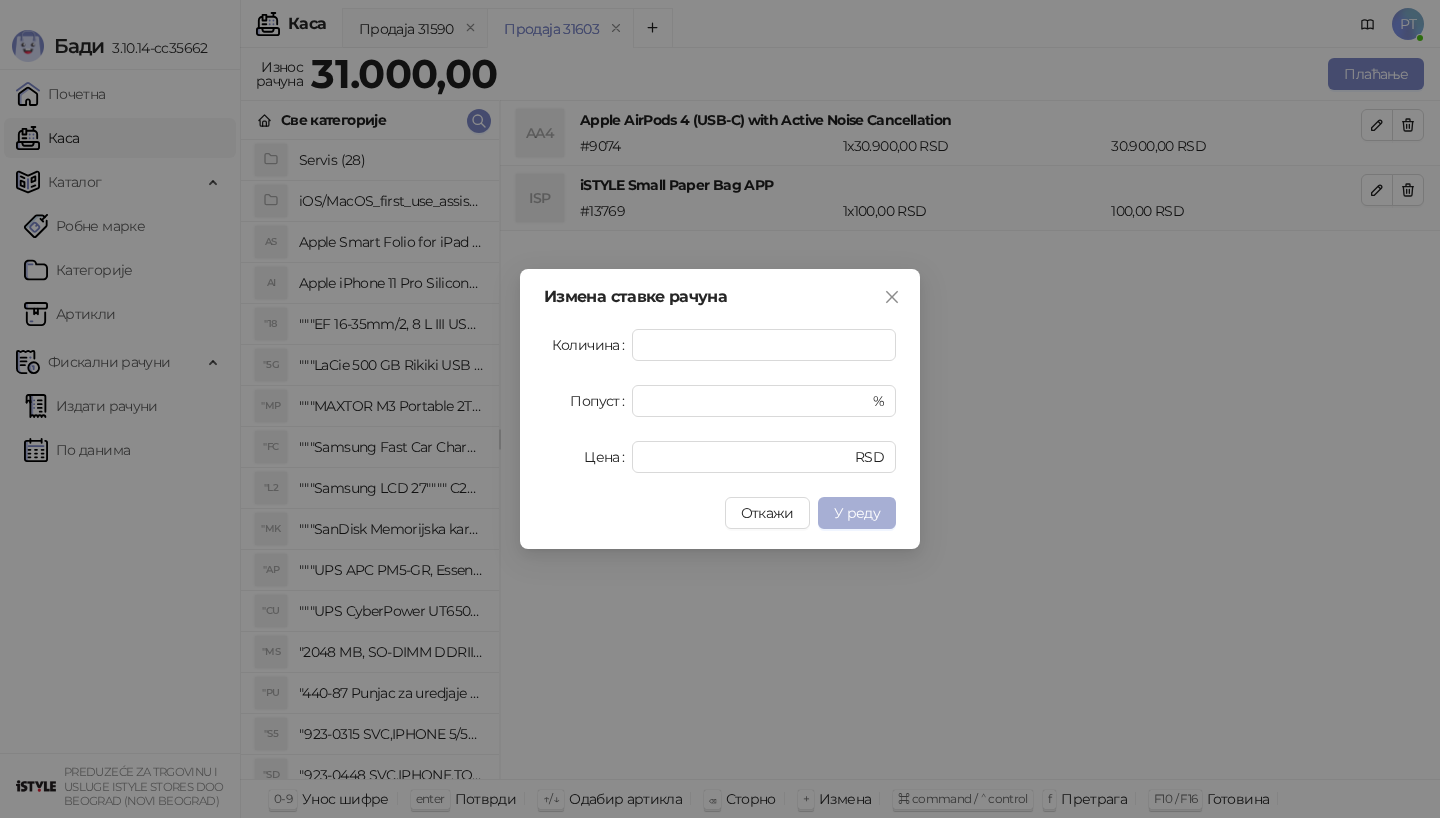 type on "*****" 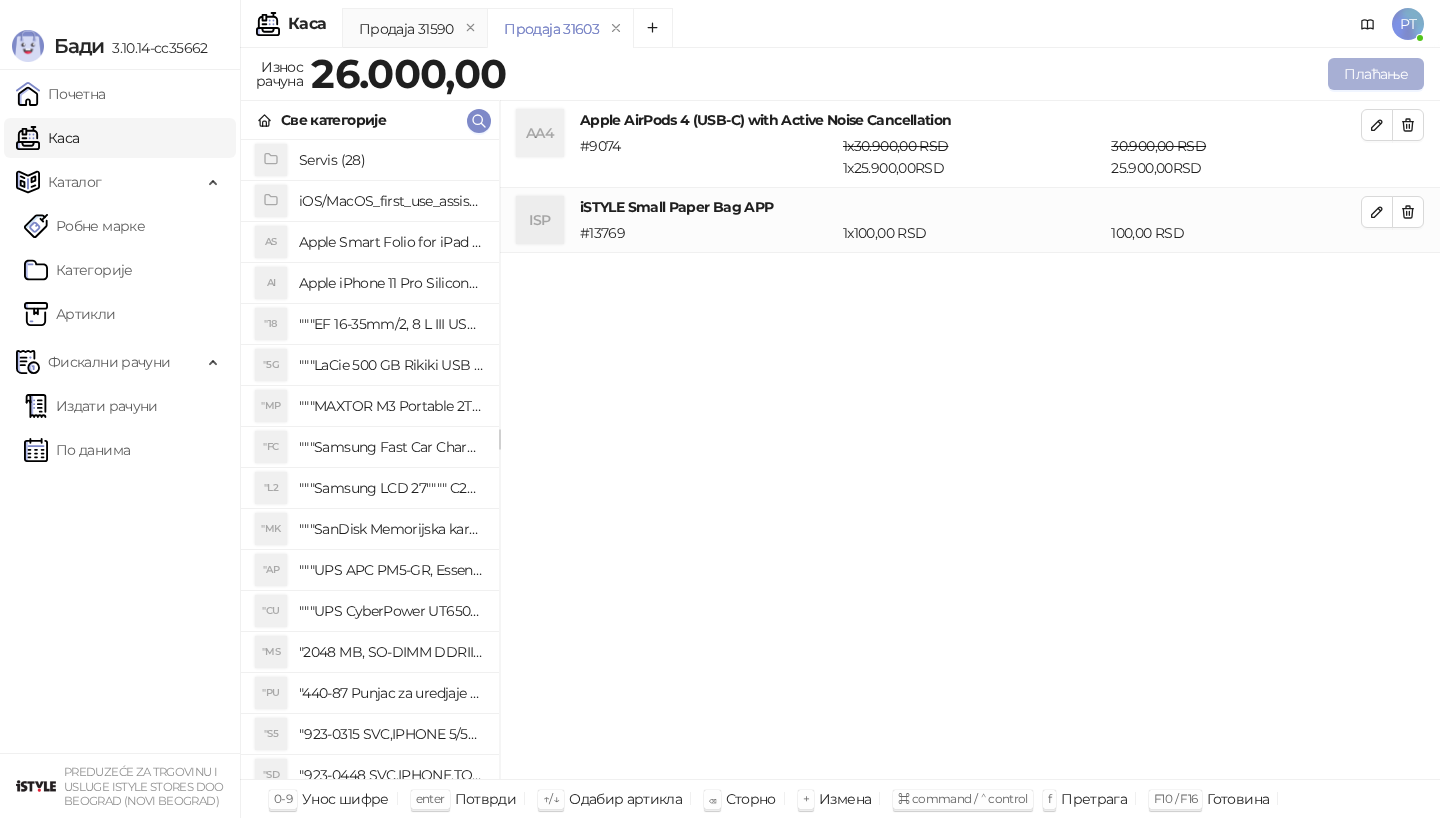 click on "Плаћање" at bounding box center [1376, 74] 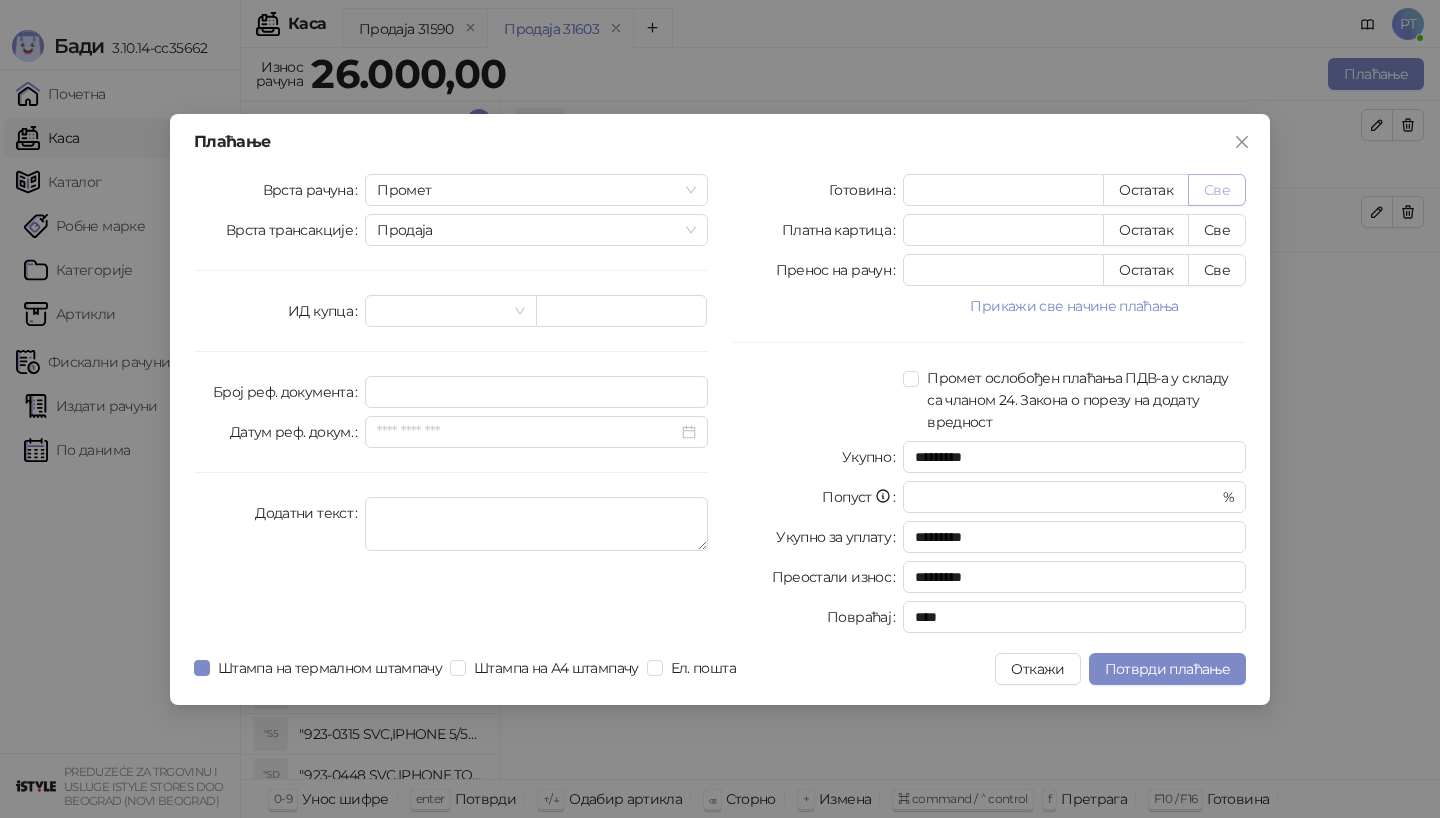 click on "Све" at bounding box center (1217, 190) 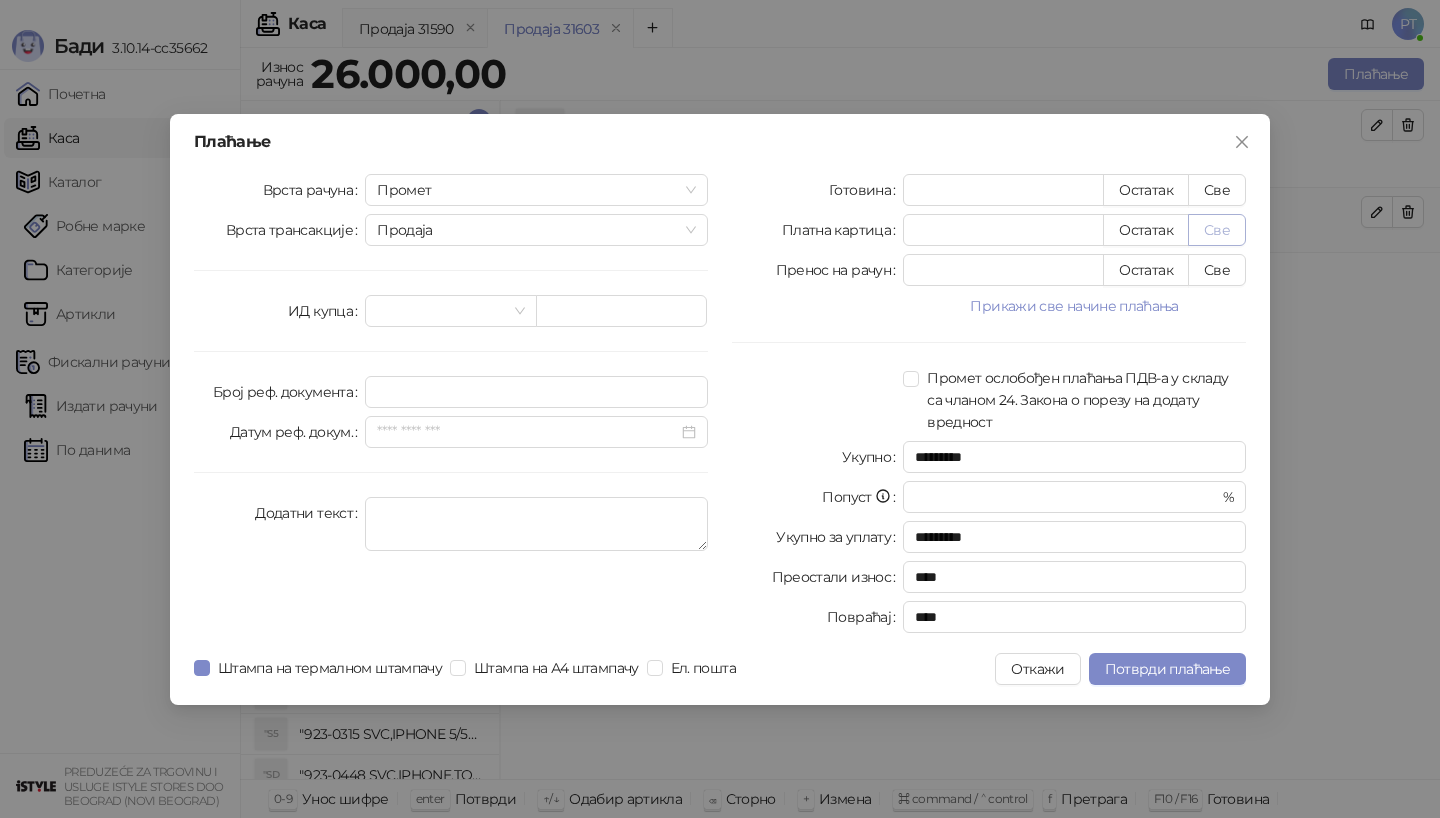 click on "Све" at bounding box center [1217, 230] 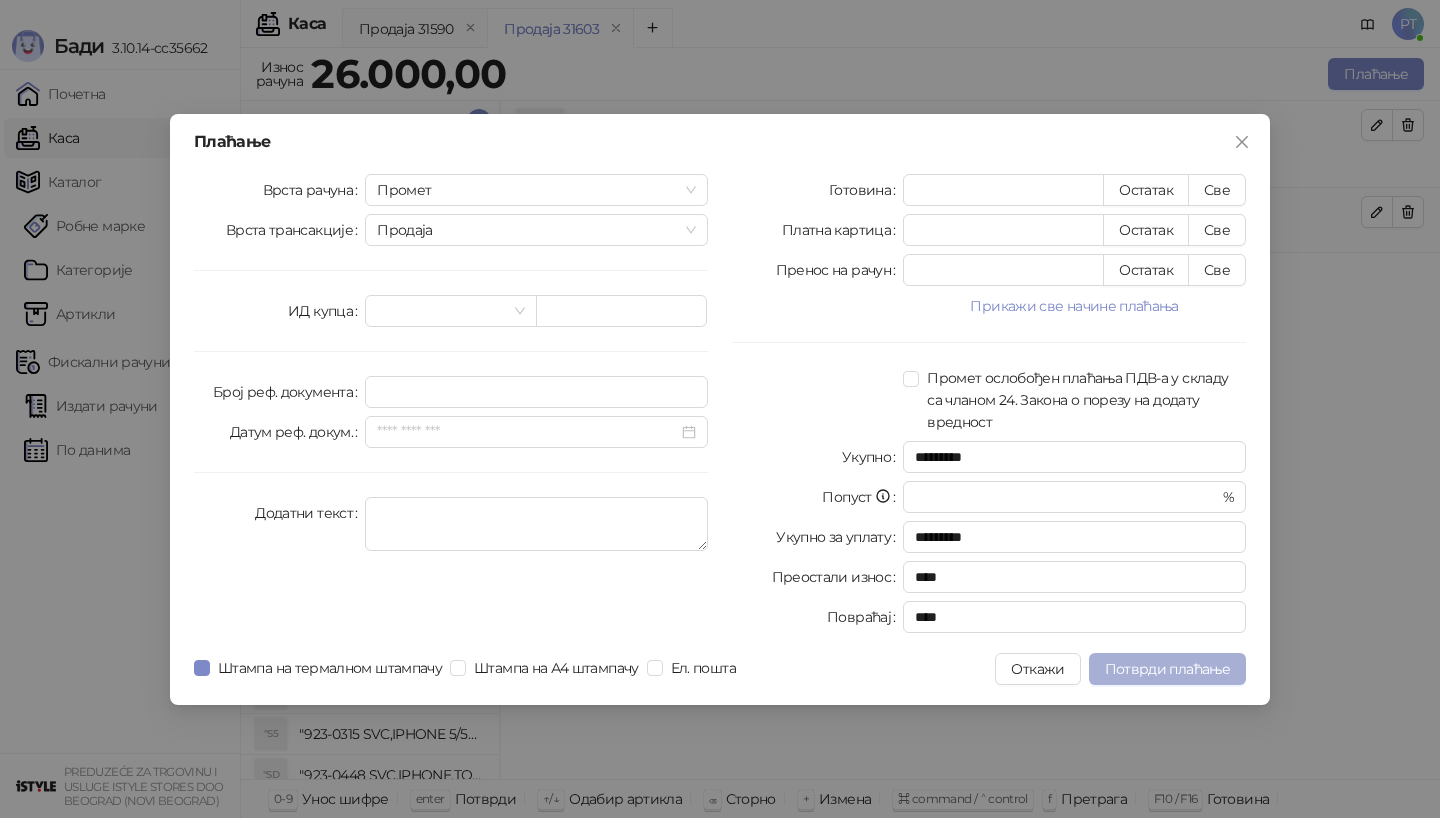 click on "Потврди плаћање" at bounding box center [1167, 669] 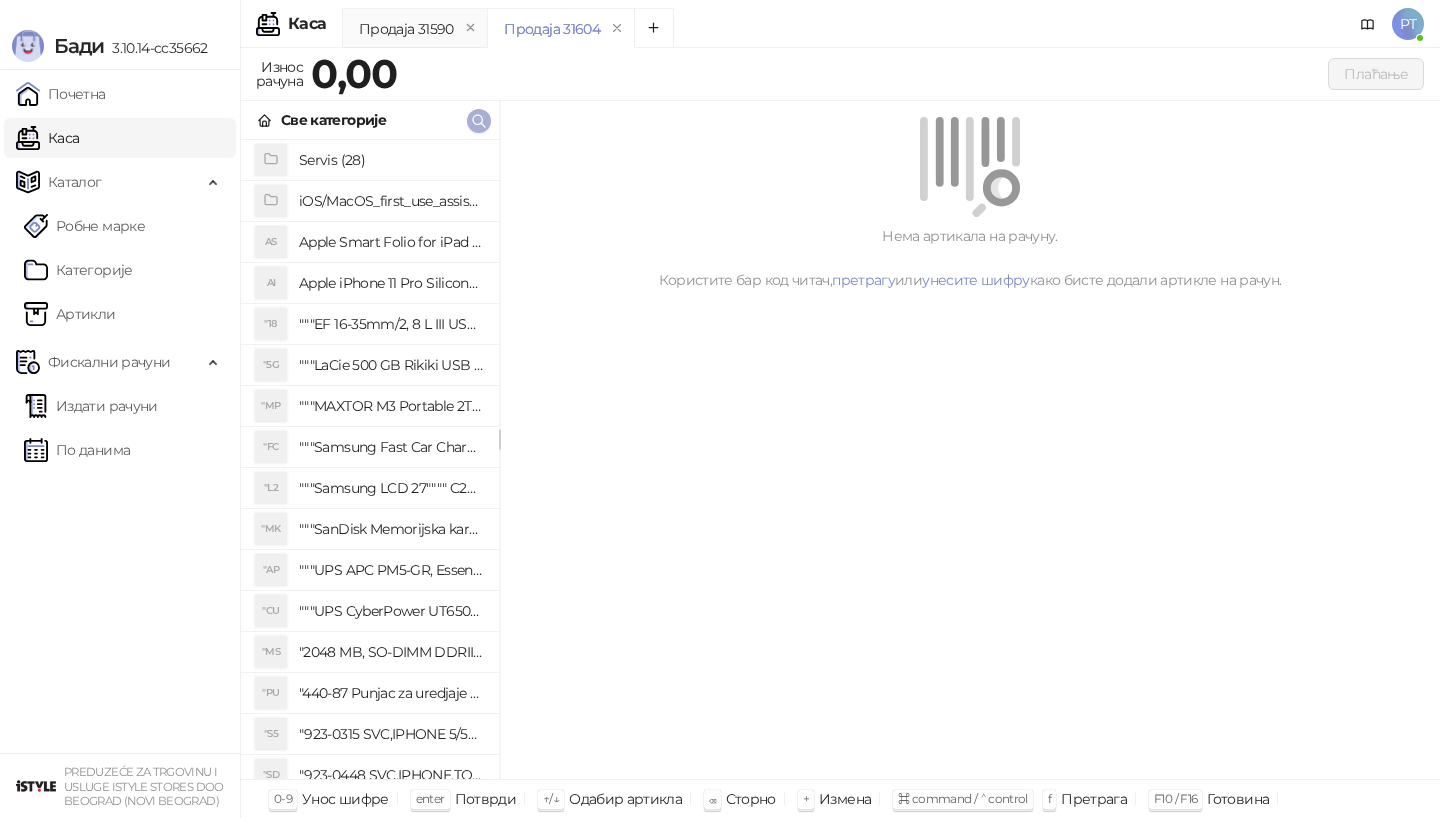 click 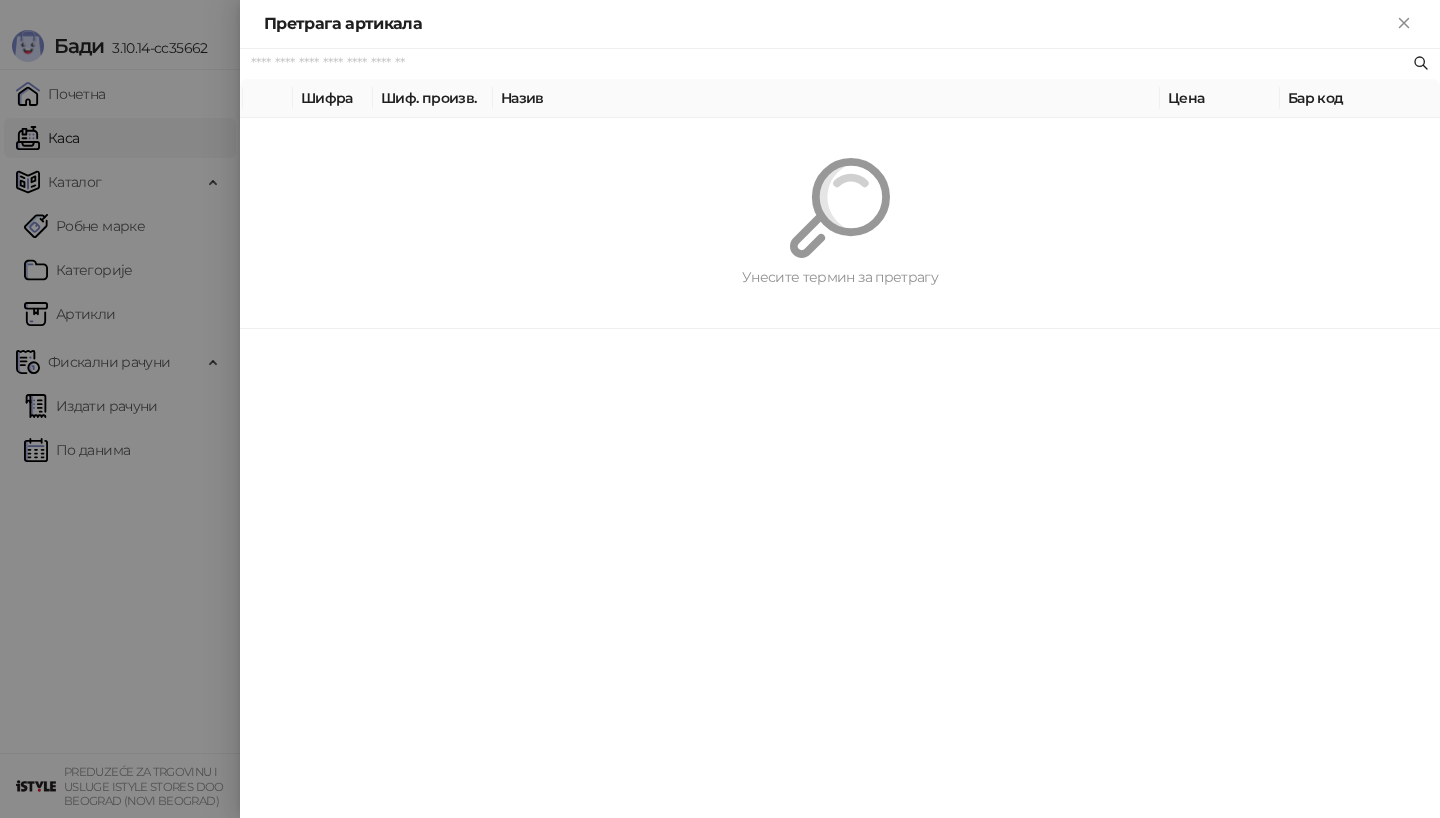 paste on "**********" 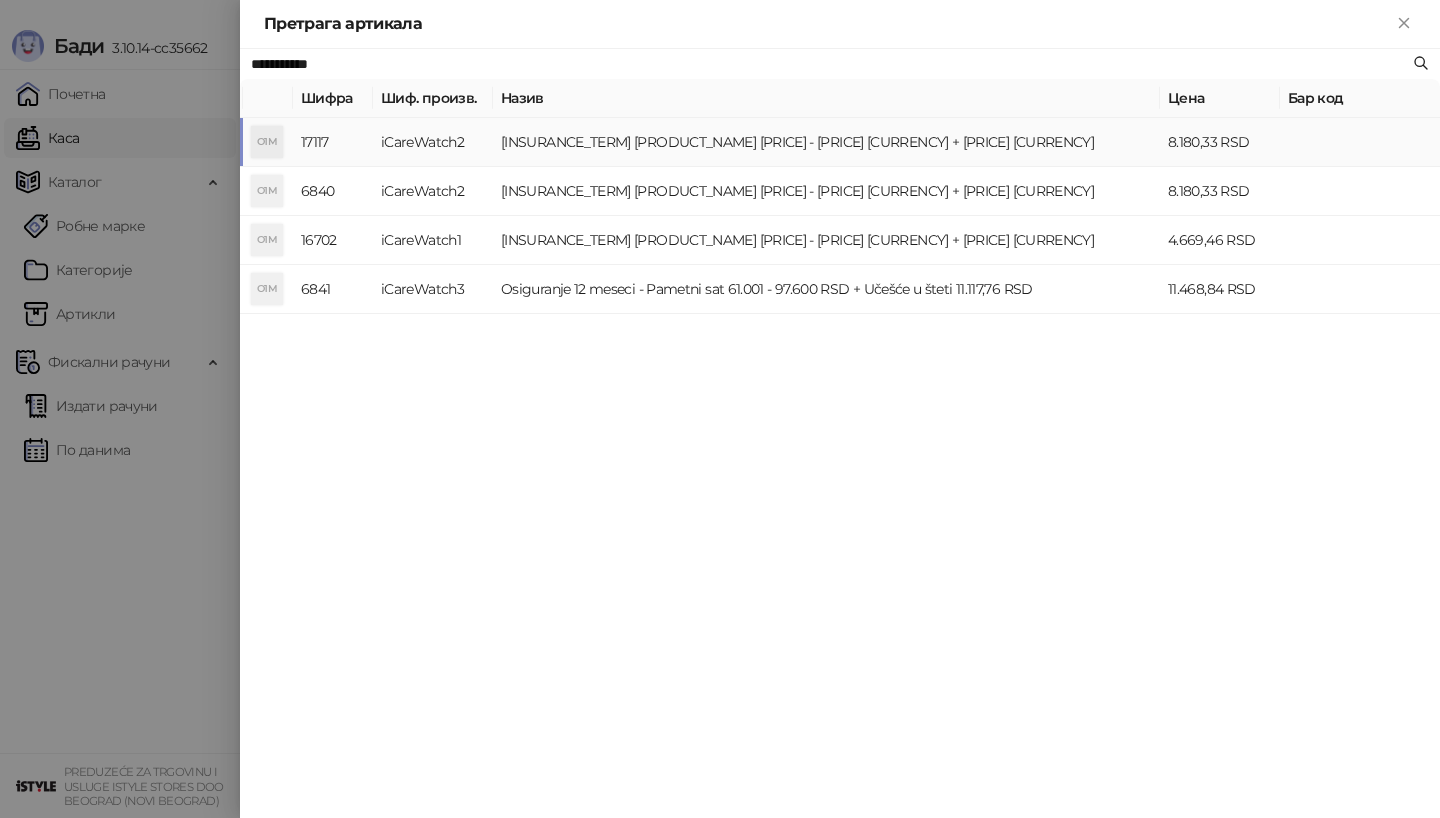 click on "O1M" at bounding box center [267, 142] 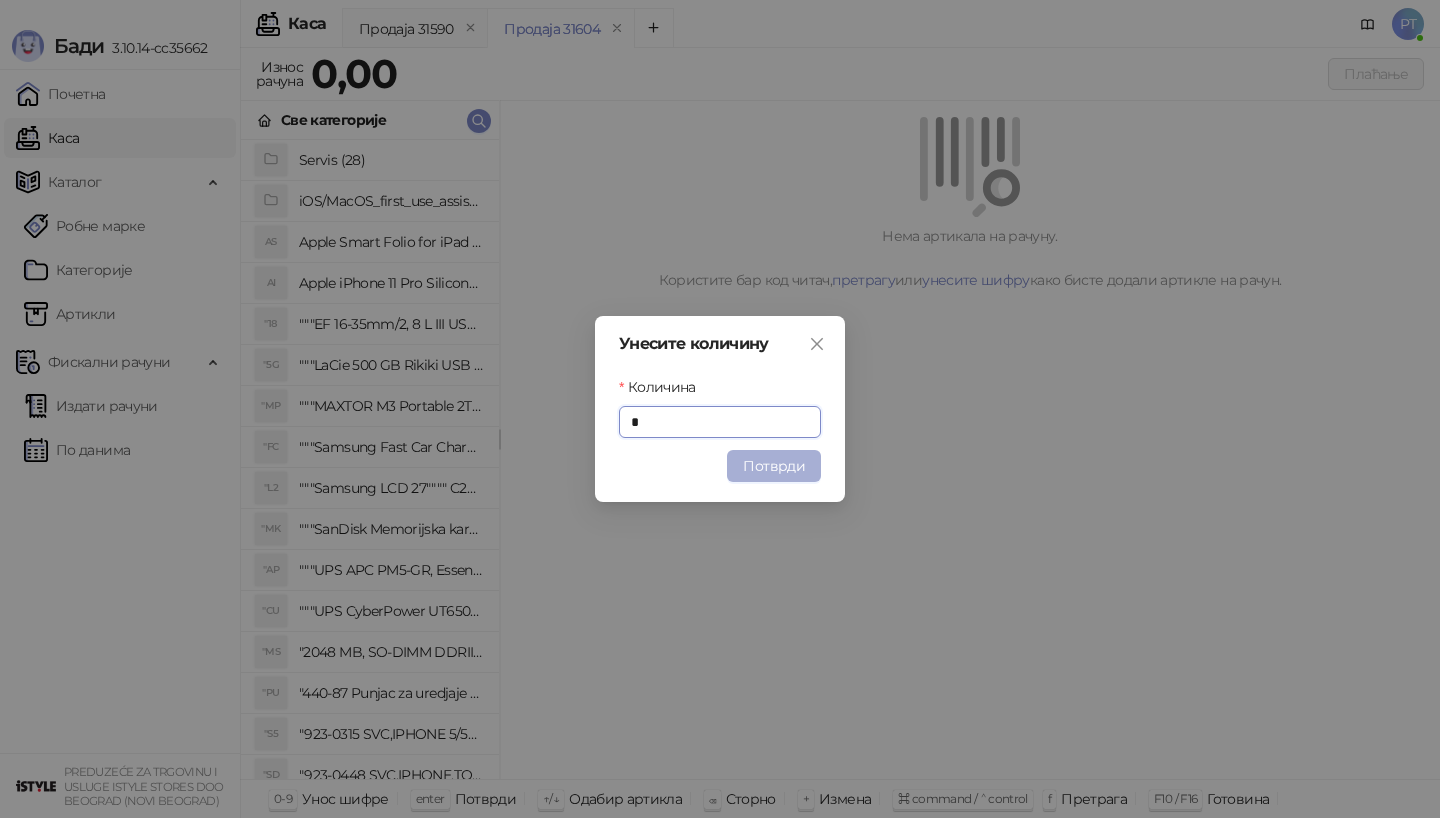 click on "Потврди" at bounding box center [774, 466] 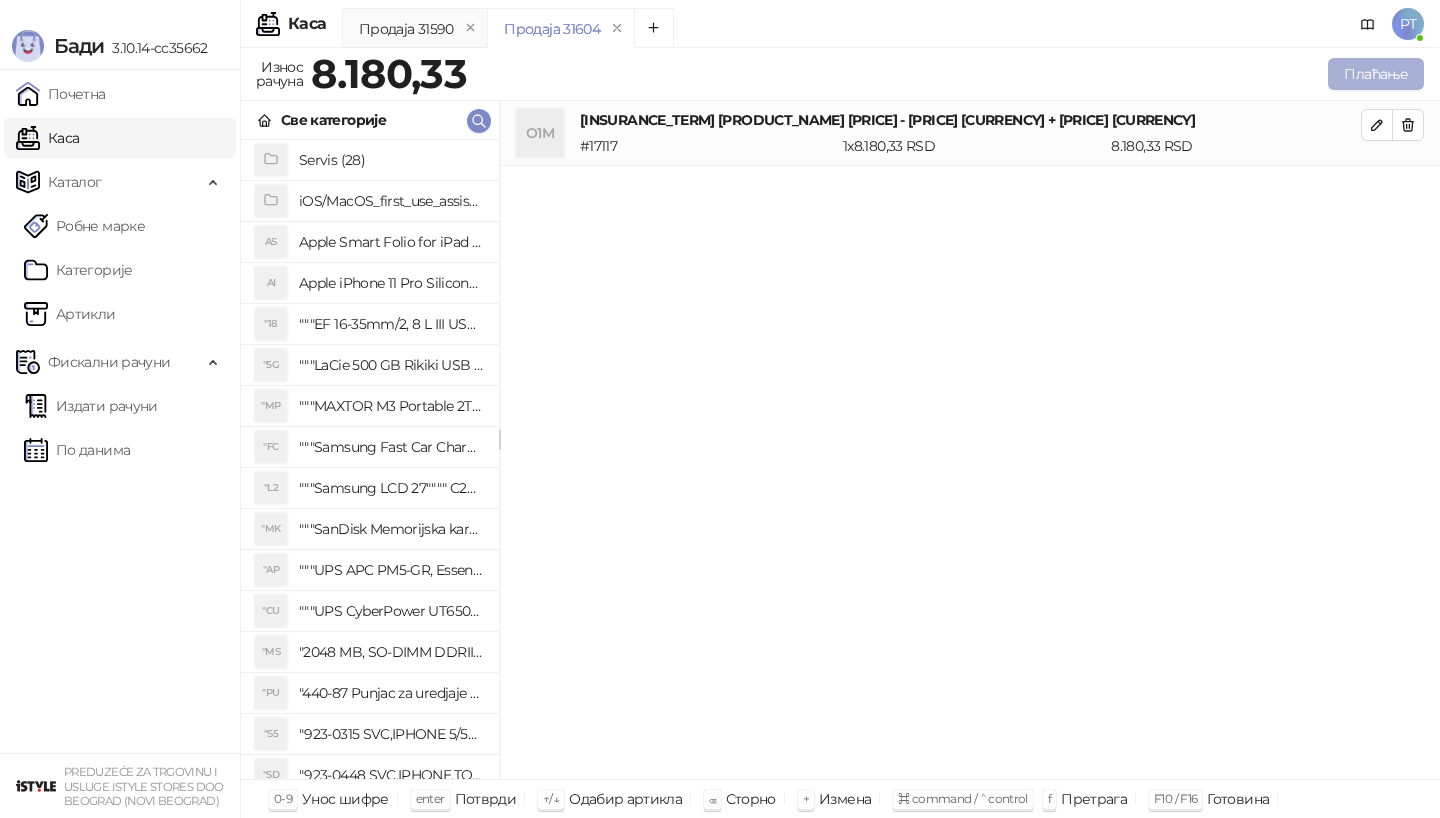 click on "Плаћање" at bounding box center (1376, 74) 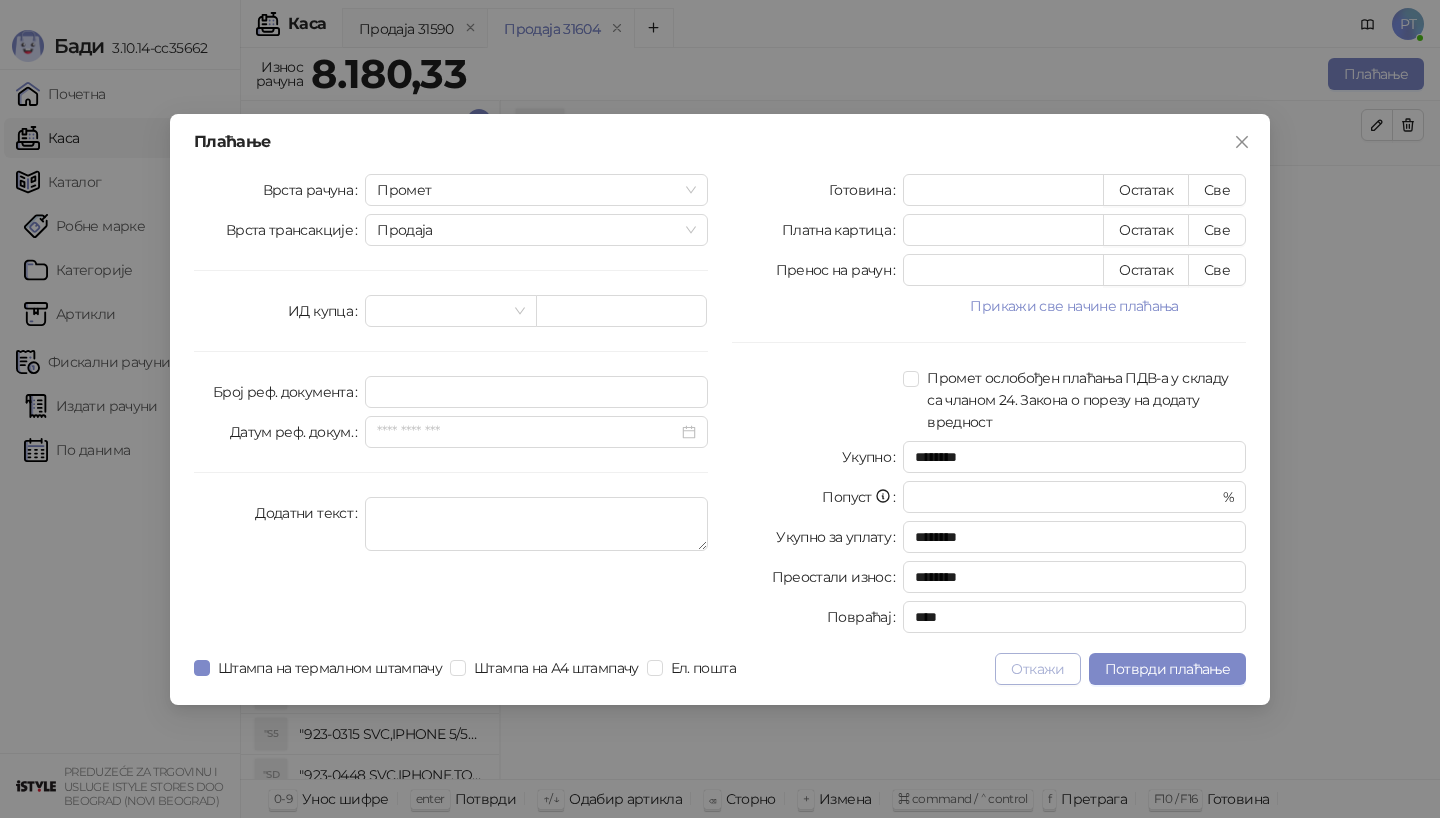 click on "Откажи" at bounding box center (1037, 669) 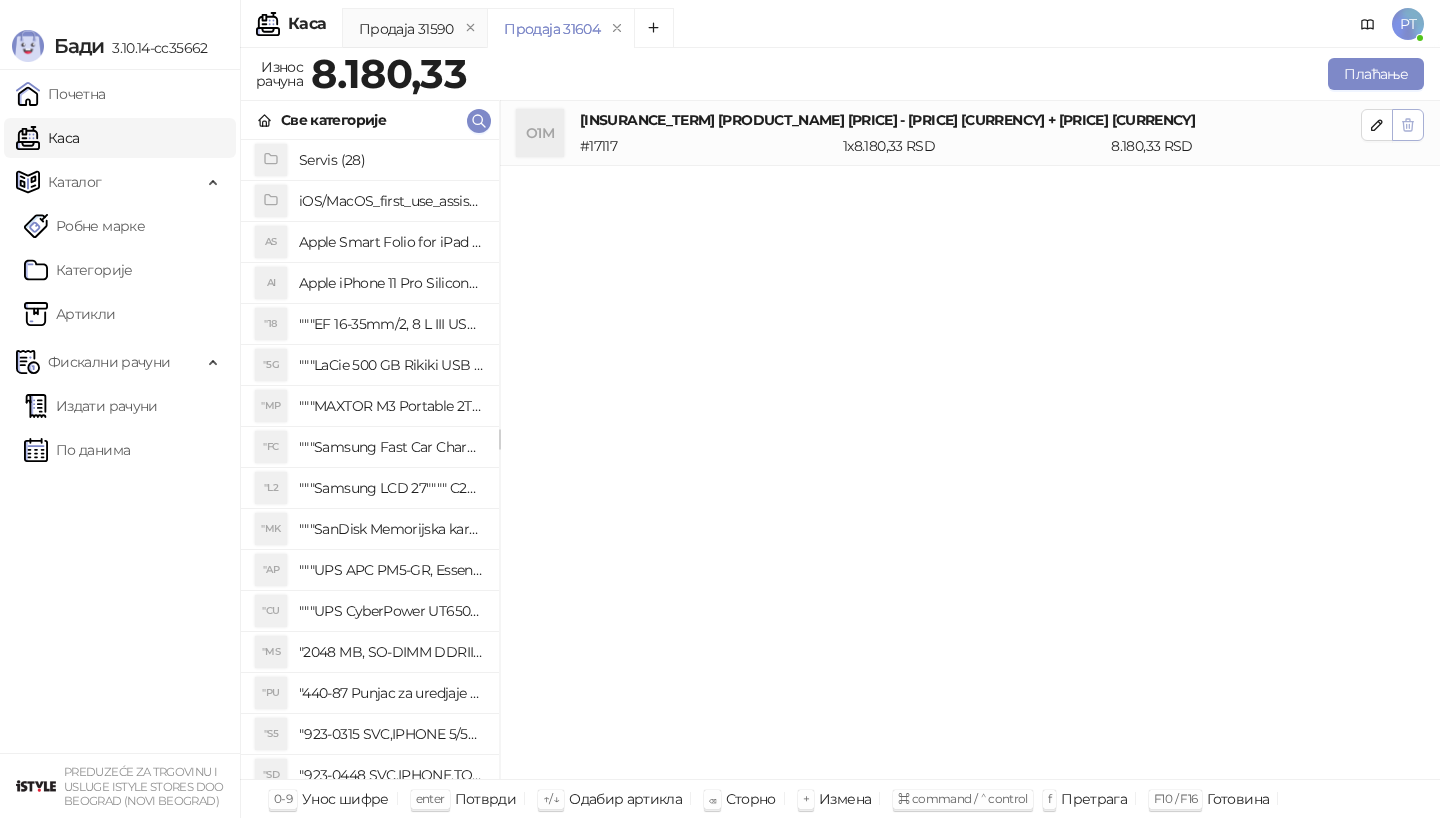 click 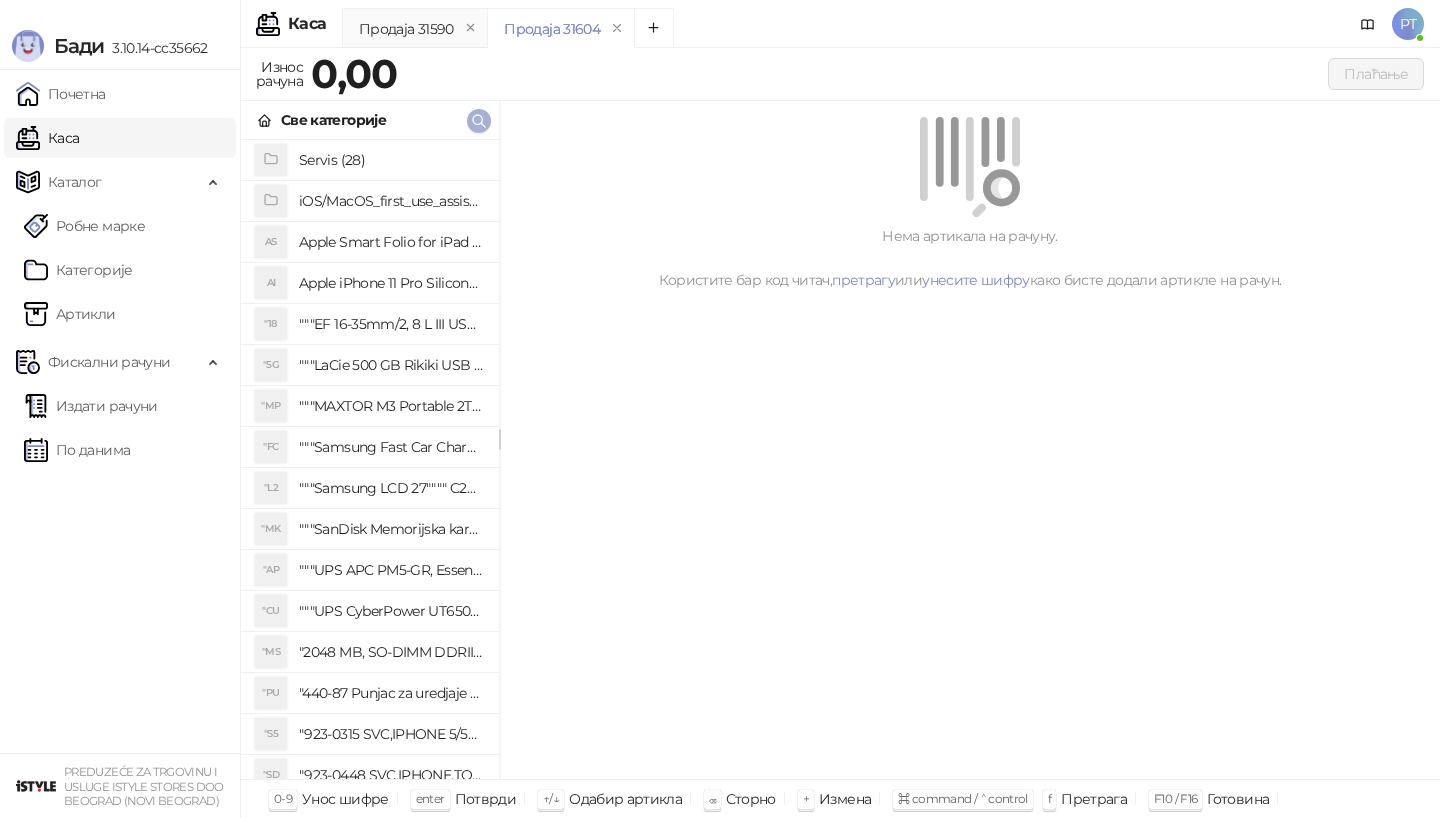 click 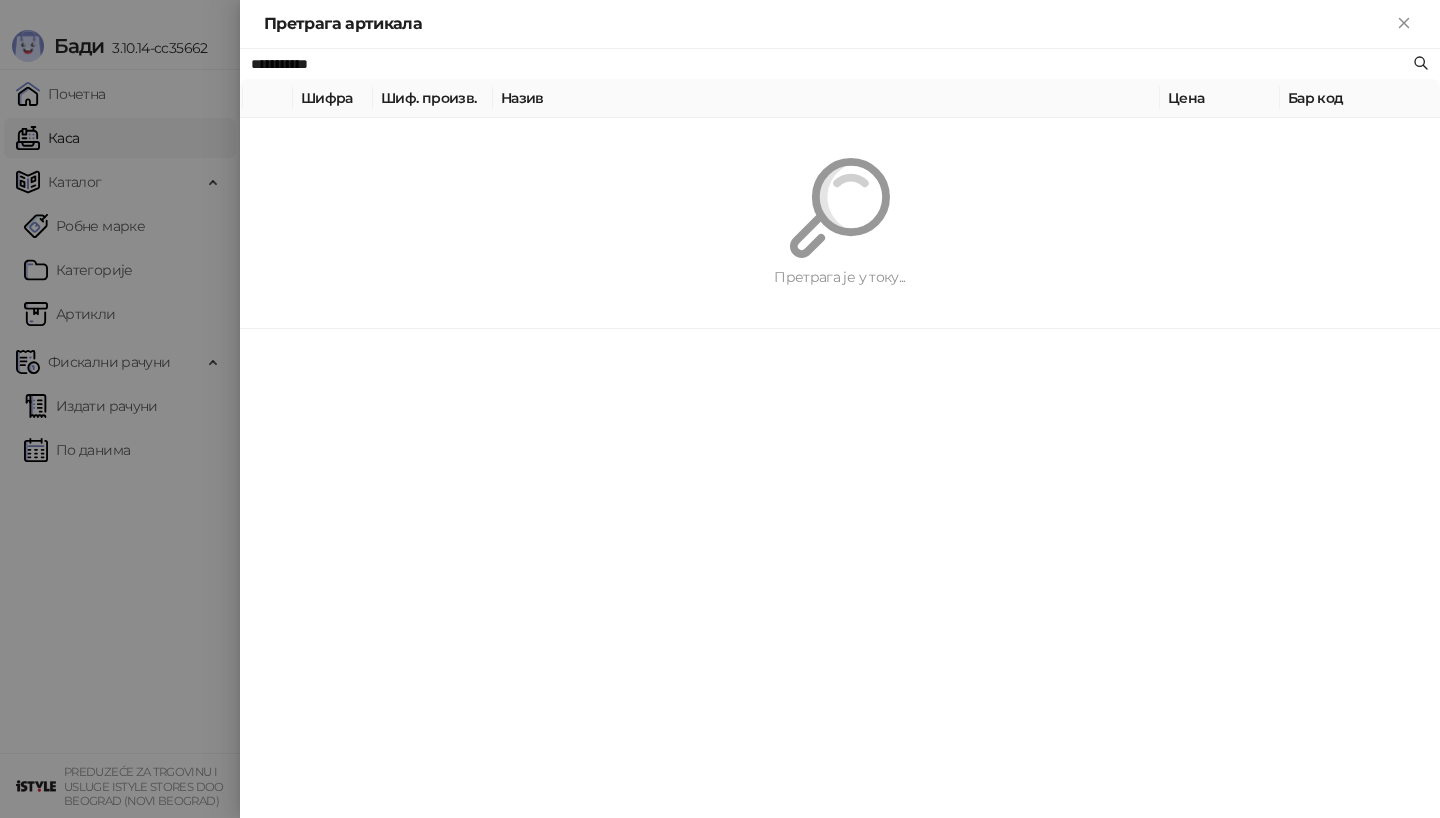 paste on "**********" 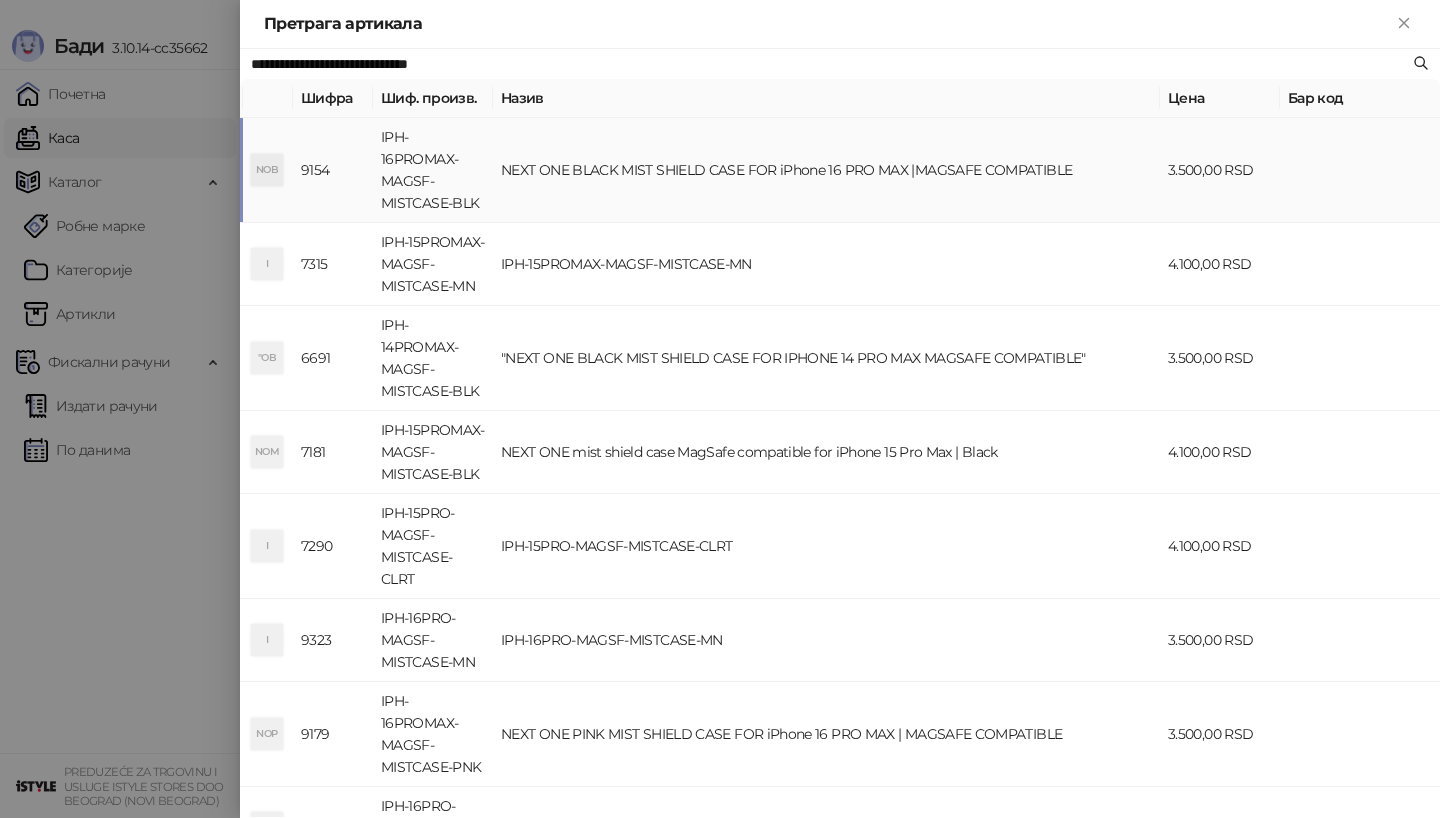 click on "NOB" at bounding box center (268, 170) 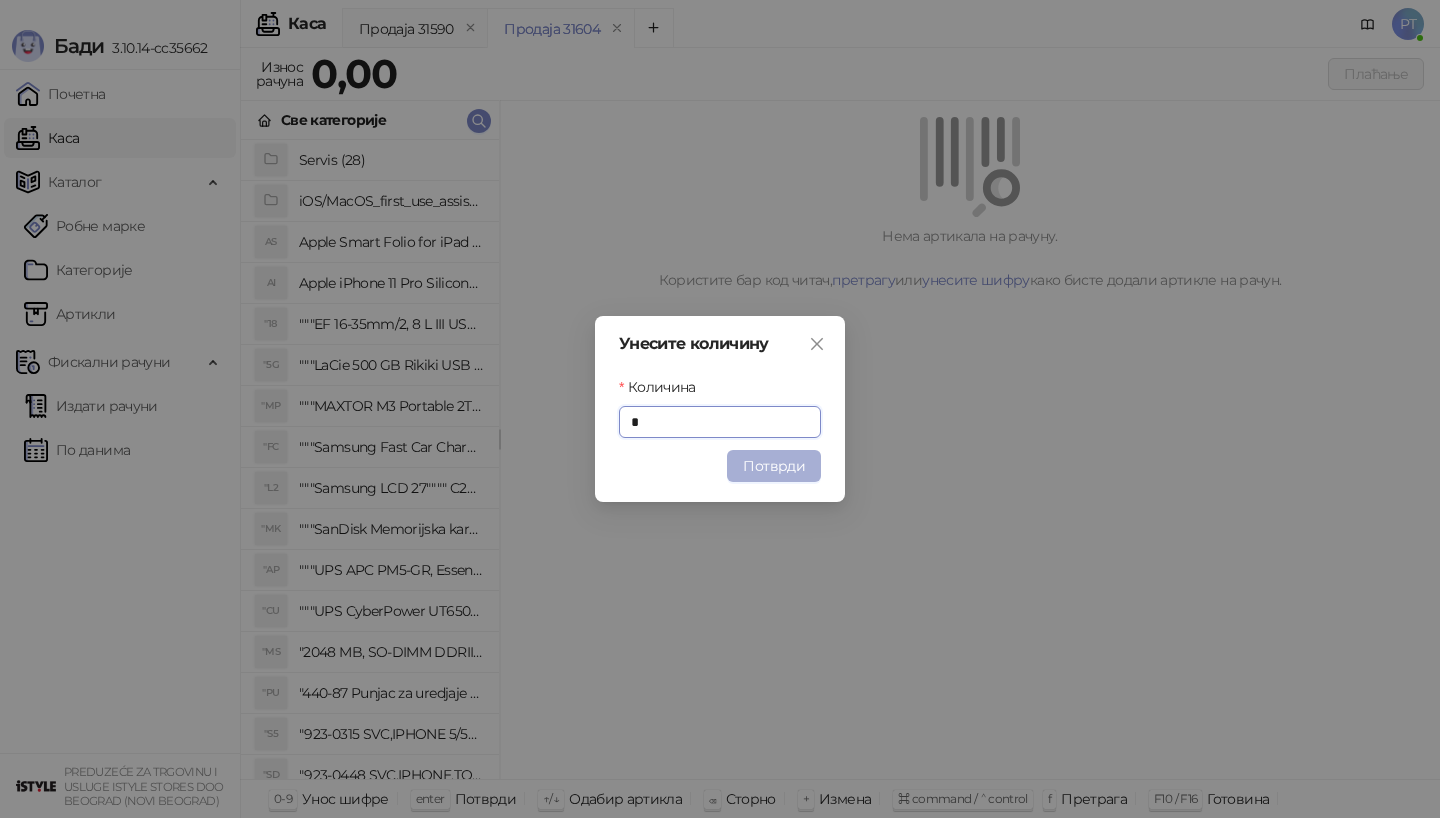 click on "Потврди" at bounding box center (774, 466) 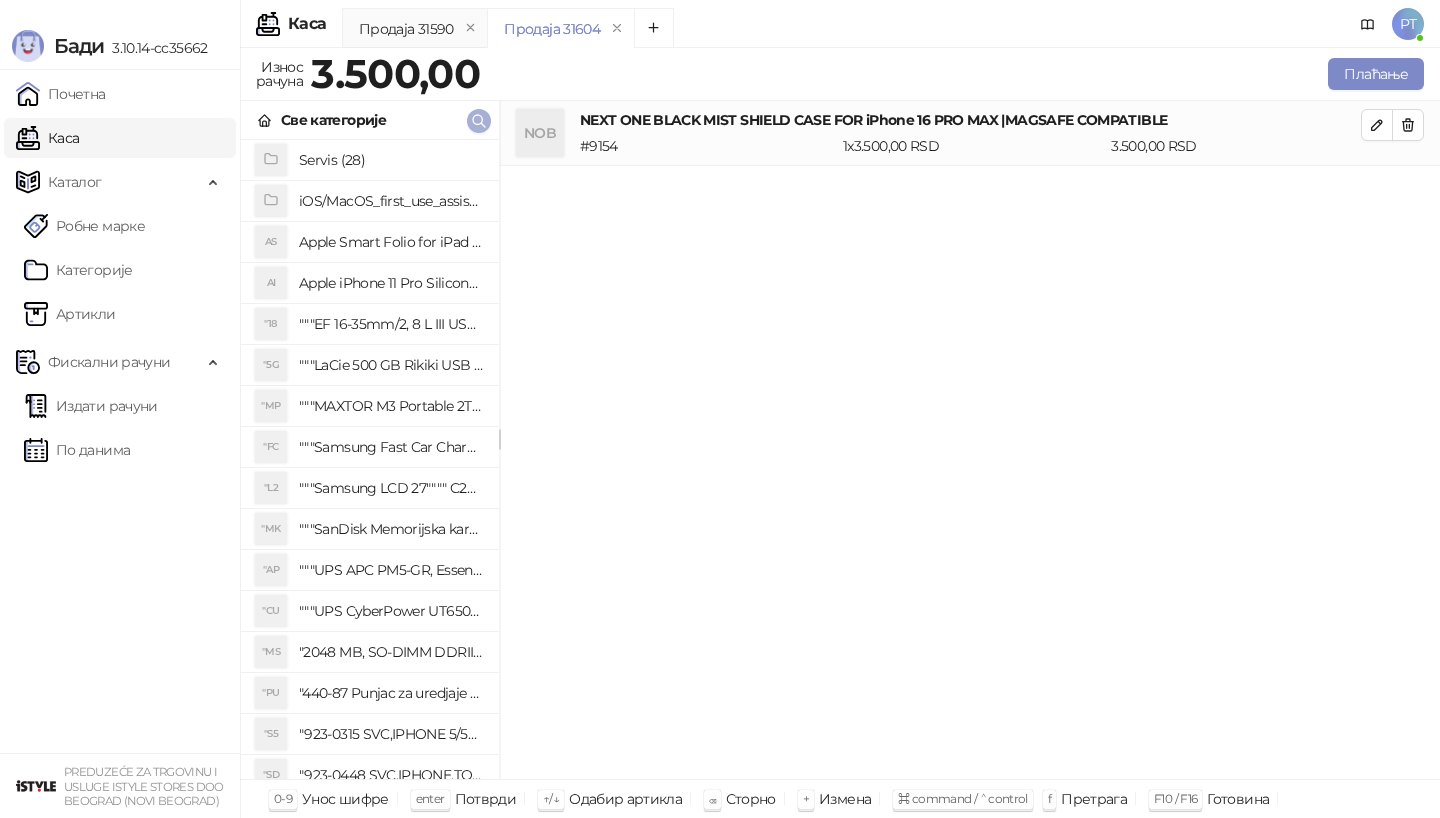 click 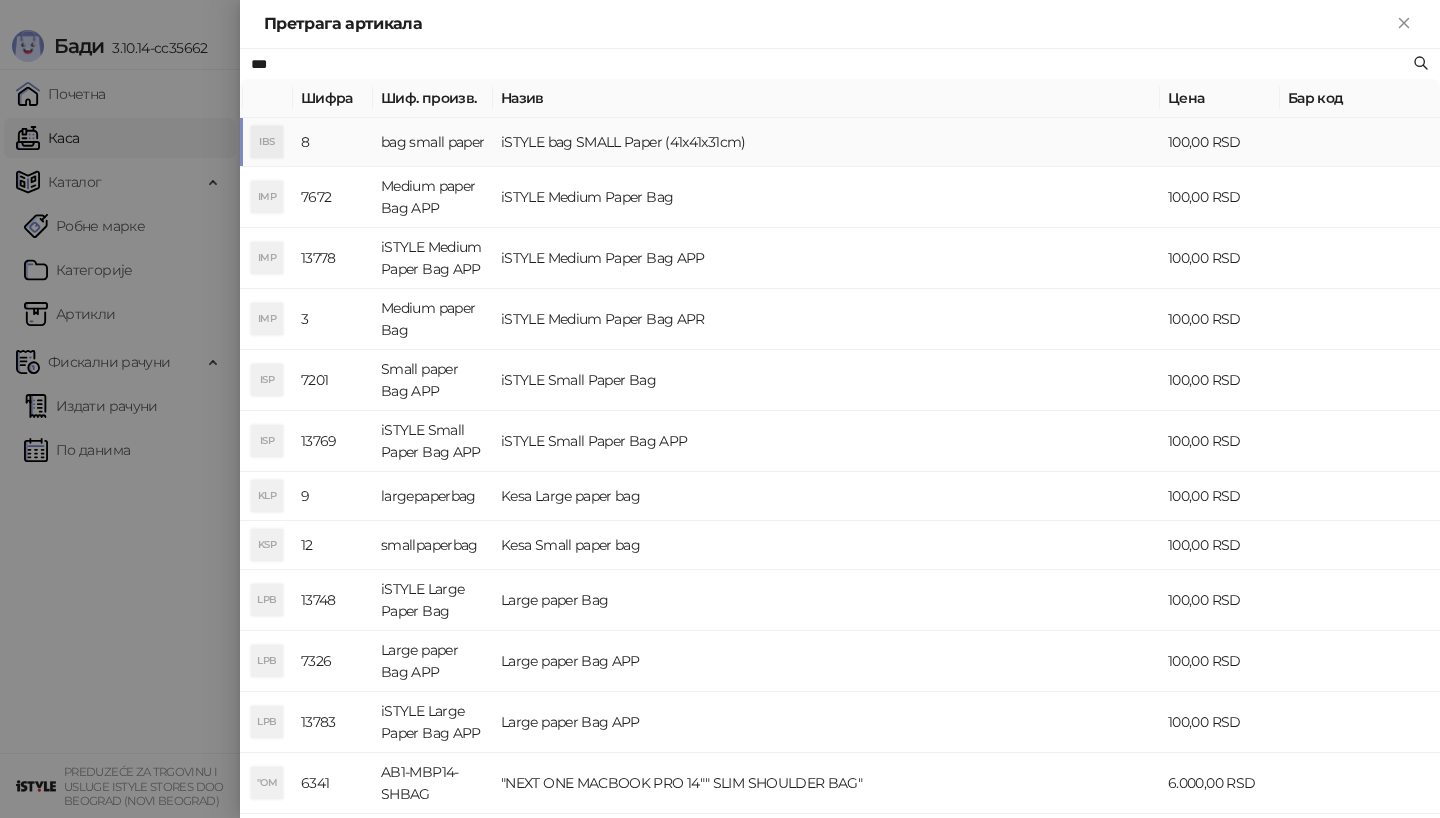 type on "***" 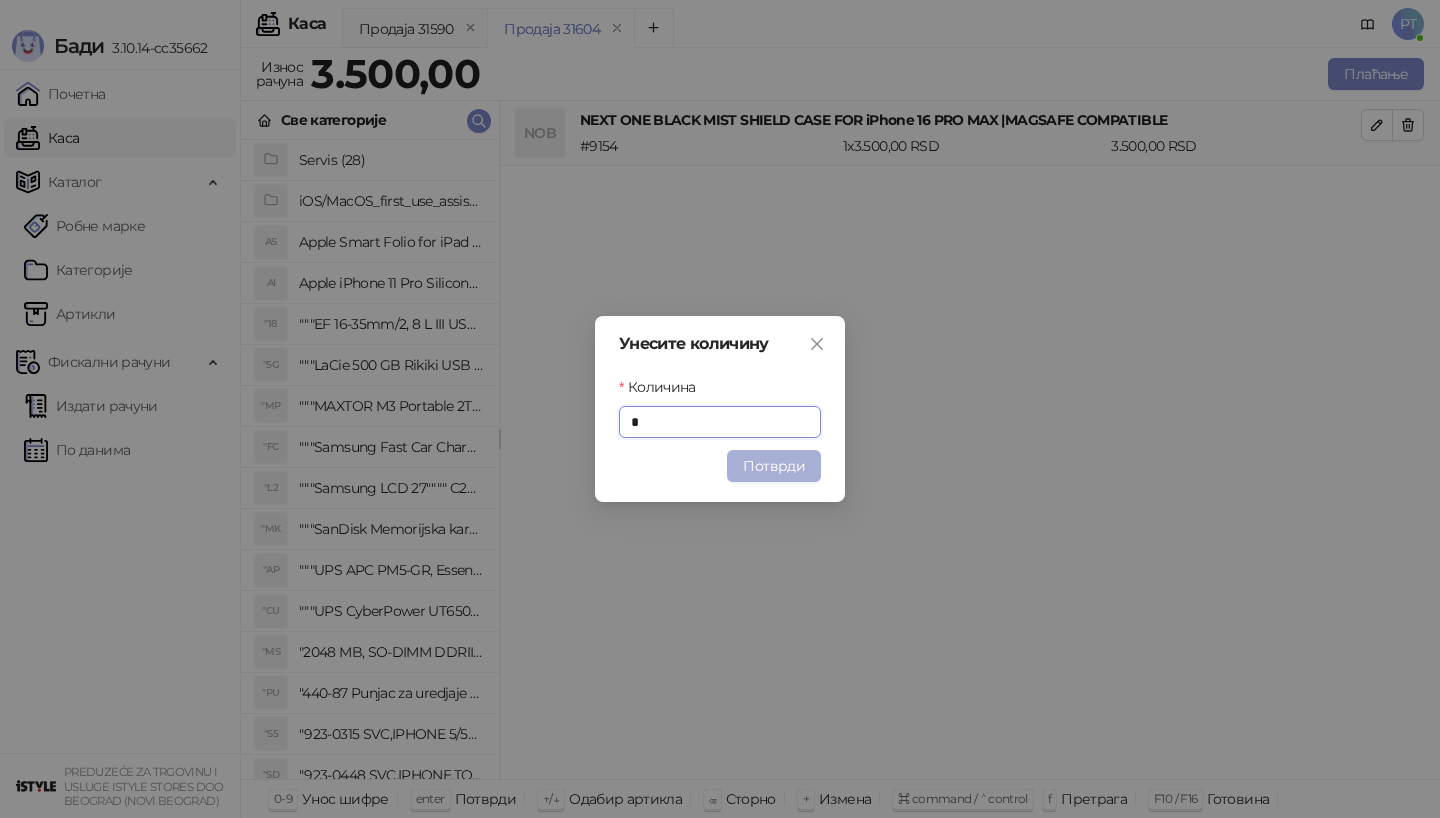 click on "Потврди" at bounding box center [774, 466] 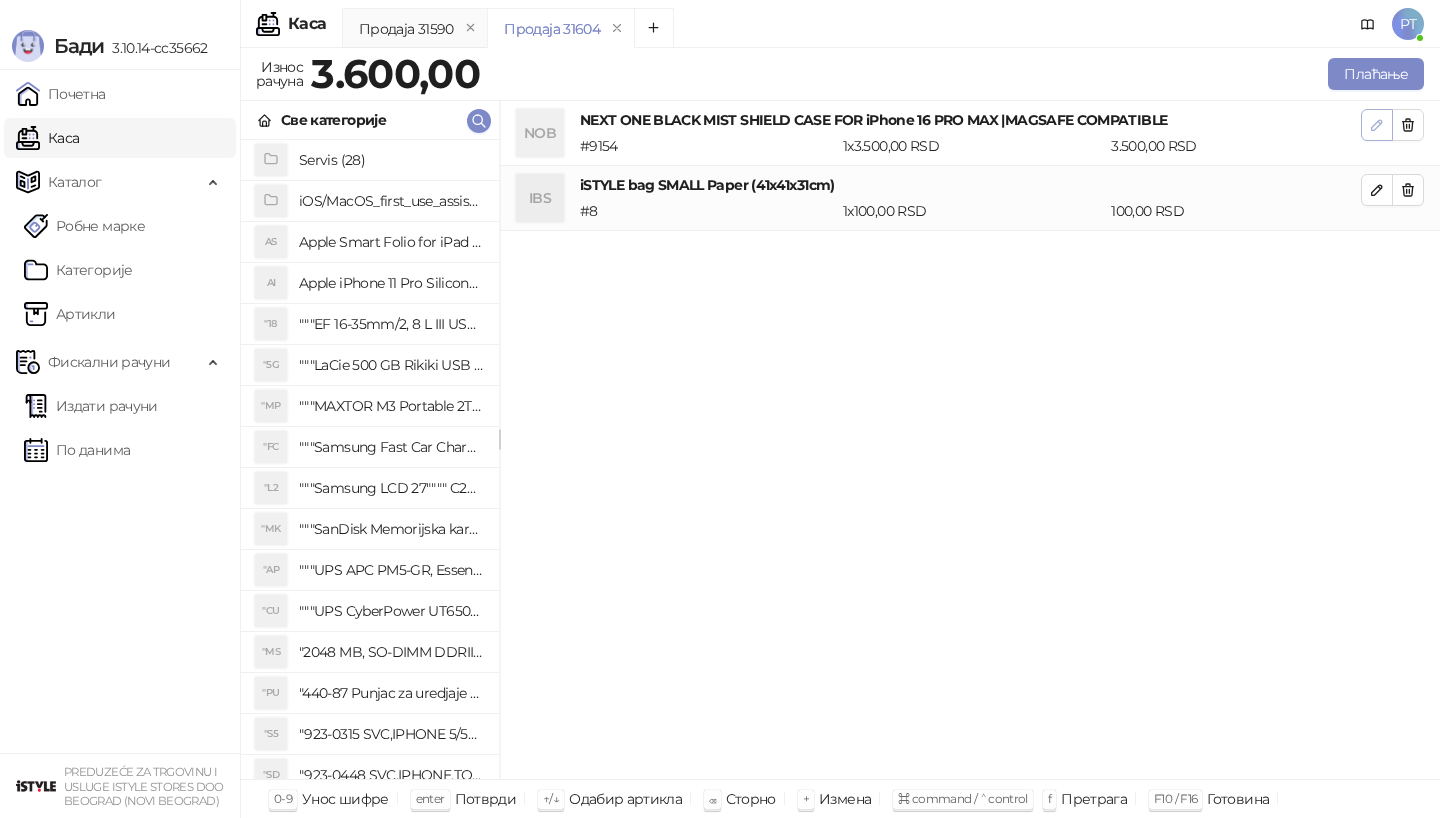 click 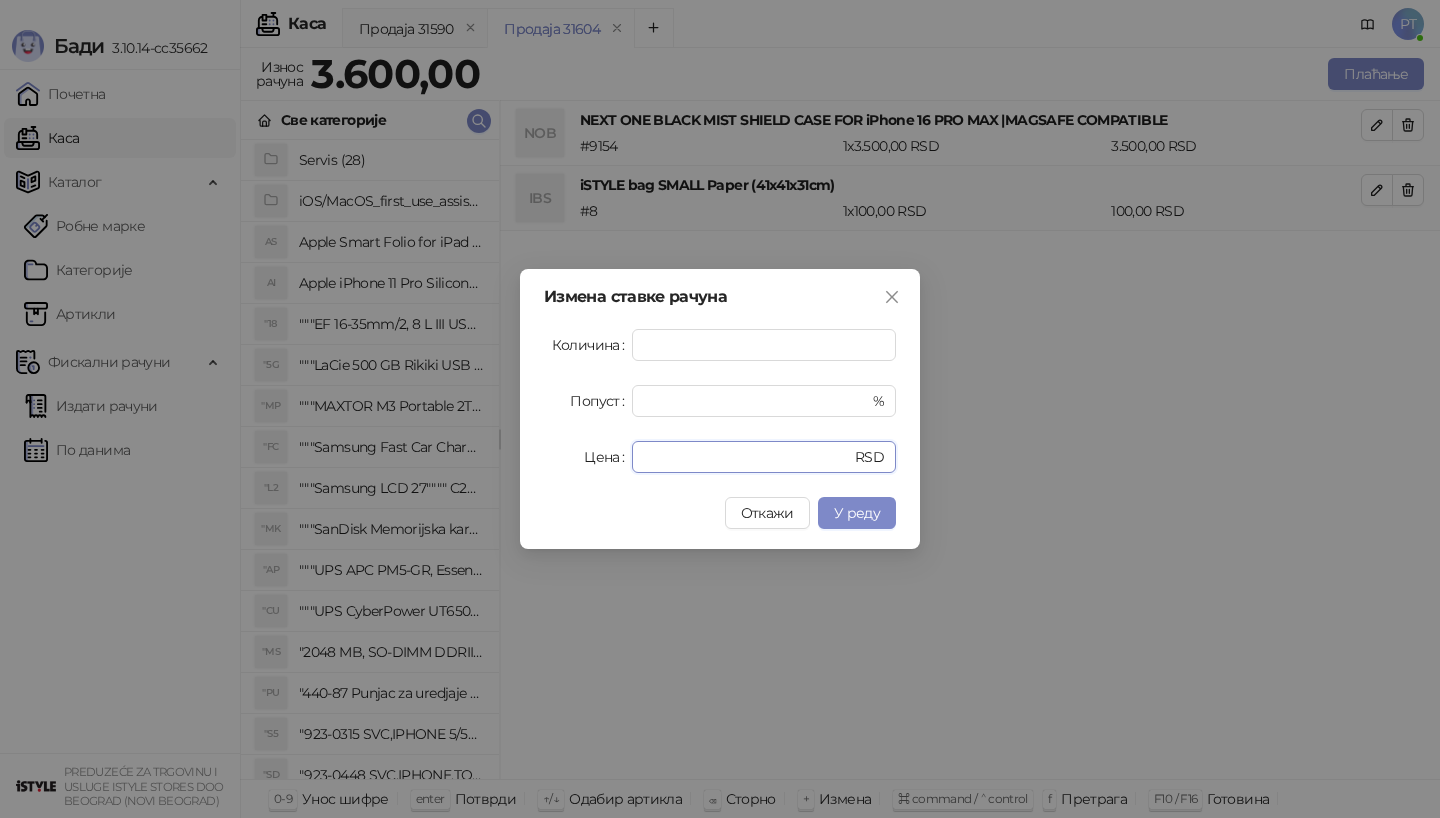 drag, startPoint x: 686, startPoint y: 459, endPoint x: 517, endPoint y: 459, distance: 169 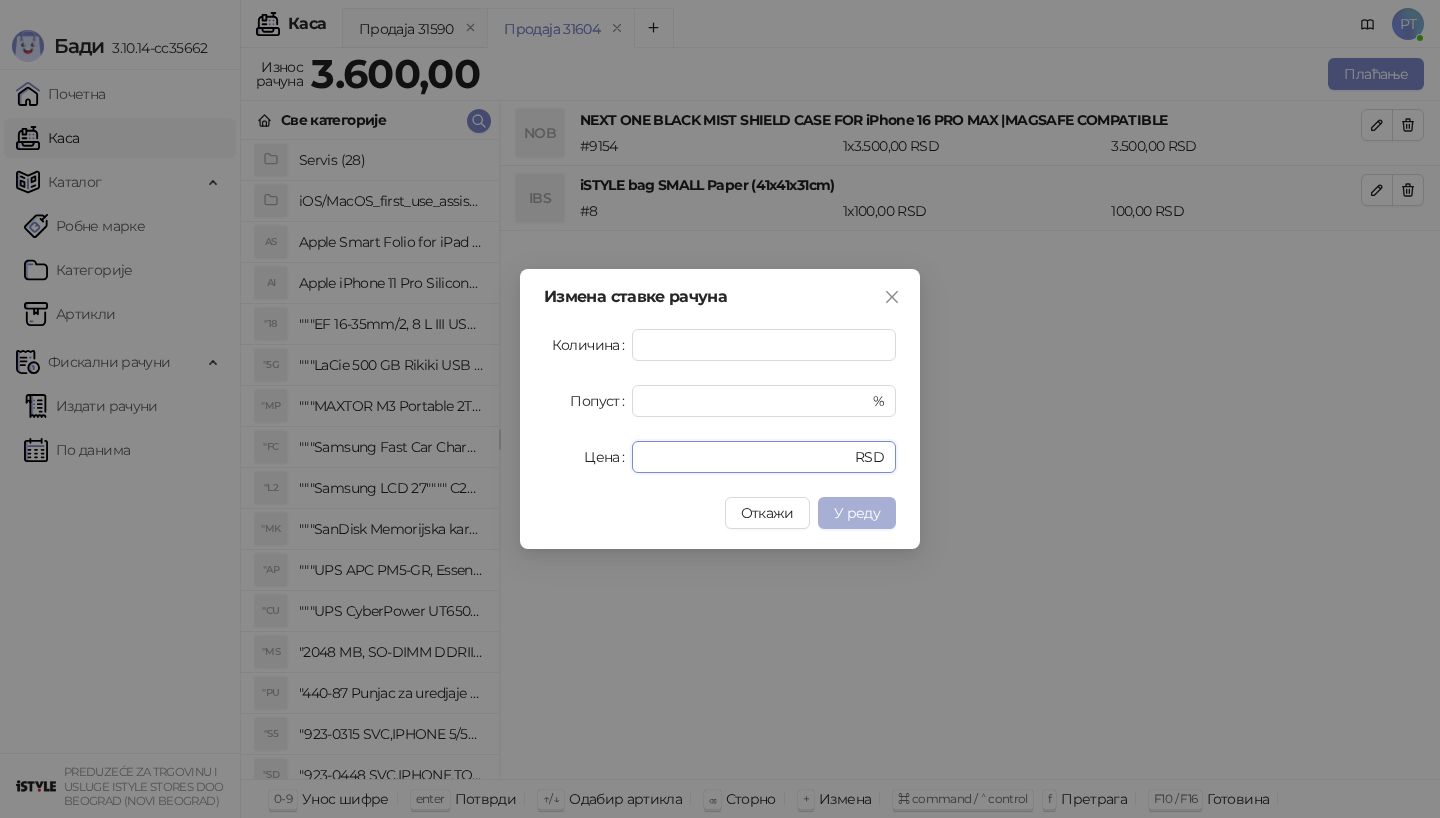 type on "****" 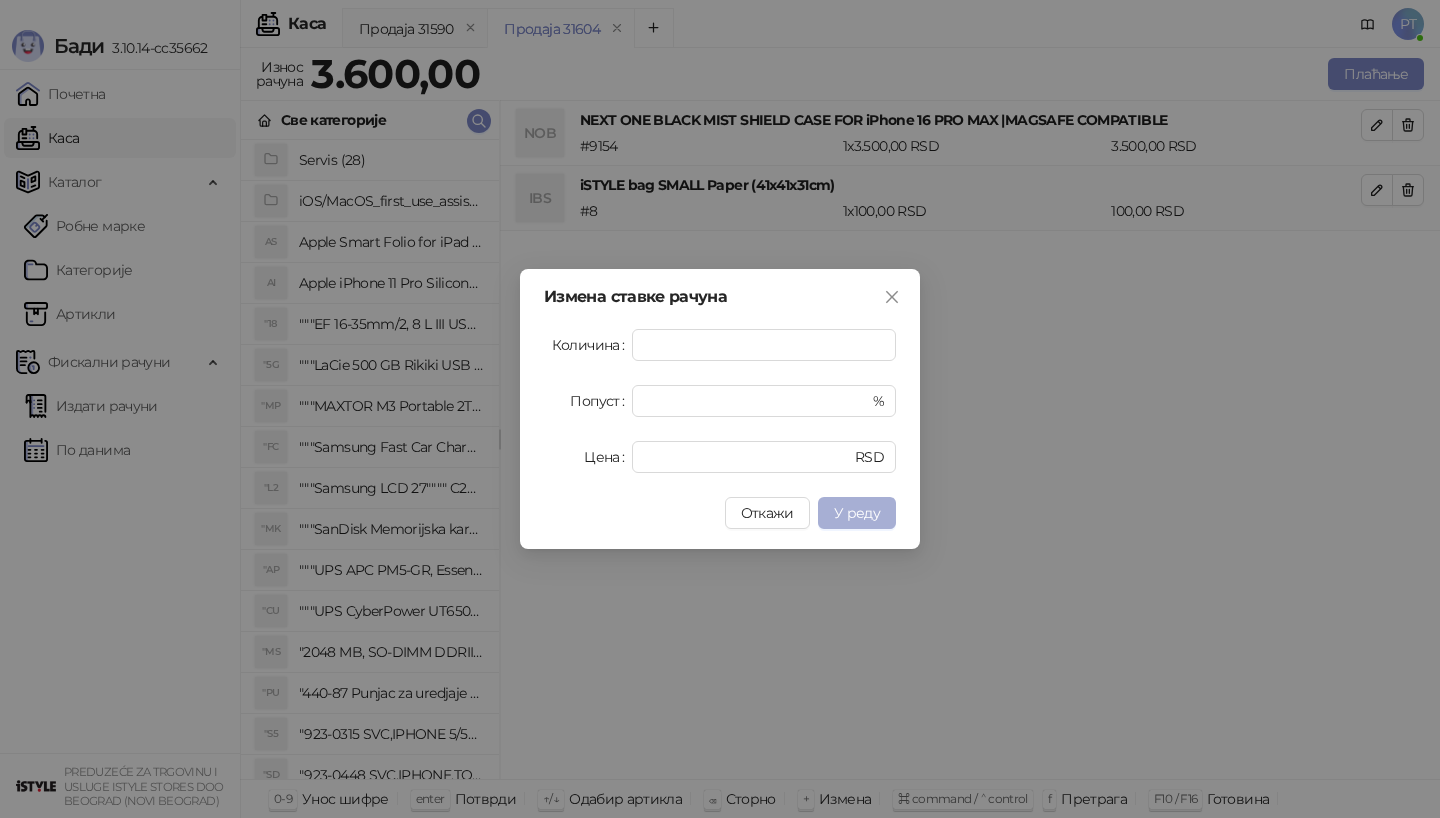 click on "У реду" at bounding box center [857, 513] 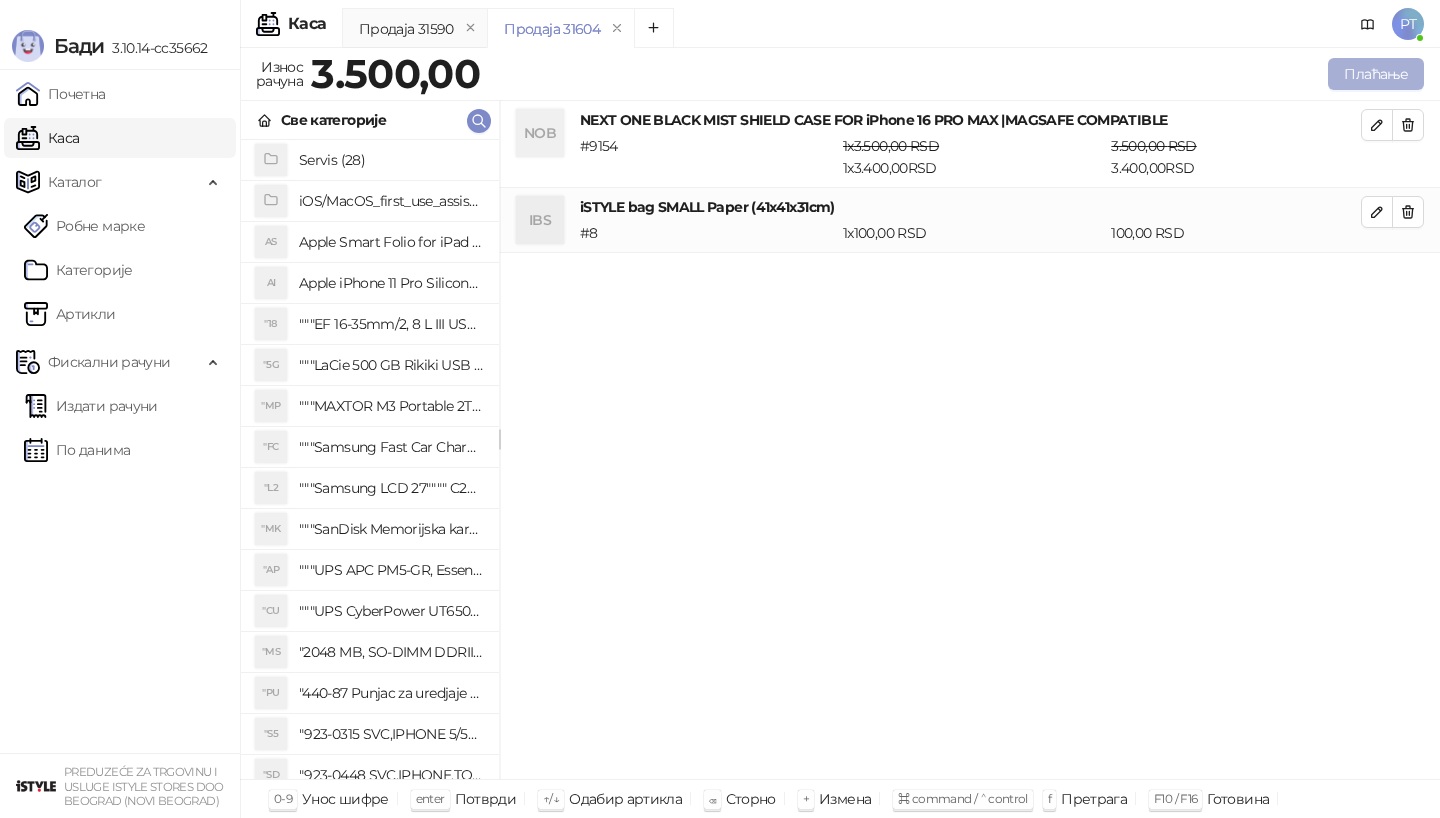 click on "Плаћање" at bounding box center [1376, 74] 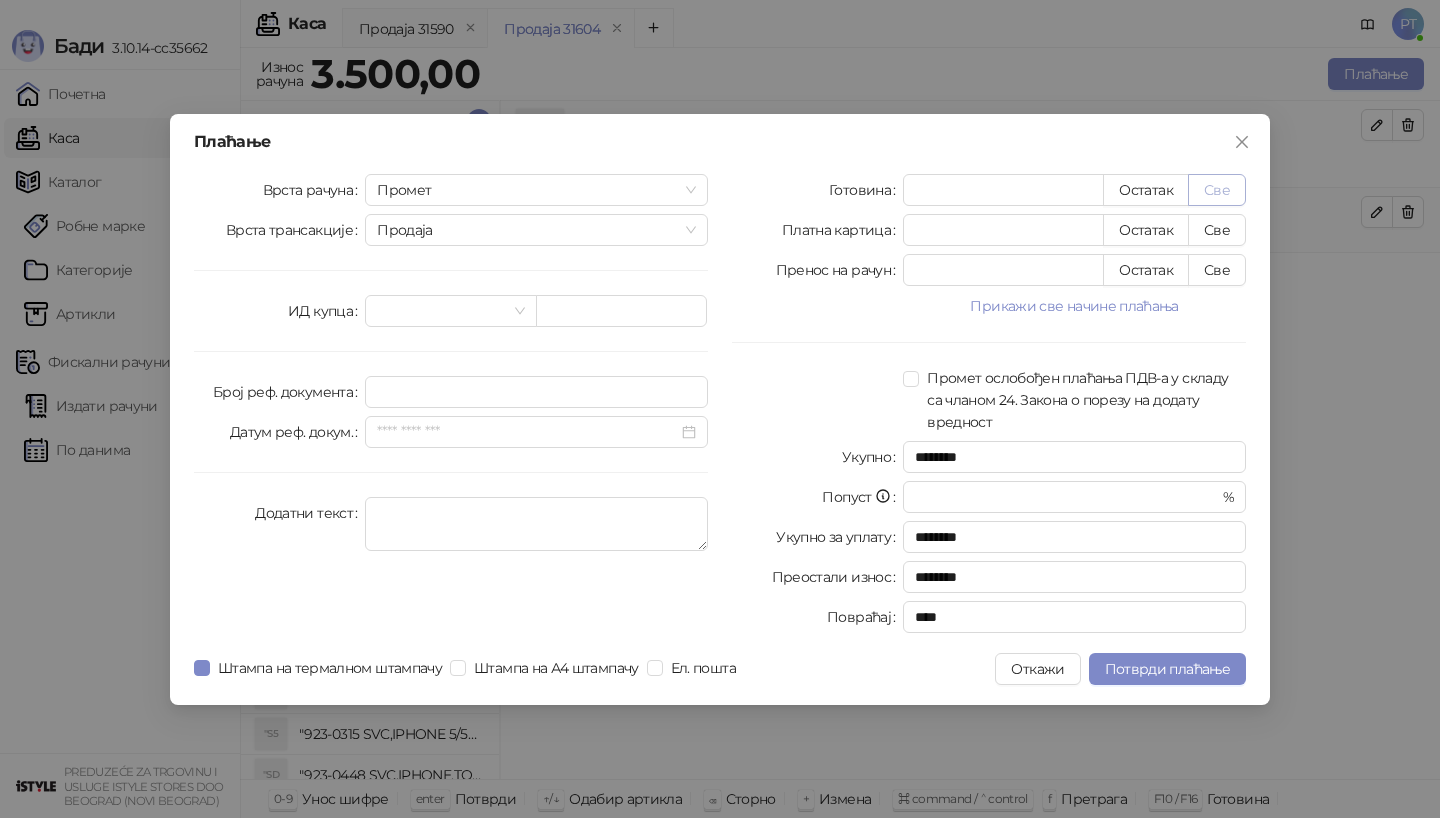 click on "Све" at bounding box center [1217, 190] 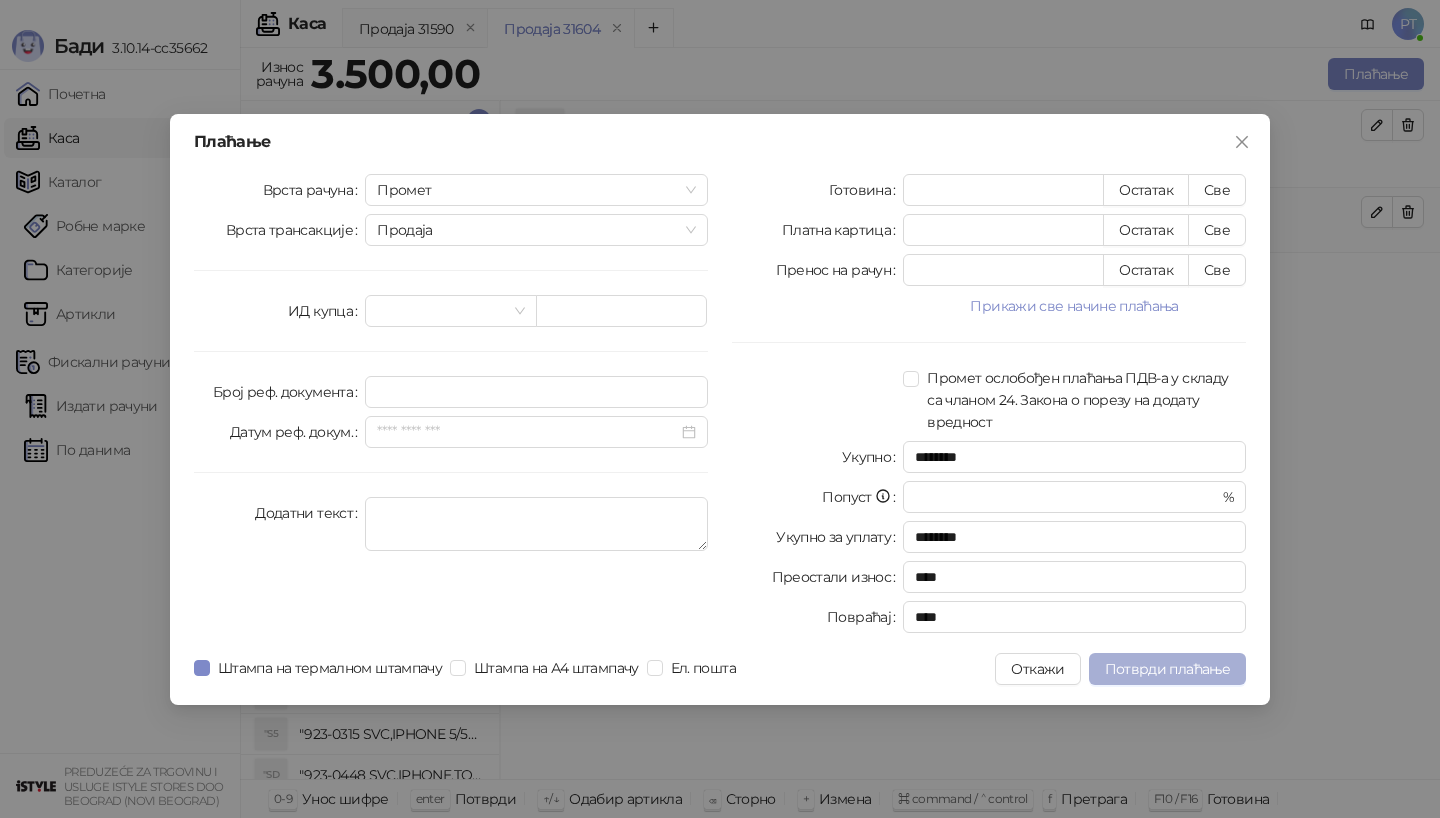 click on "Потврди плаћање" at bounding box center (1167, 669) 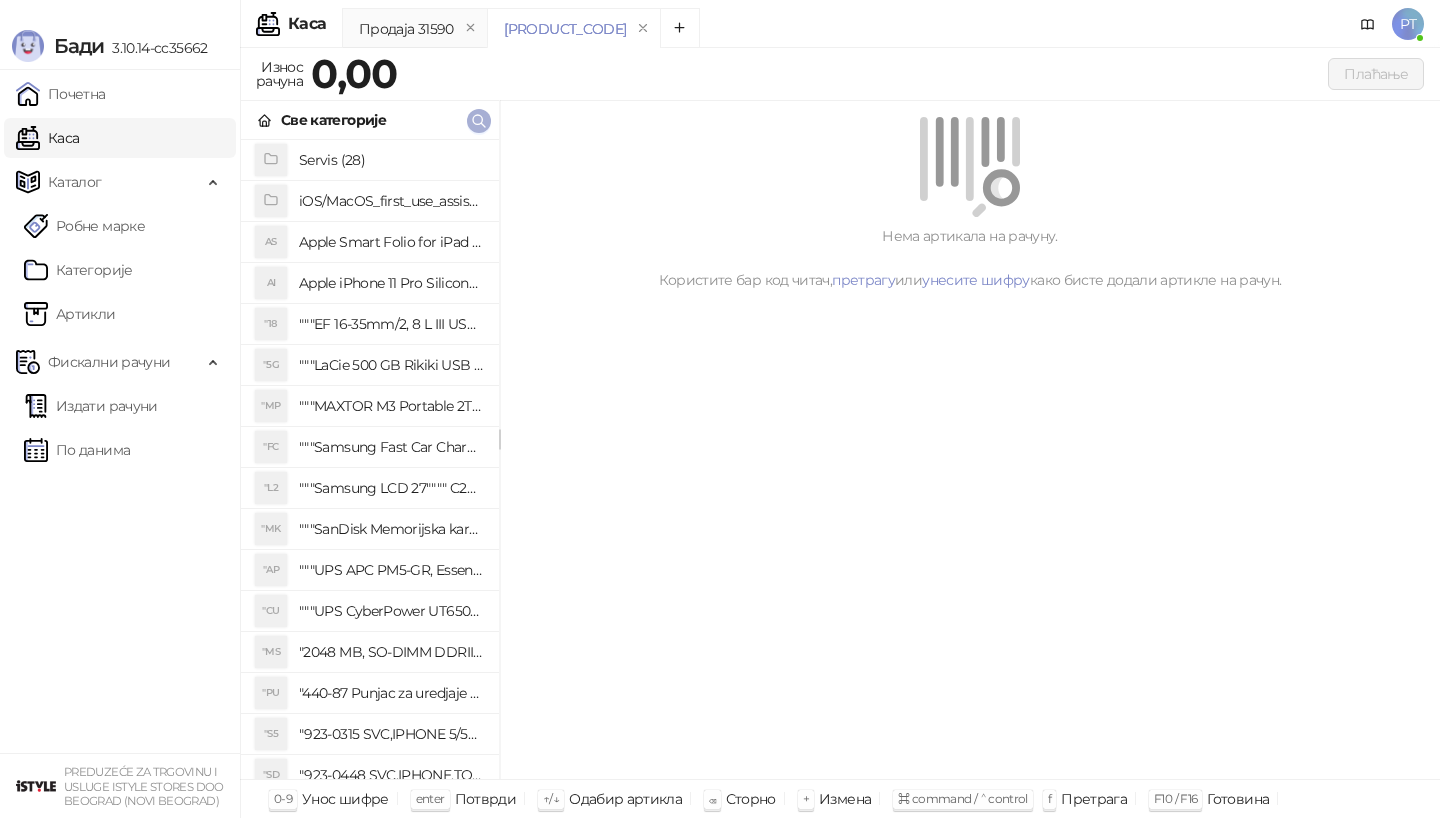 click 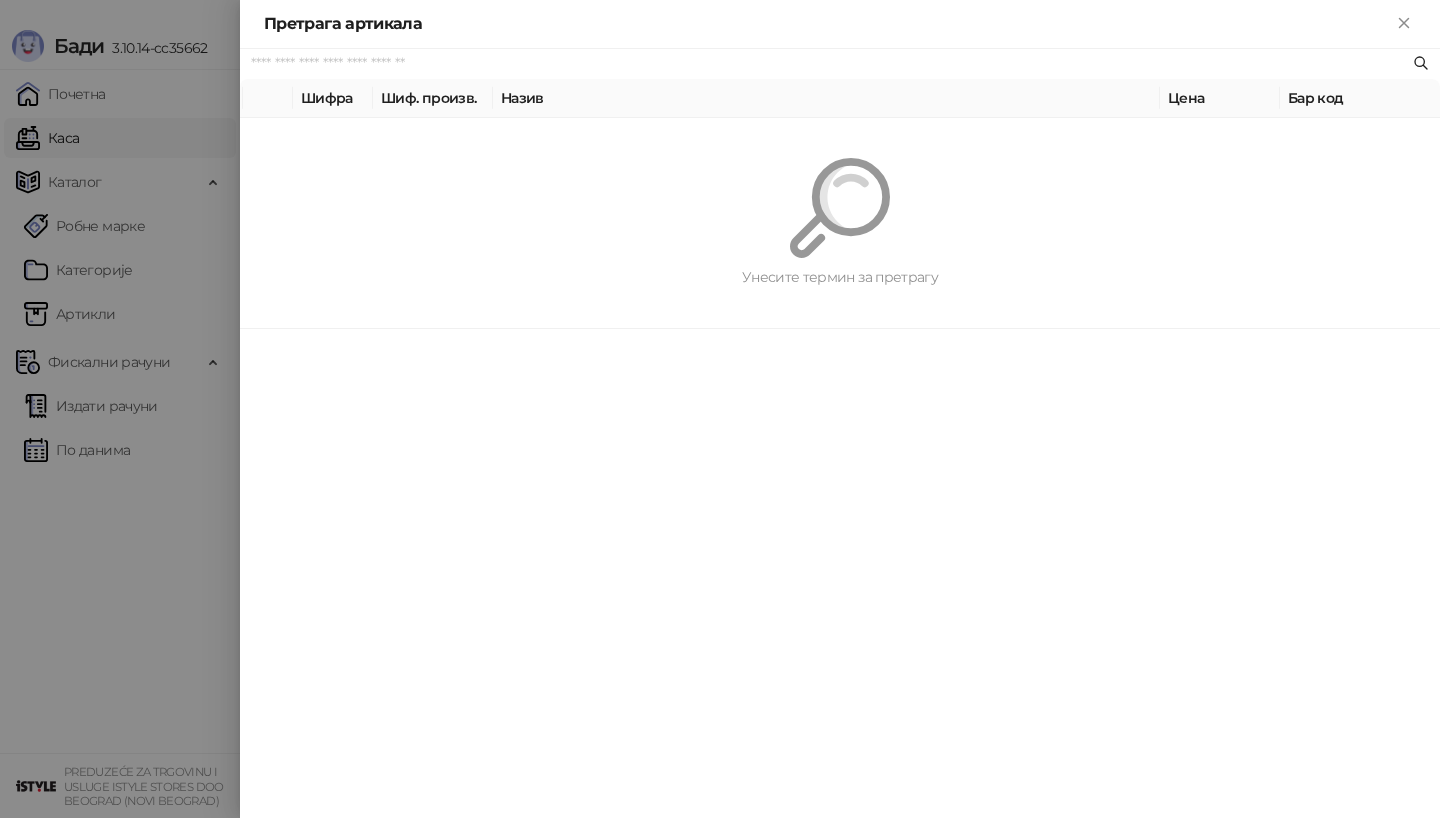 paste on "*********" 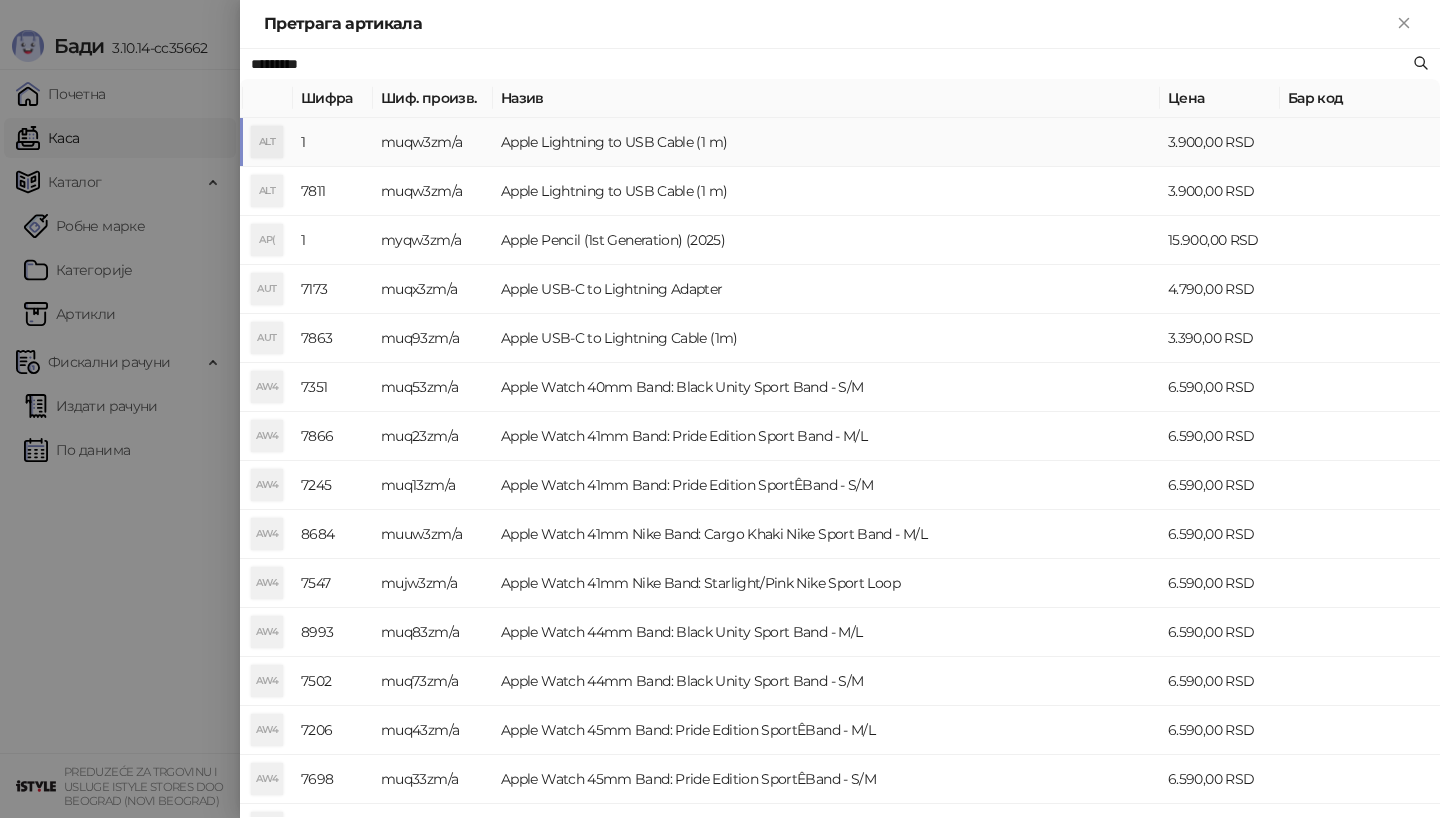 click on "ALT" at bounding box center [267, 142] 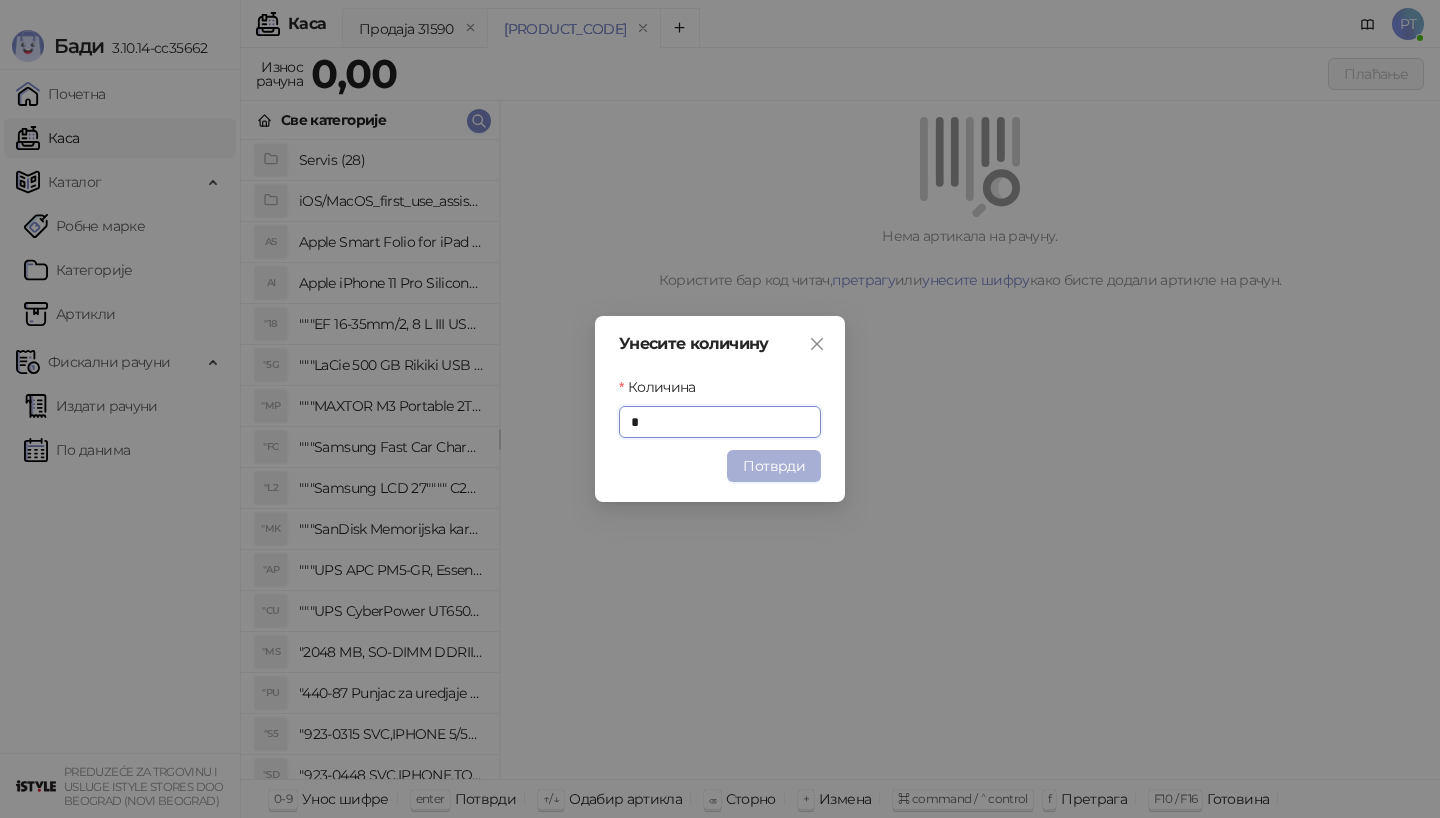 click on "Потврди" at bounding box center (774, 466) 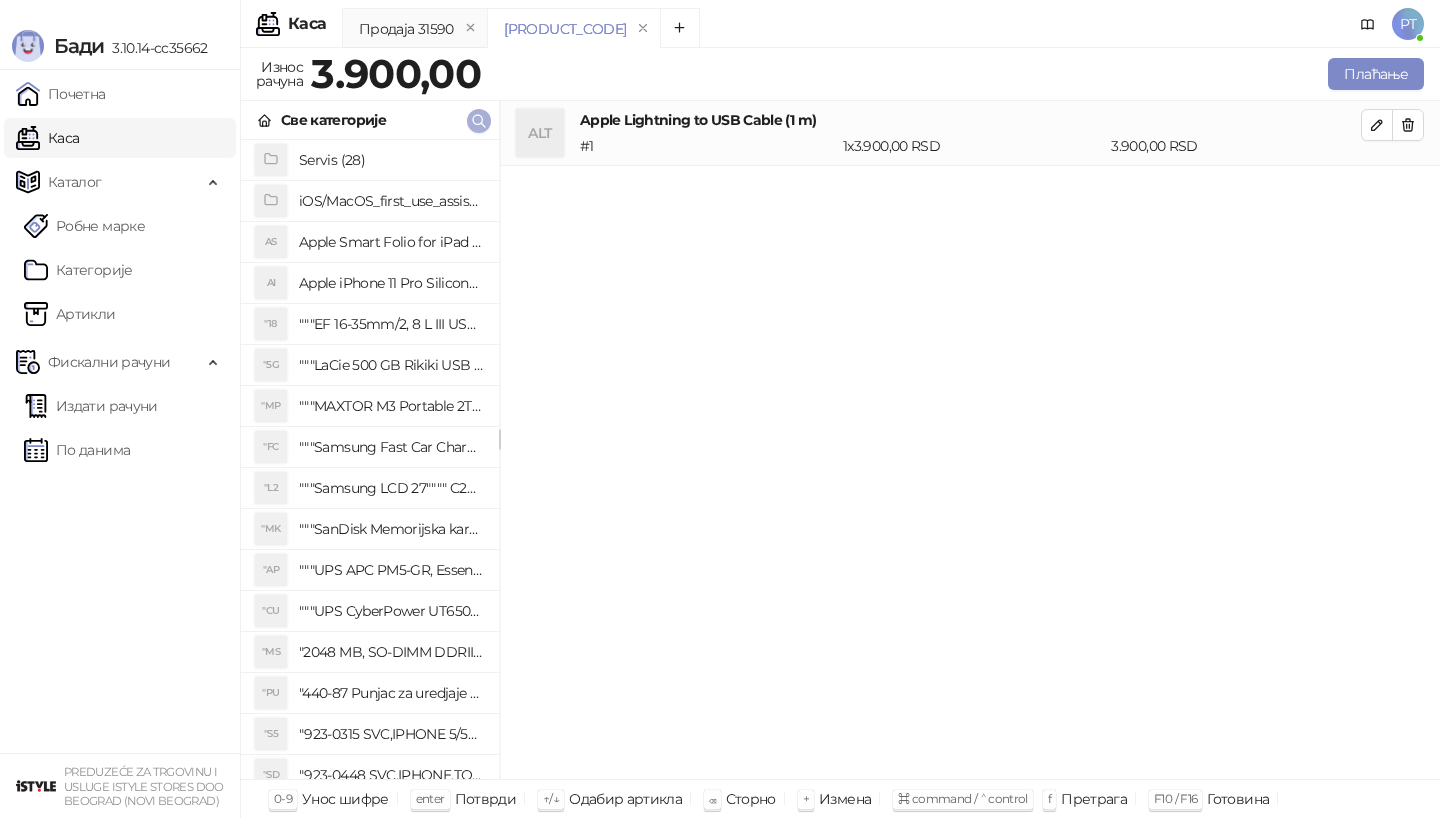 click 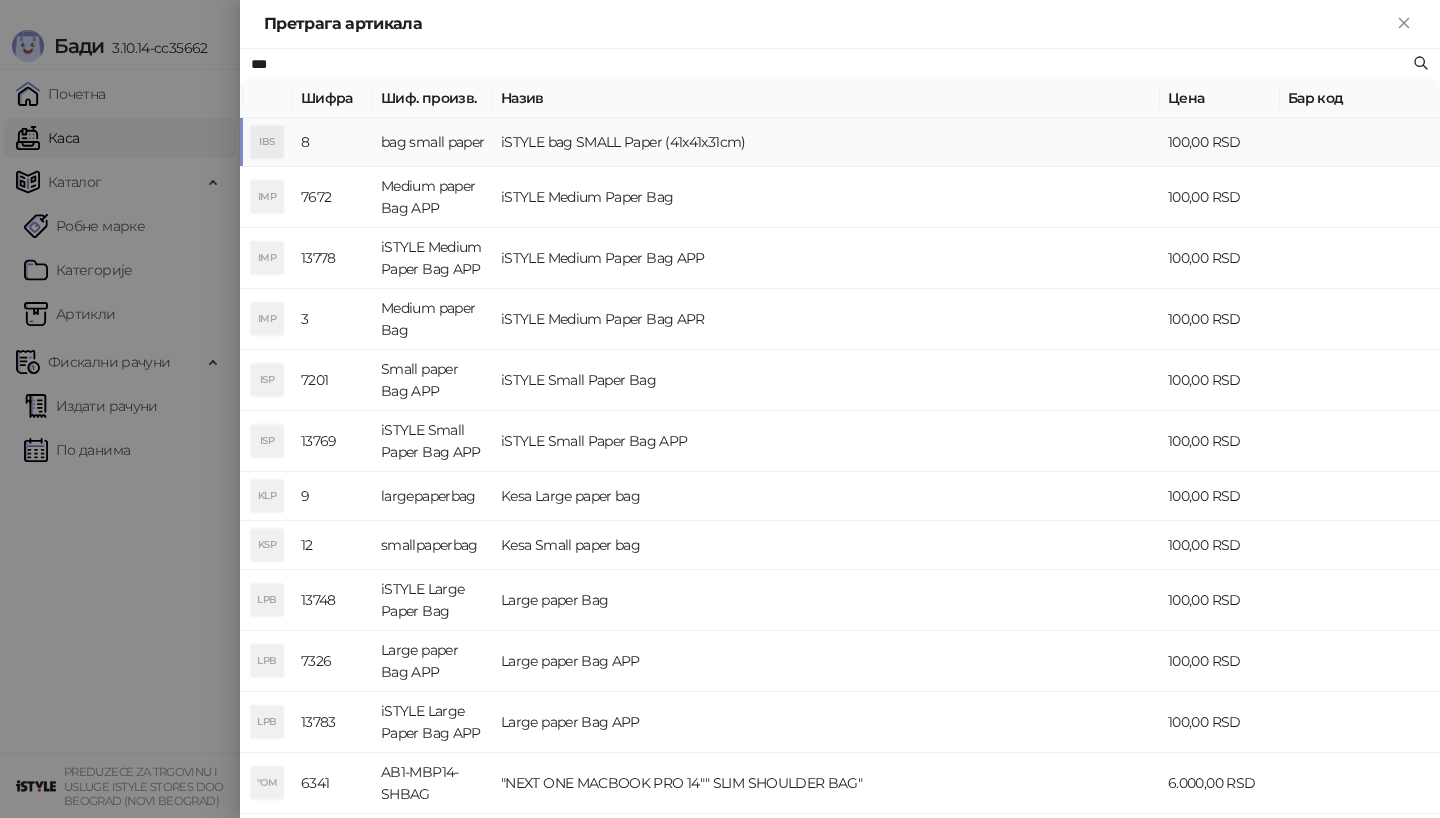 type on "***" 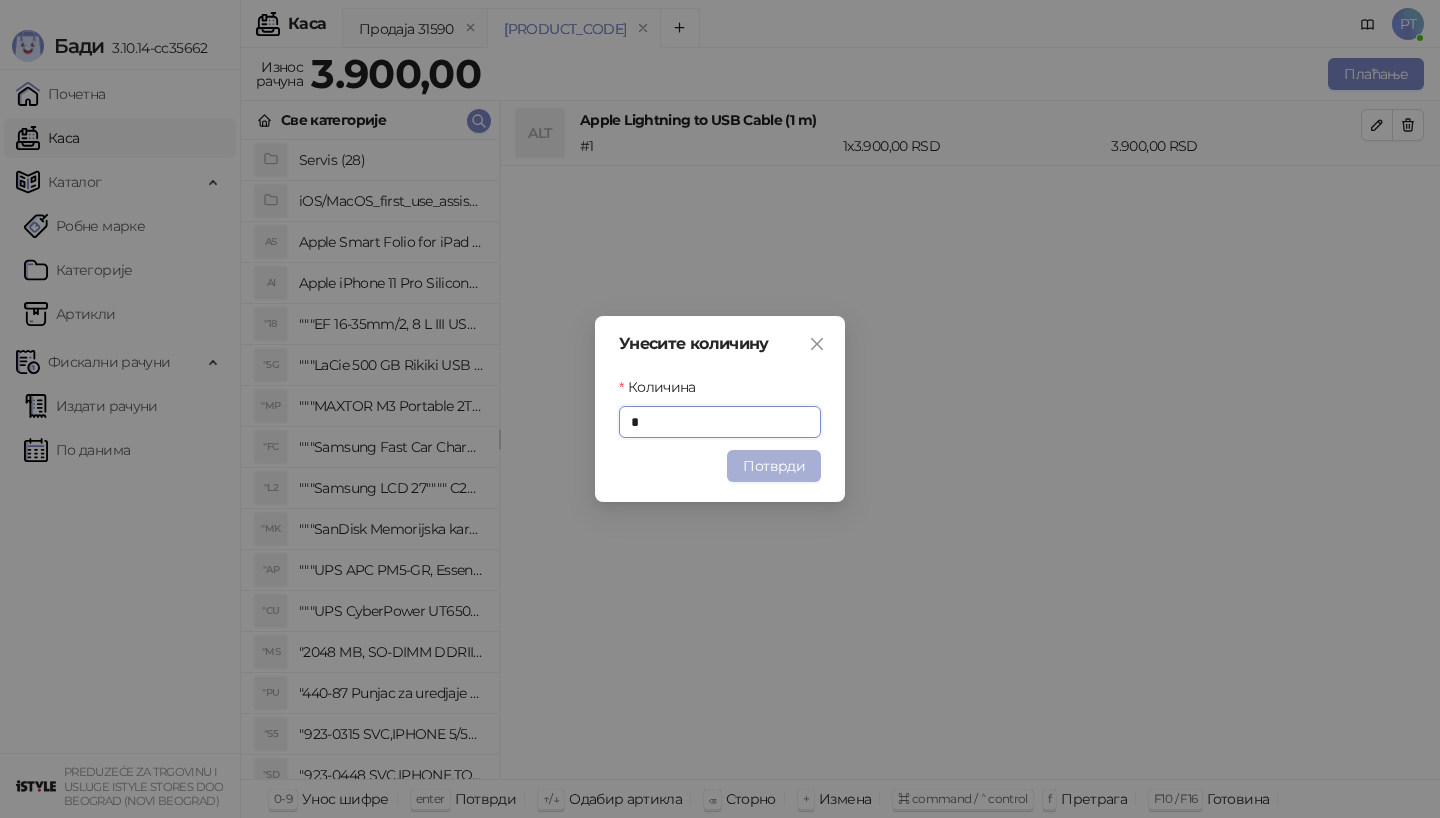 click on "Потврди" at bounding box center [774, 466] 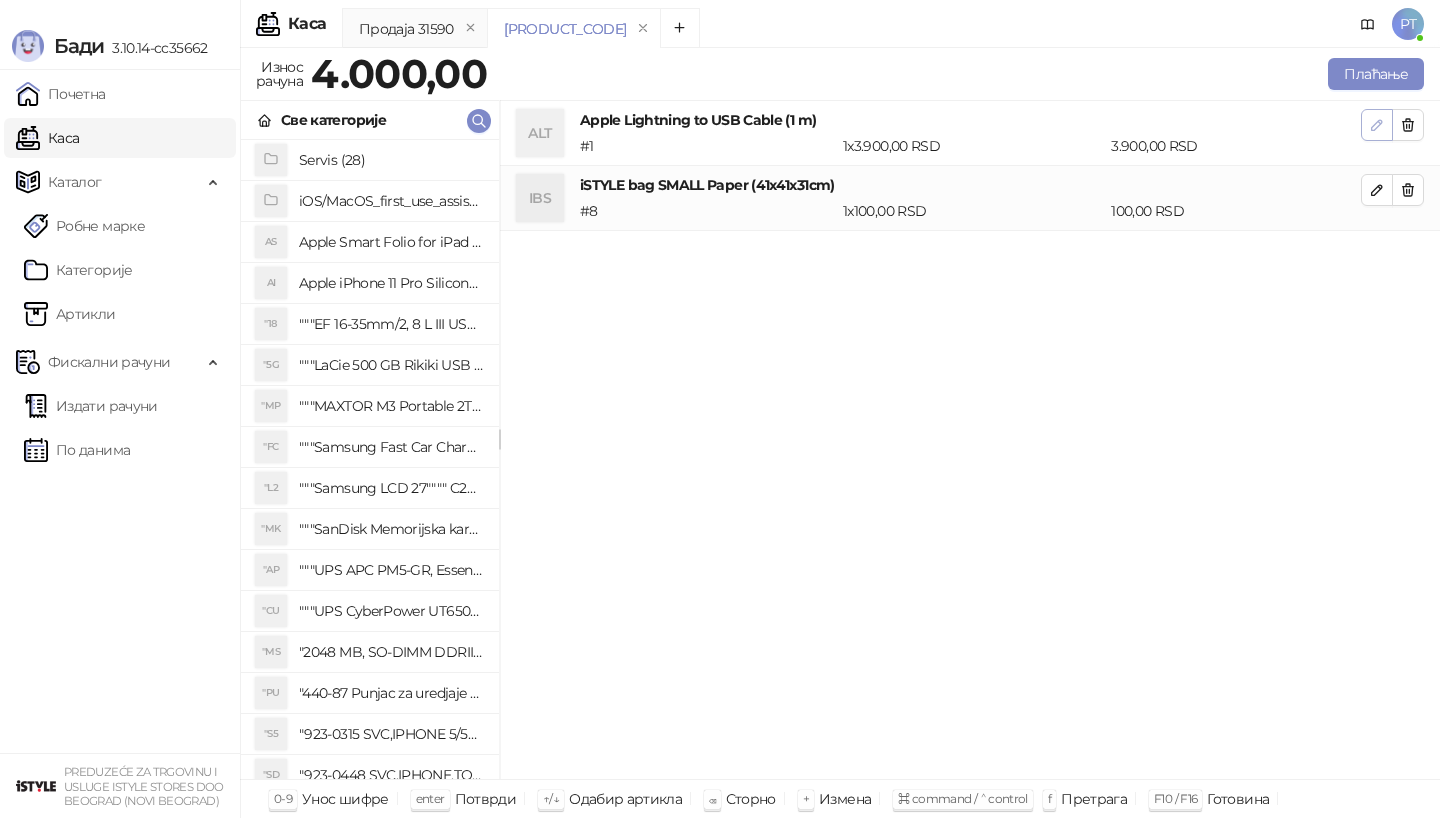click 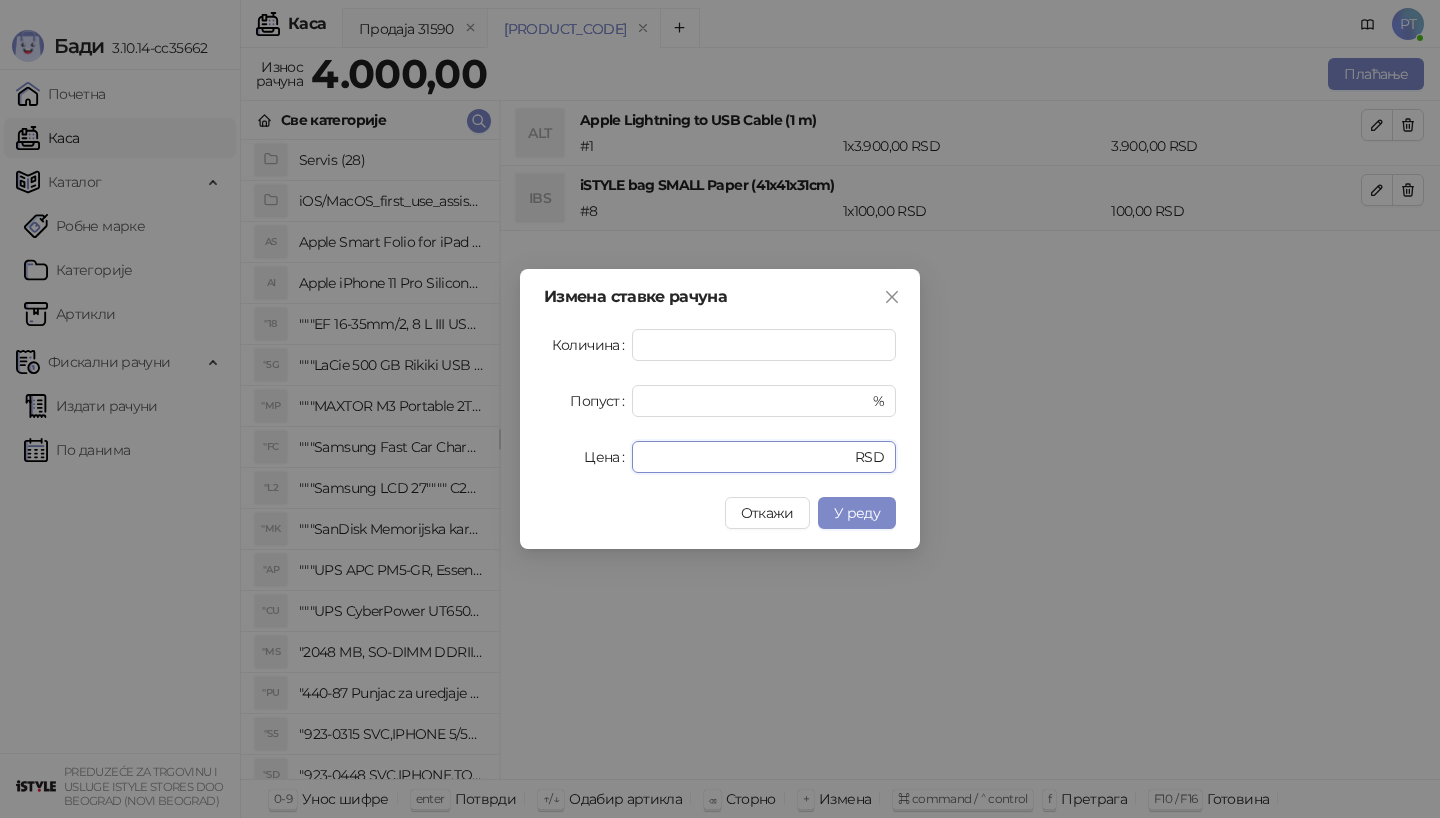 drag, startPoint x: 703, startPoint y: 458, endPoint x: 517, endPoint y: 458, distance: 186 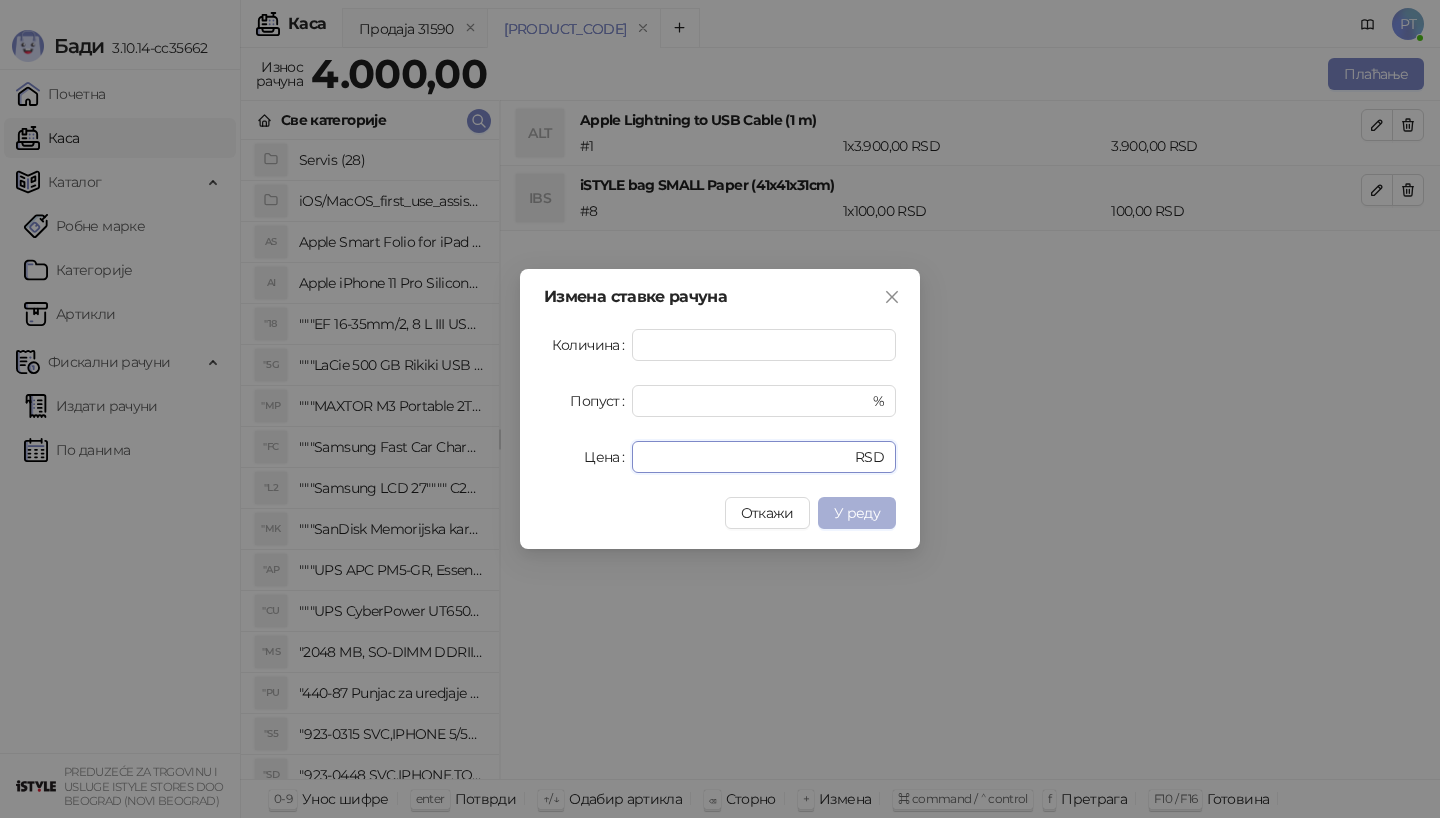 type on "****" 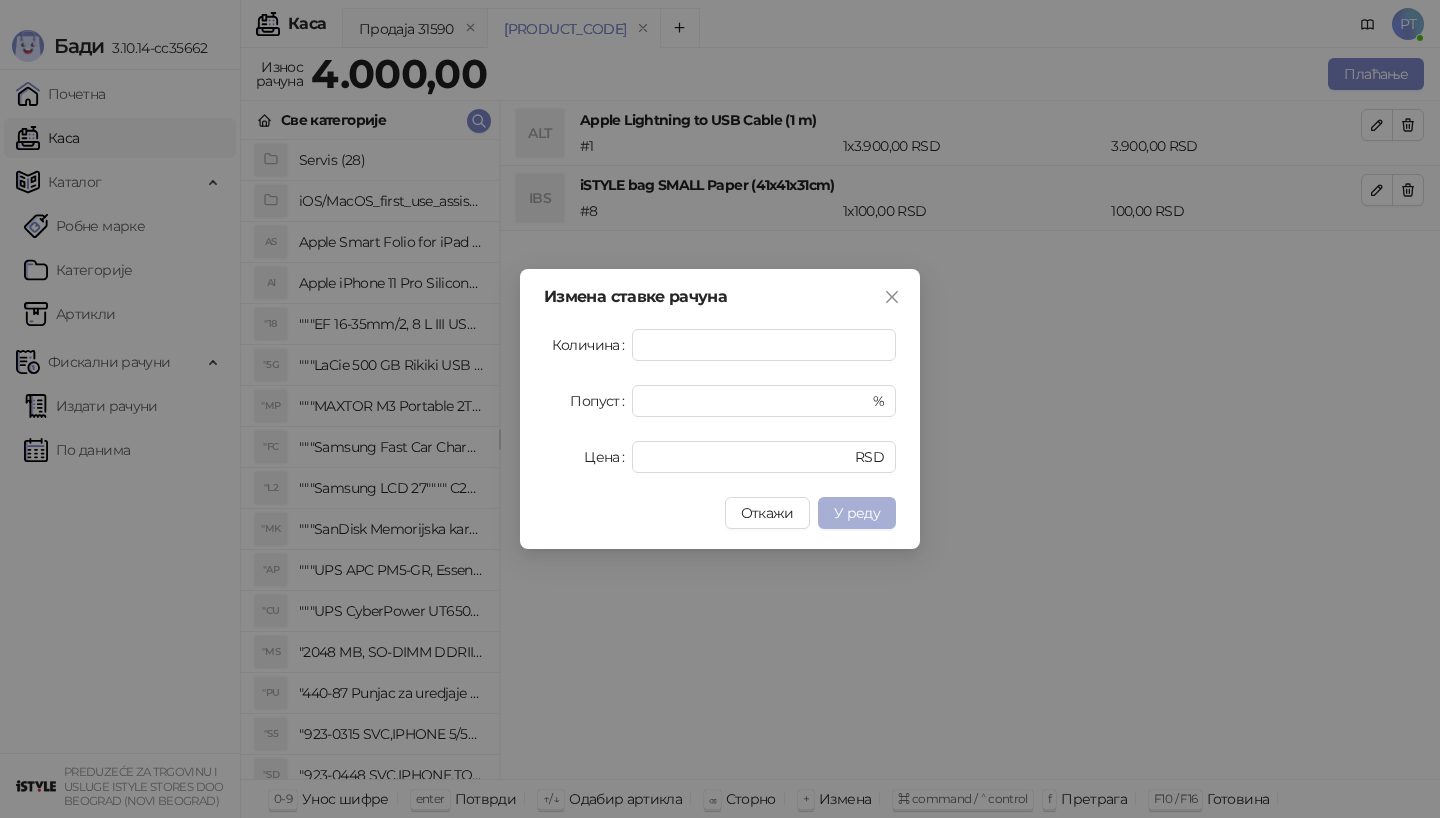 click on "У реду" at bounding box center [857, 513] 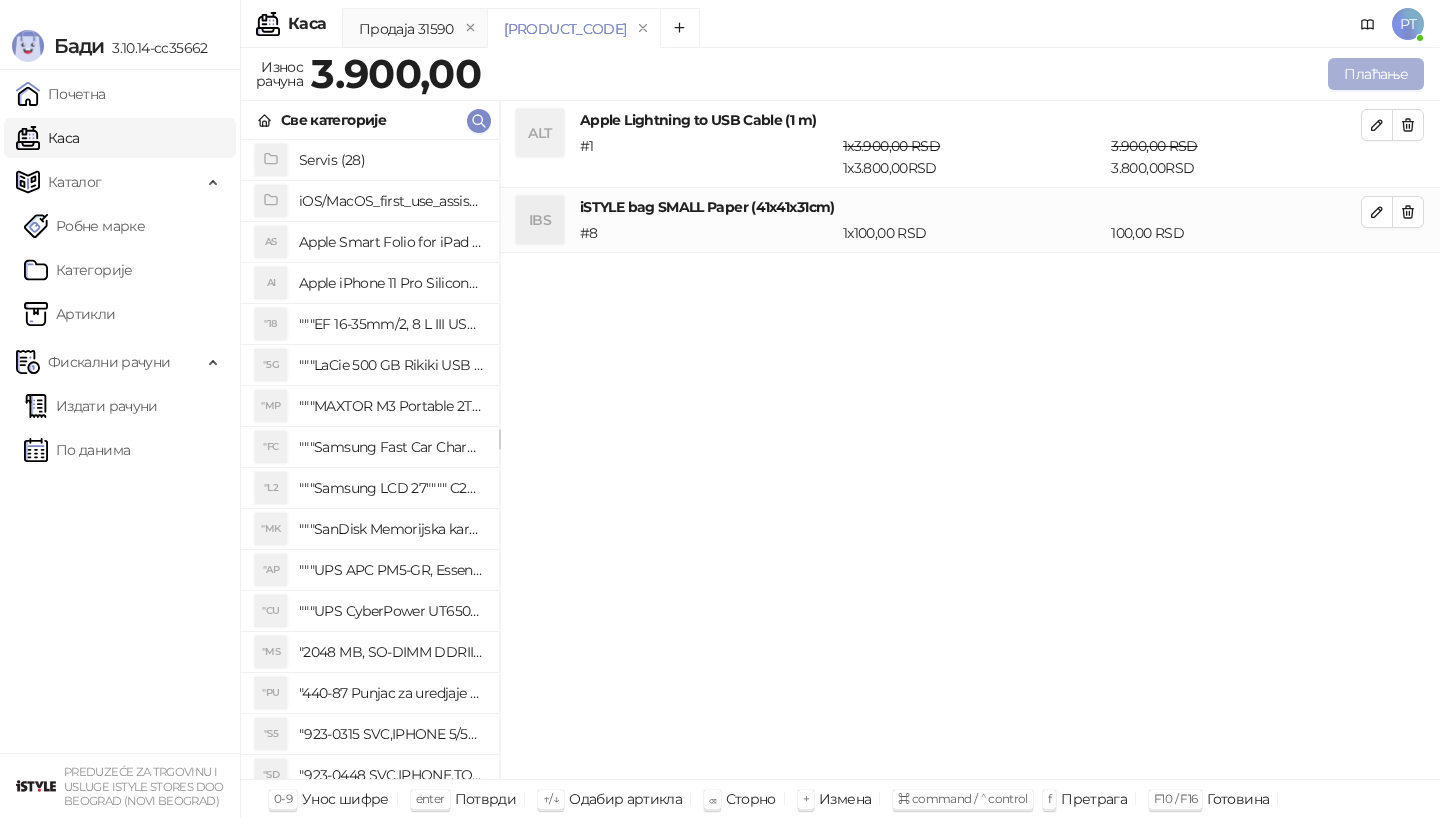 click on "Плаћање" at bounding box center [1376, 74] 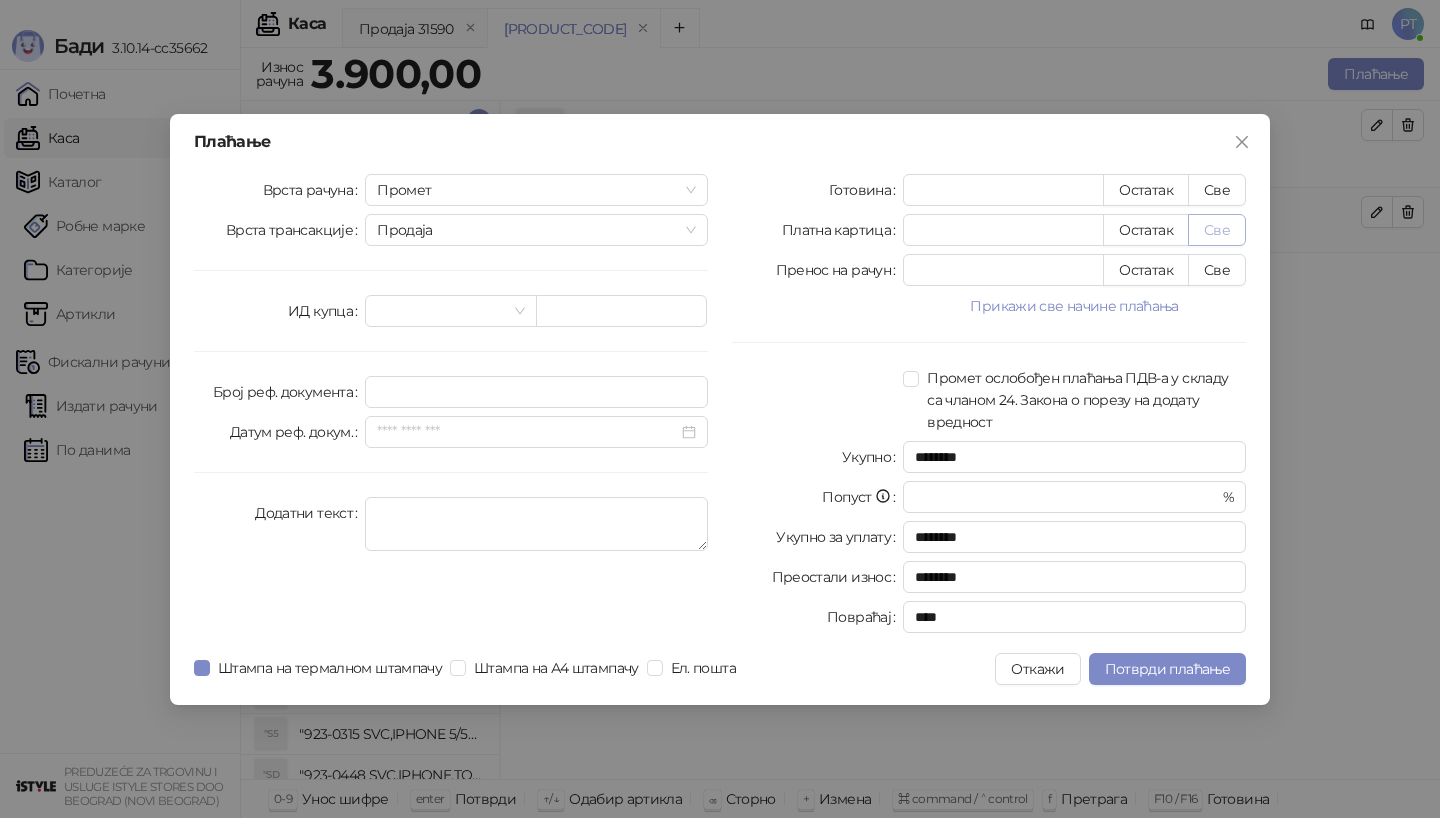 click on "Све" at bounding box center (1217, 230) 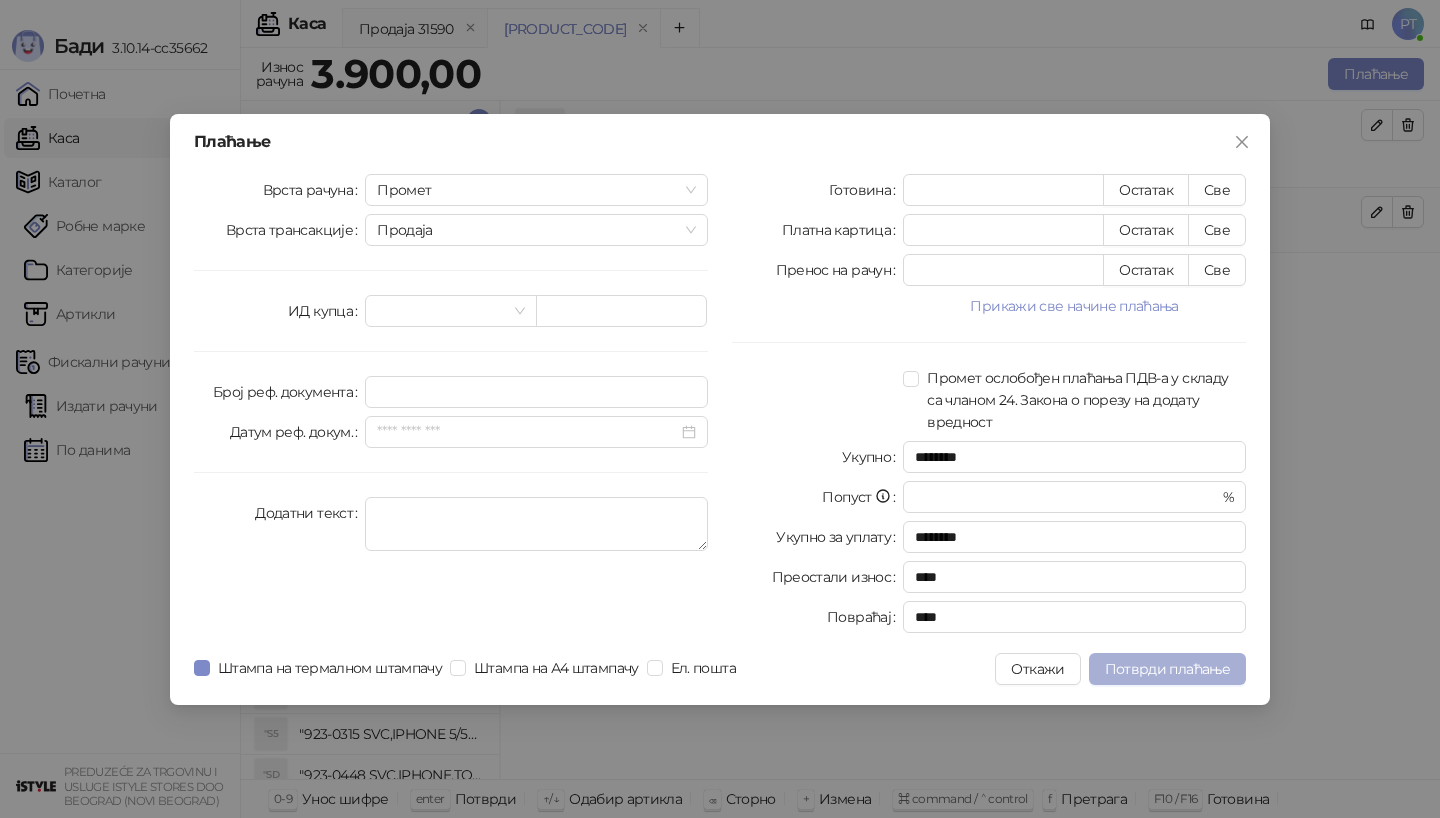 click on "Потврди плаћање" at bounding box center [1167, 669] 